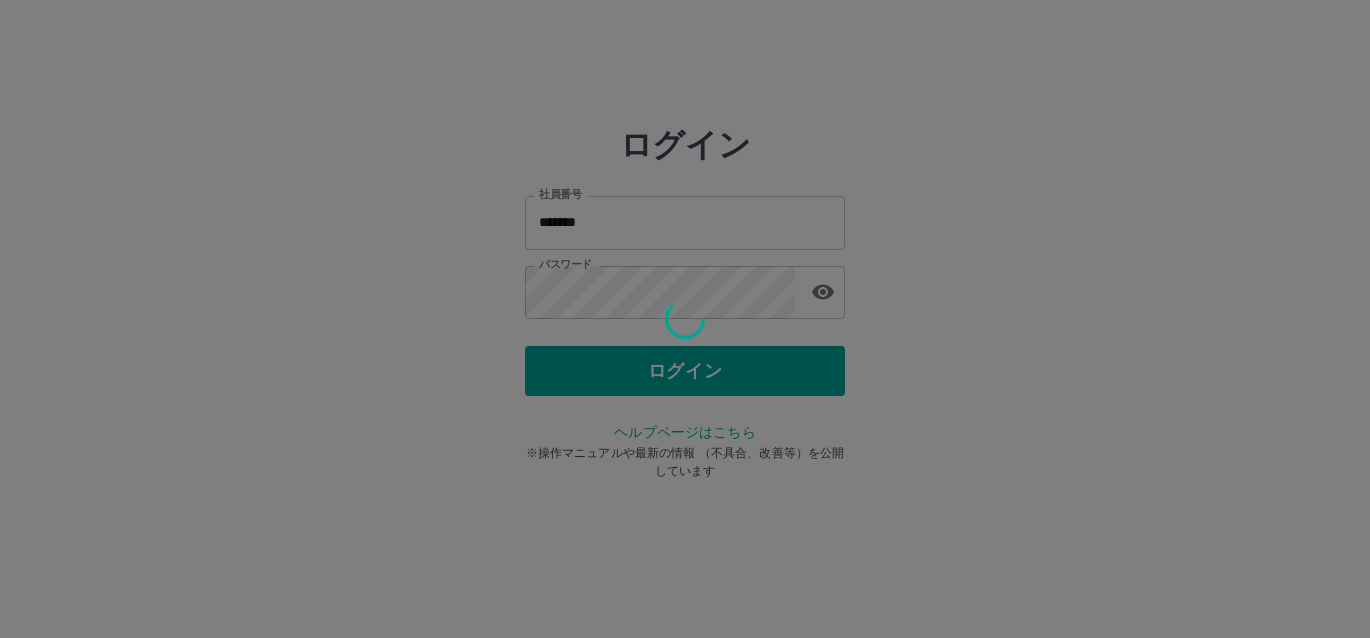scroll, scrollTop: 0, scrollLeft: 0, axis: both 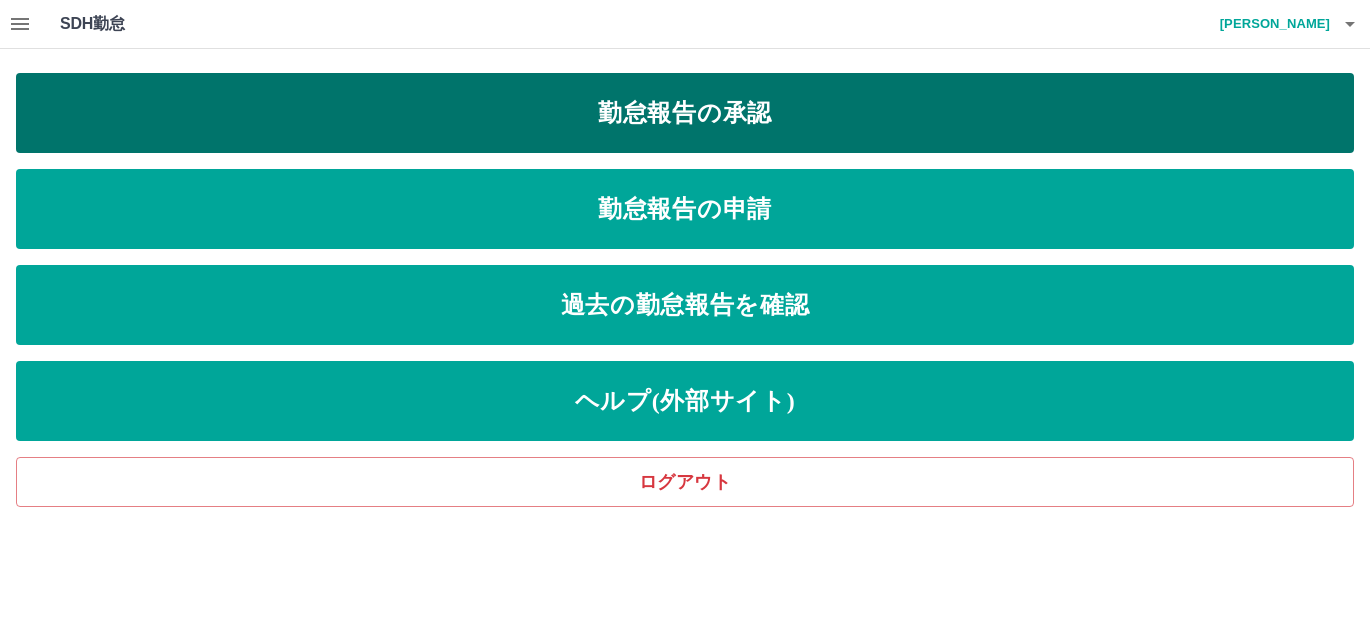 click on "勤怠報告の承認" at bounding box center (685, 113) 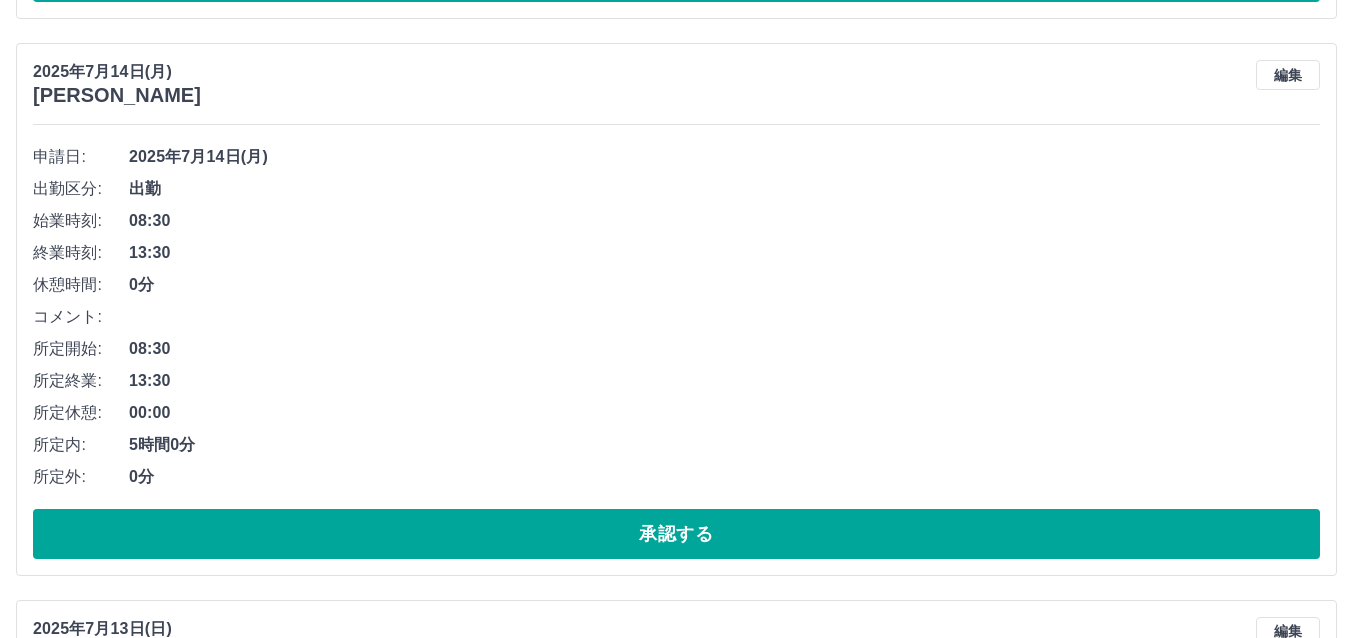 scroll, scrollTop: 11800, scrollLeft: 0, axis: vertical 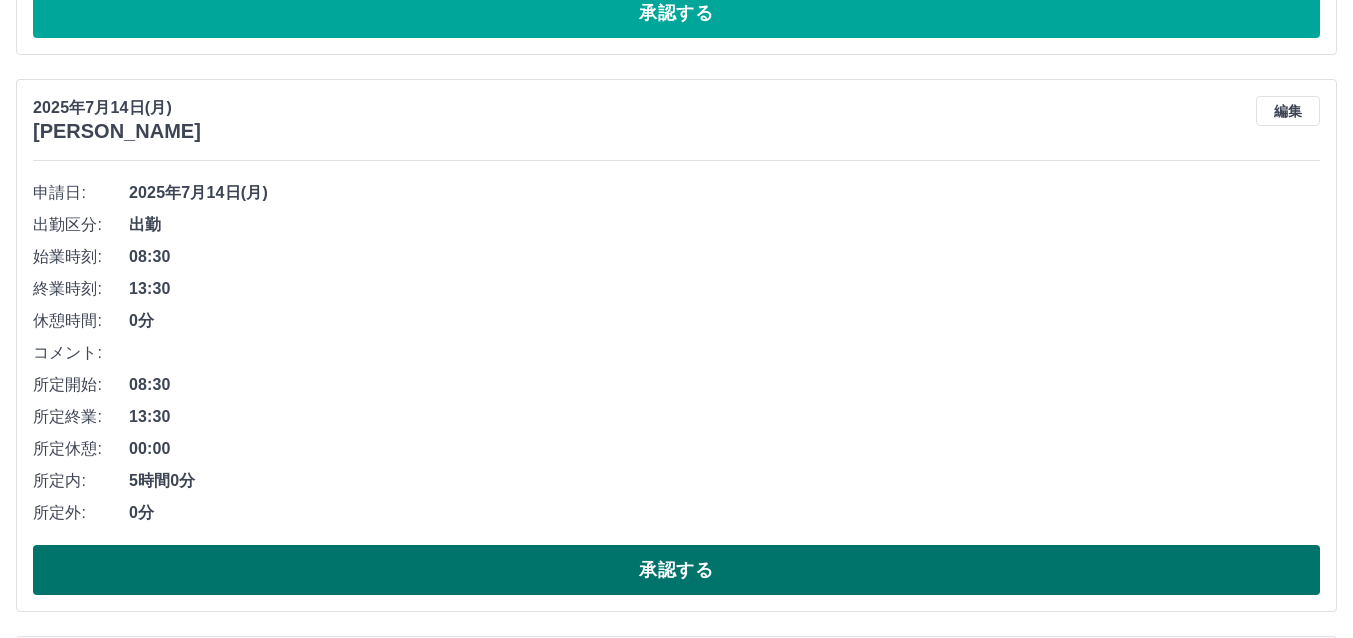 click on "承認する" at bounding box center [676, 570] 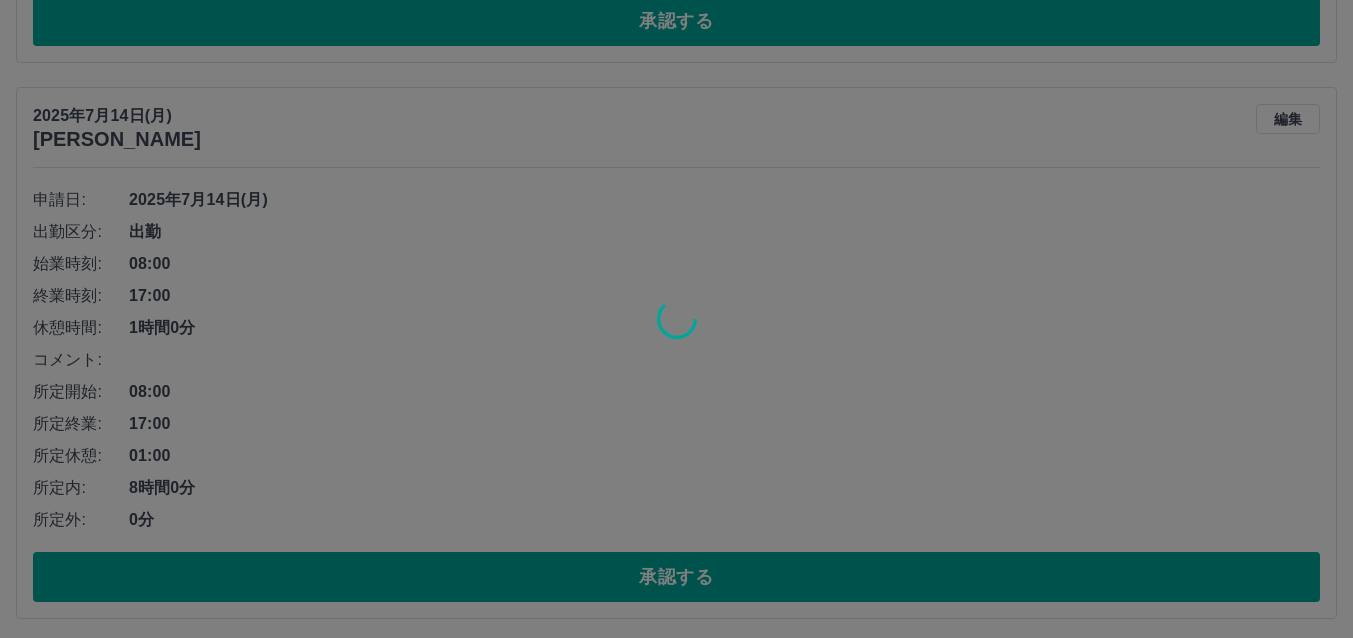 scroll, scrollTop: 11200, scrollLeft: 0, axis: vertical 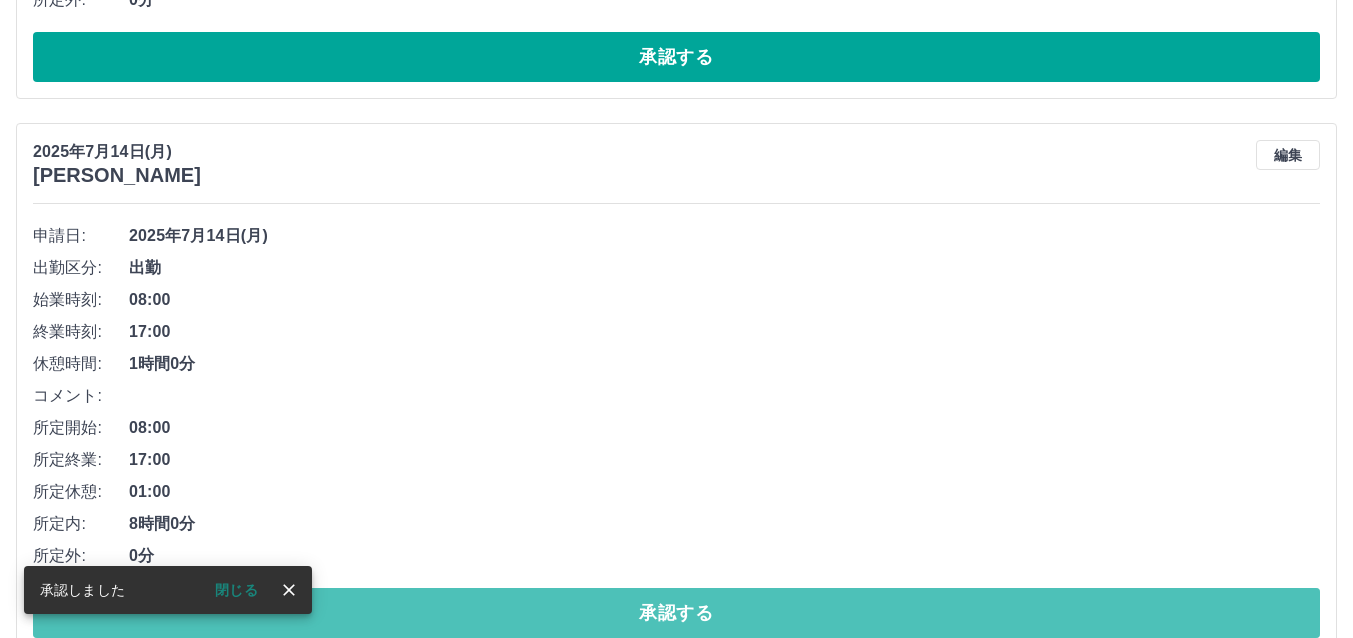 click on "承認する" at bounding box center (676, 613) 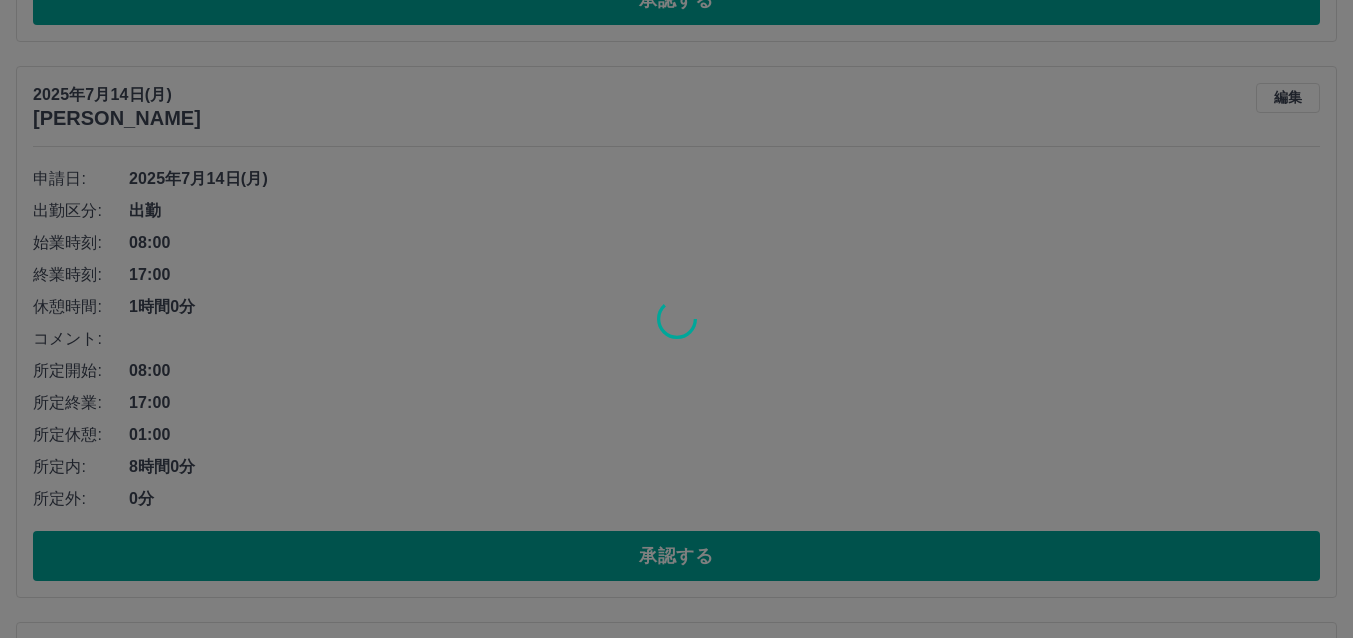 scroll, scrollTop: 10700, scrollLeft: 0, axis: vertical 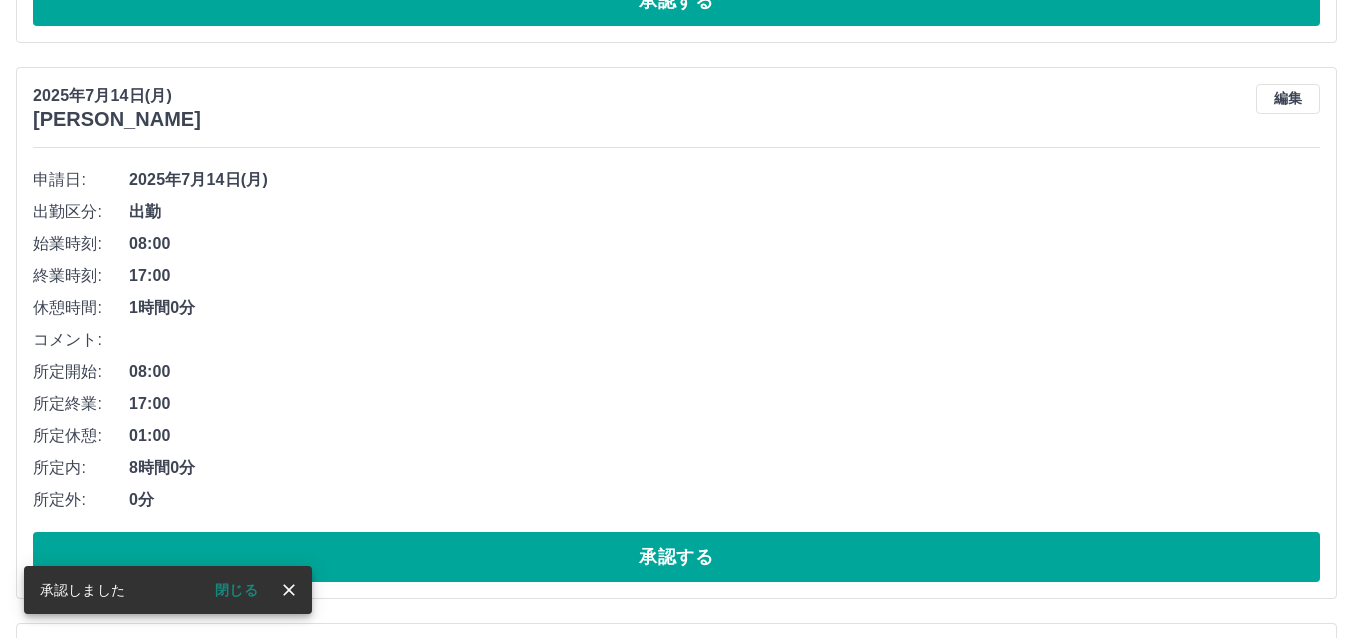click on "承認する" at bounding box center [676, 557] 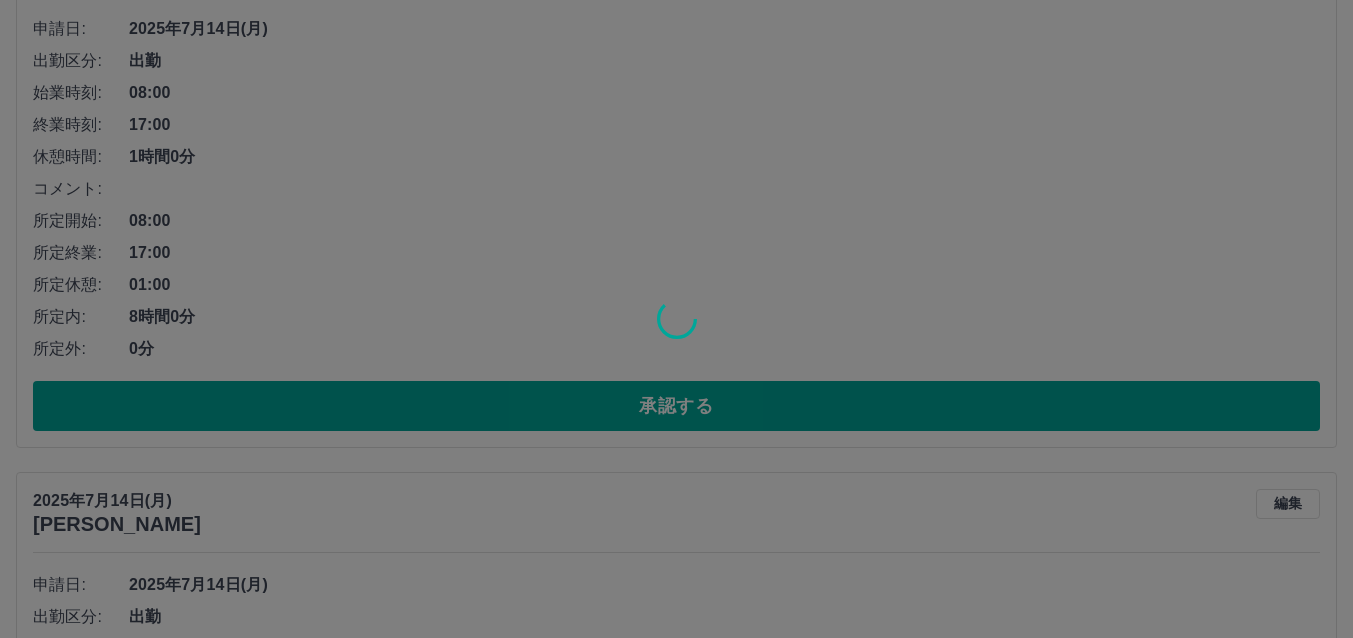 scroll, scrollTop: 10200, scrollLeft: 0, axis: vertical 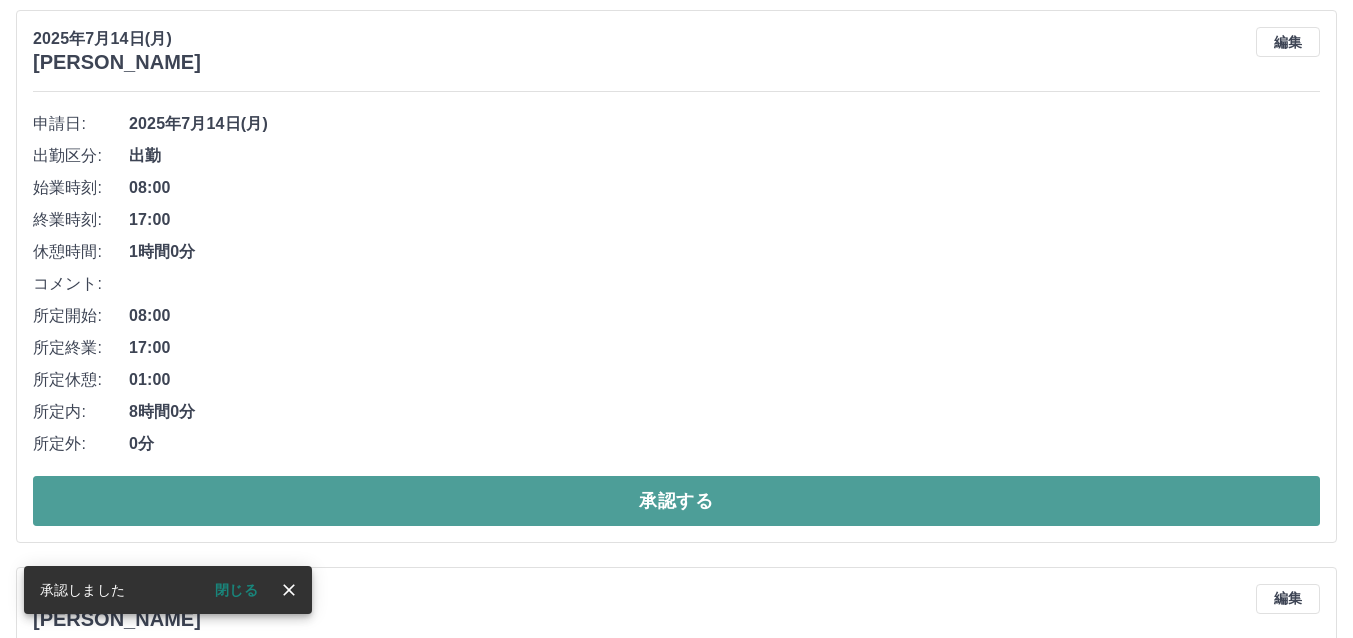click on "承認する" at bounding box center [676, 501] 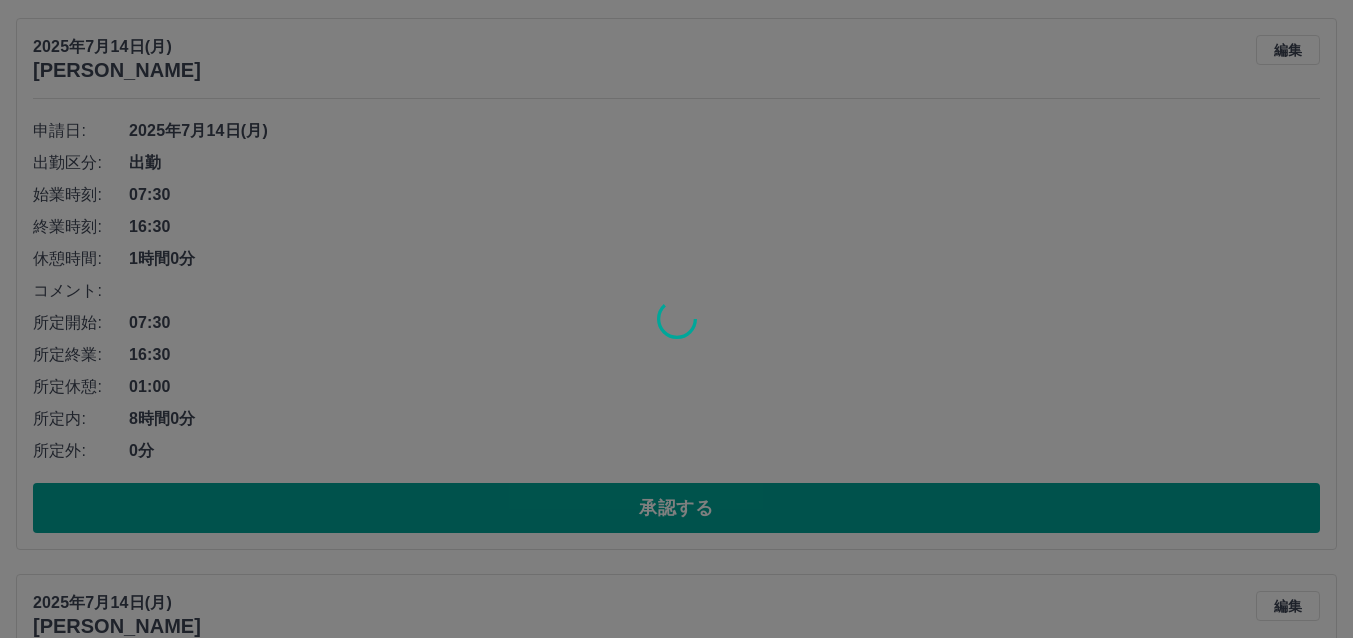 scroll, scrollTop: 9600, scrollLeft: 0, axis: vertical 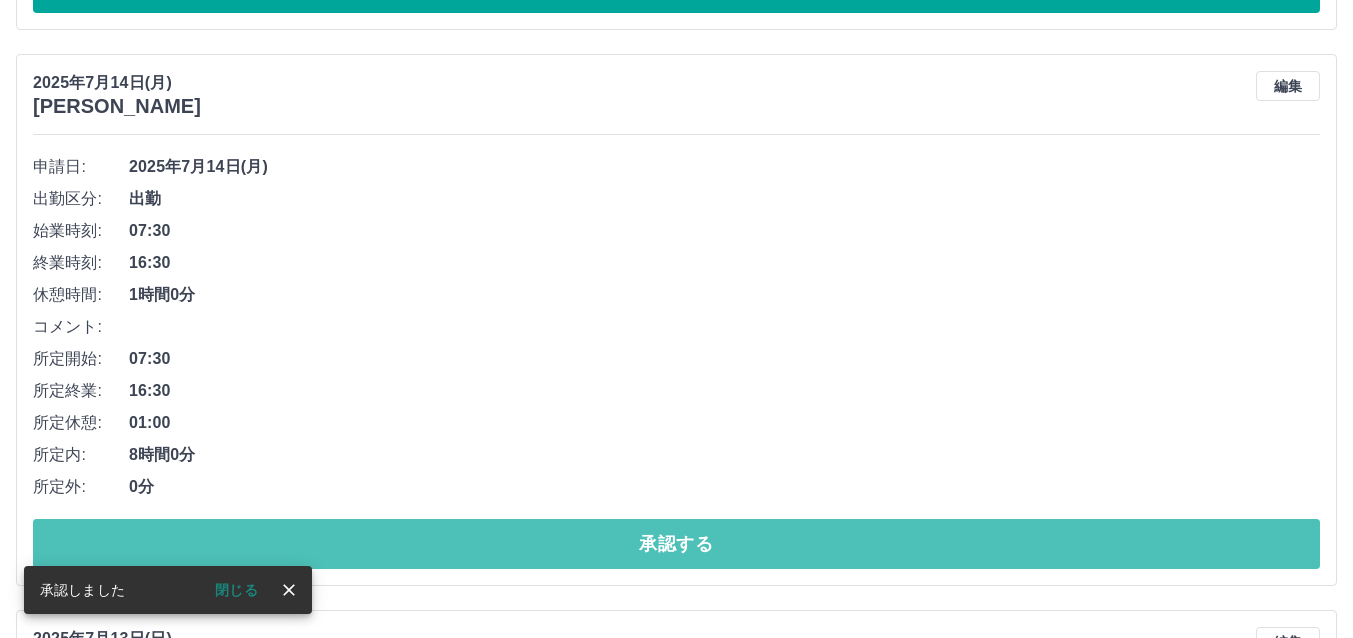 click on "承認する" at bounding box center (676, 544) 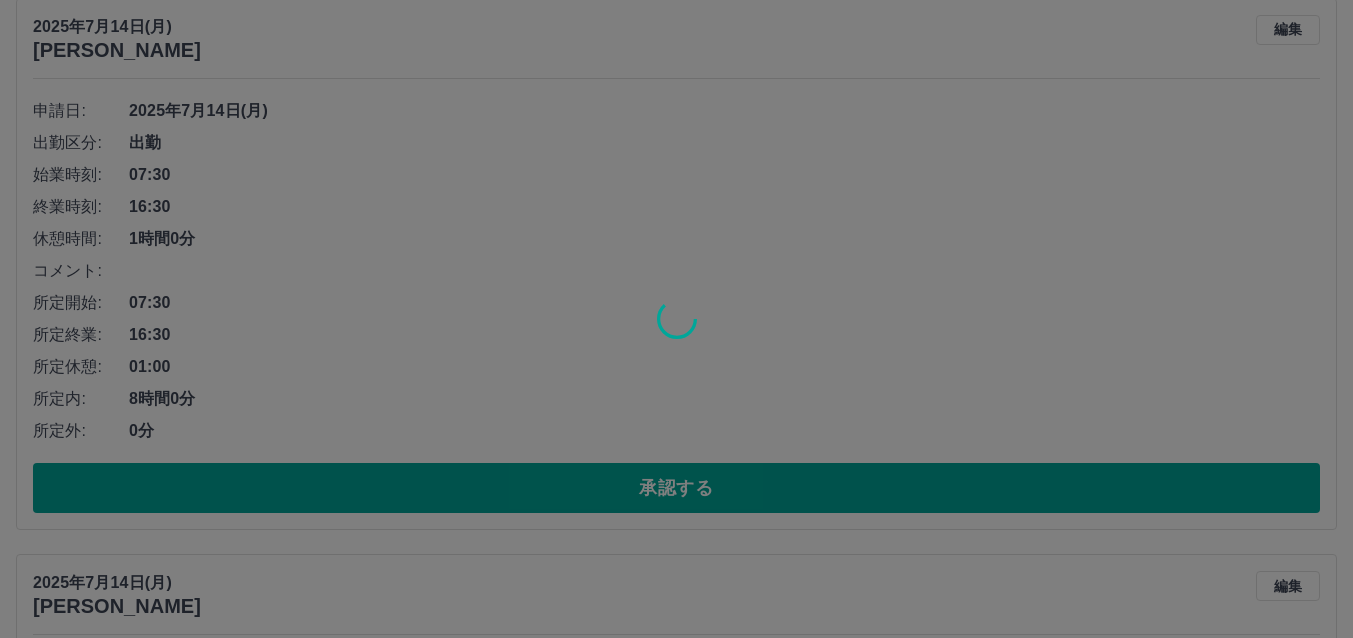 scroll, scrollTop: 9000, scrollLeft: 0, axis: vertical 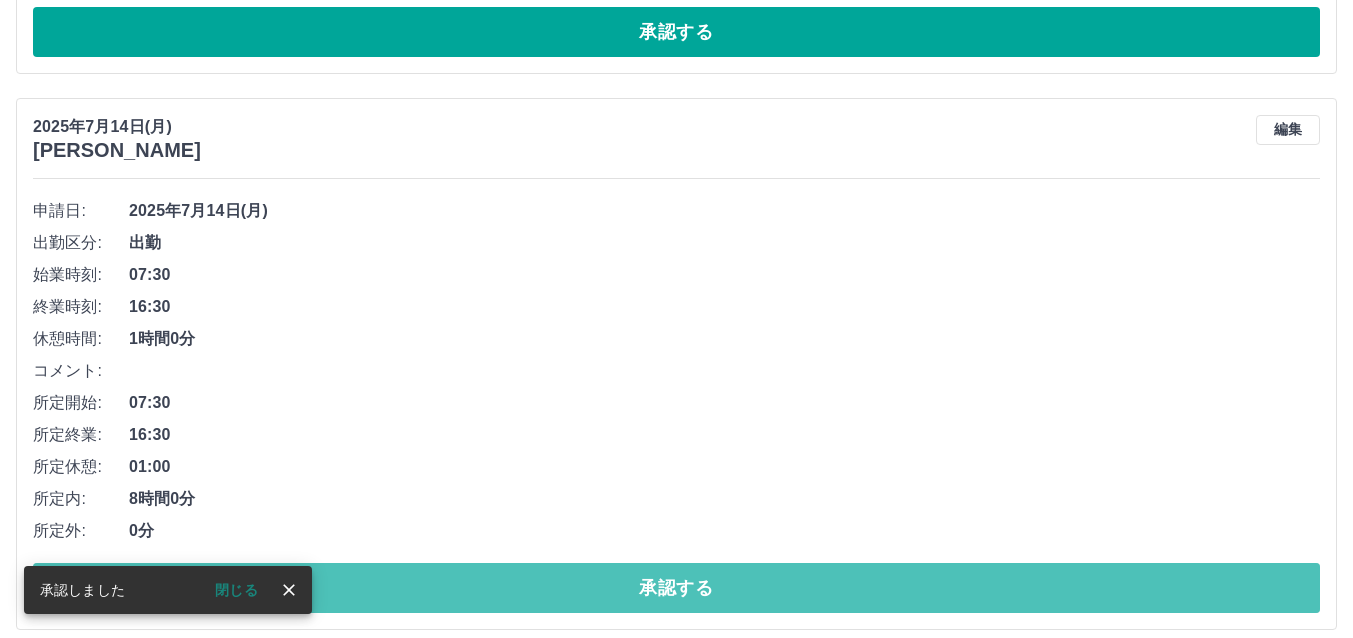 click on "承認する" at bounding box center (676, 588) 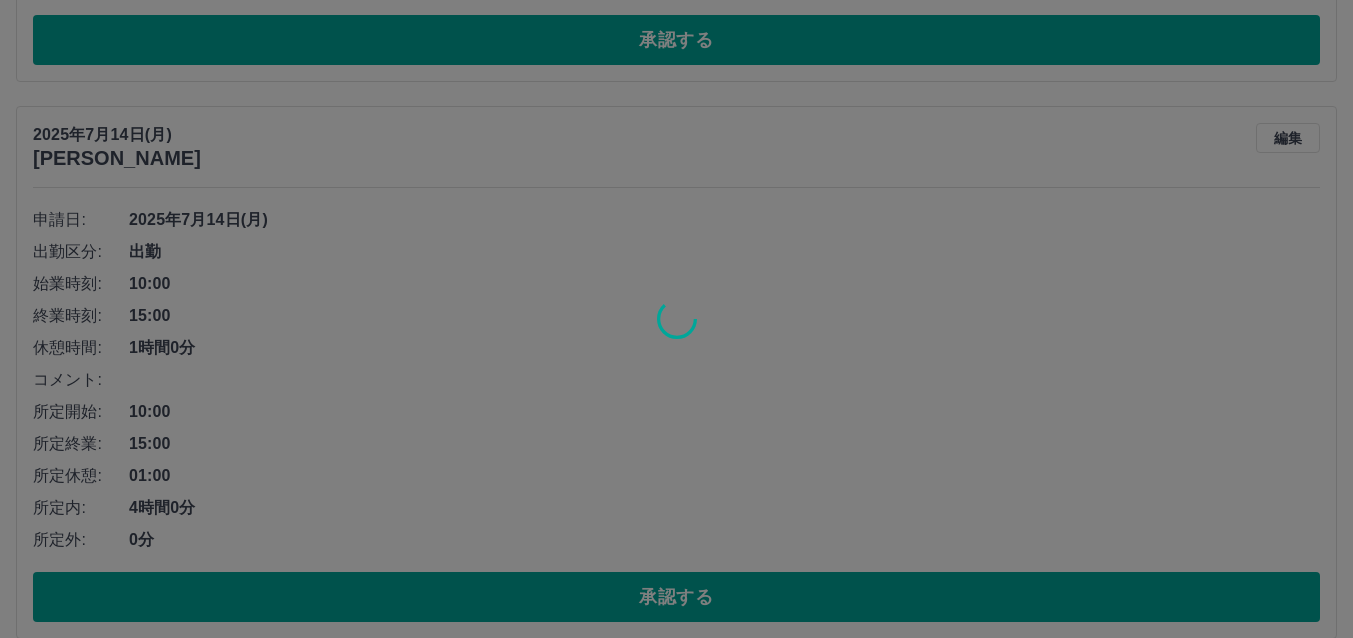 scroll, scrollTop: 8400, scrollLeft: 0, axis: vertical 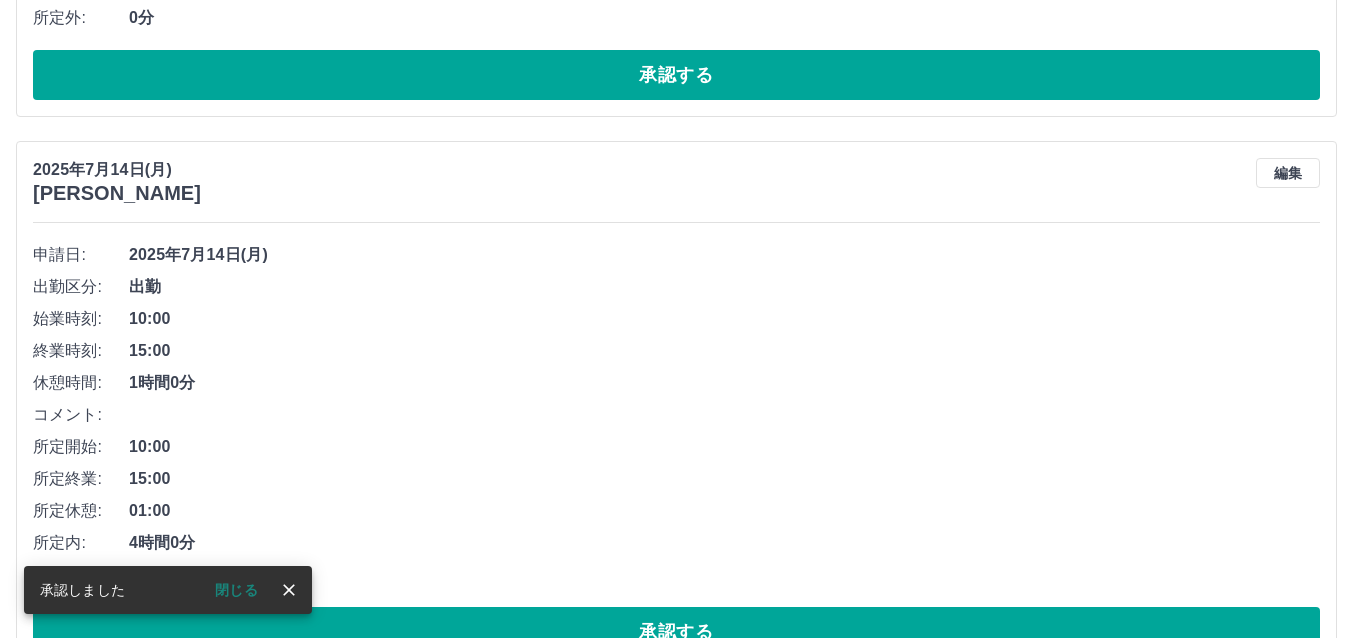 click on "承認する" at bounding box center (676, 632) 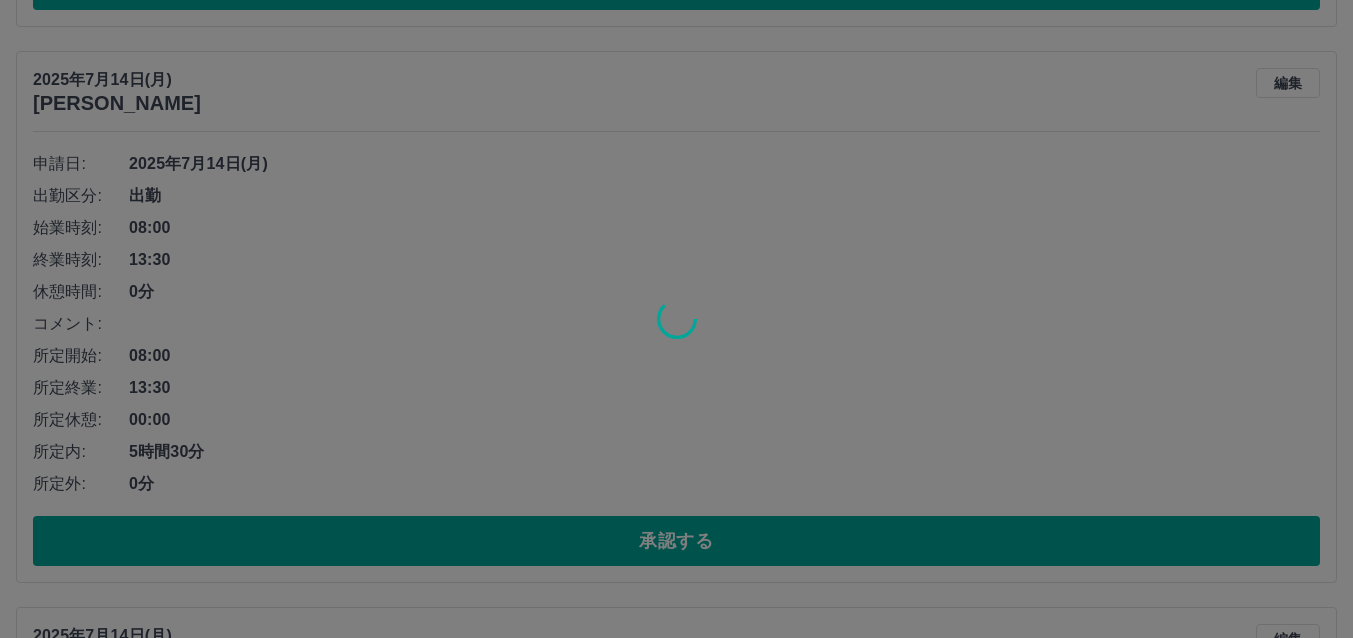 scroll, scrollTop: 7900, scrollLeft: 0, axis: vertical 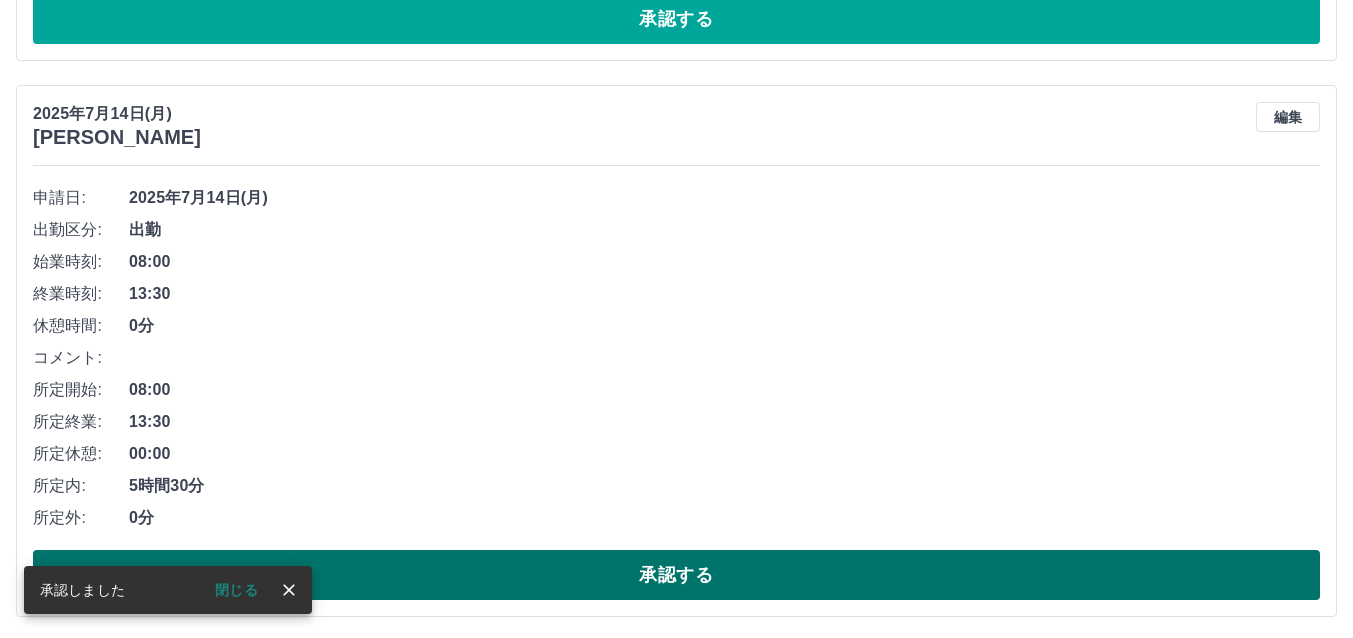 click on "承認する" at bounding box center (676, 575) 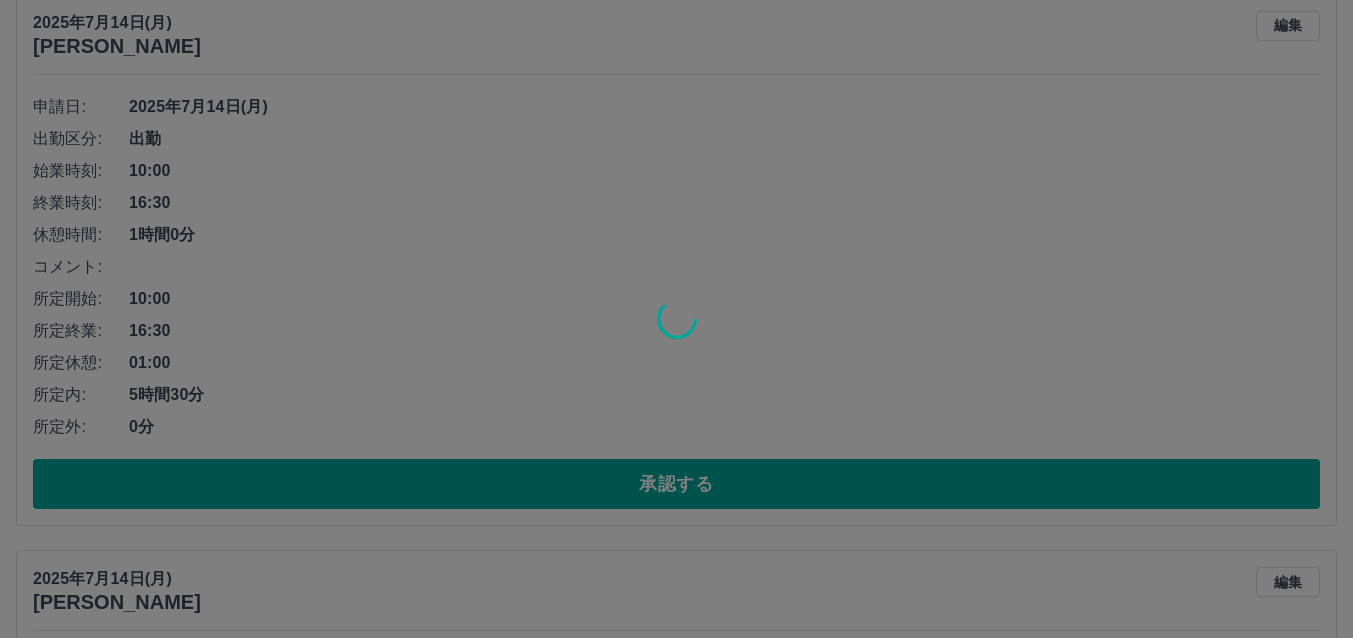 scroll, scrollTop: 7400, scrollLeft: 0, axis: vertical 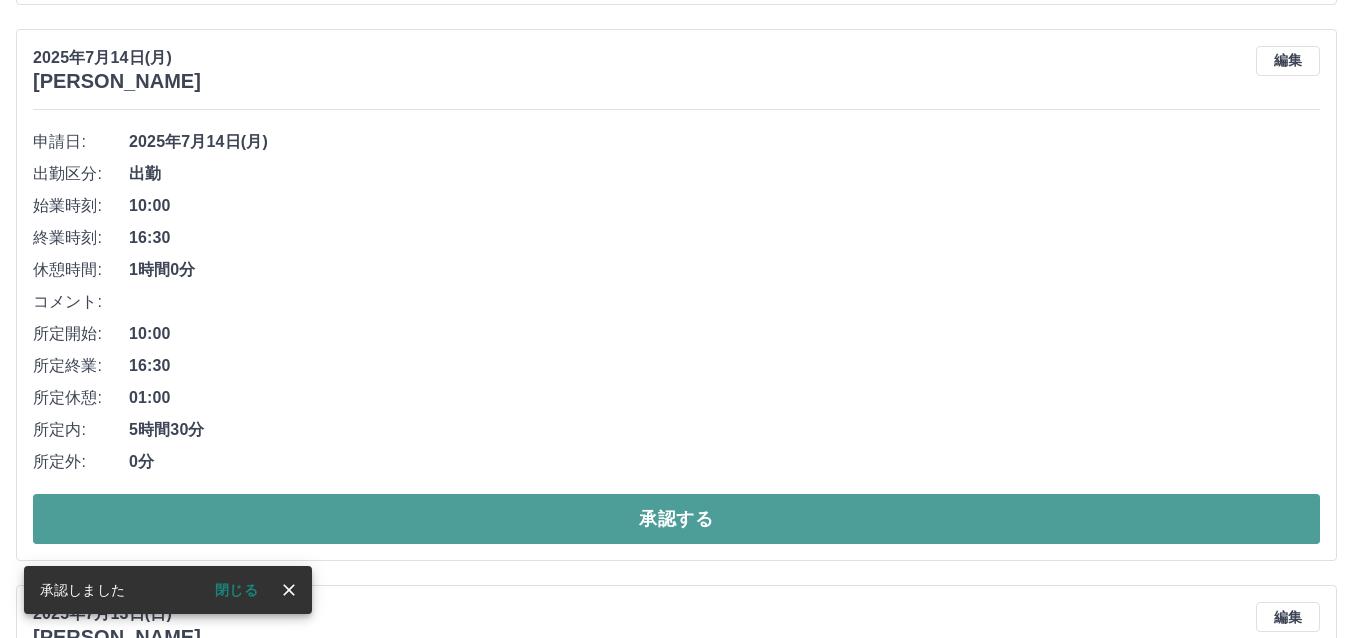 click on "承認する" at bounding box center [676, 519] 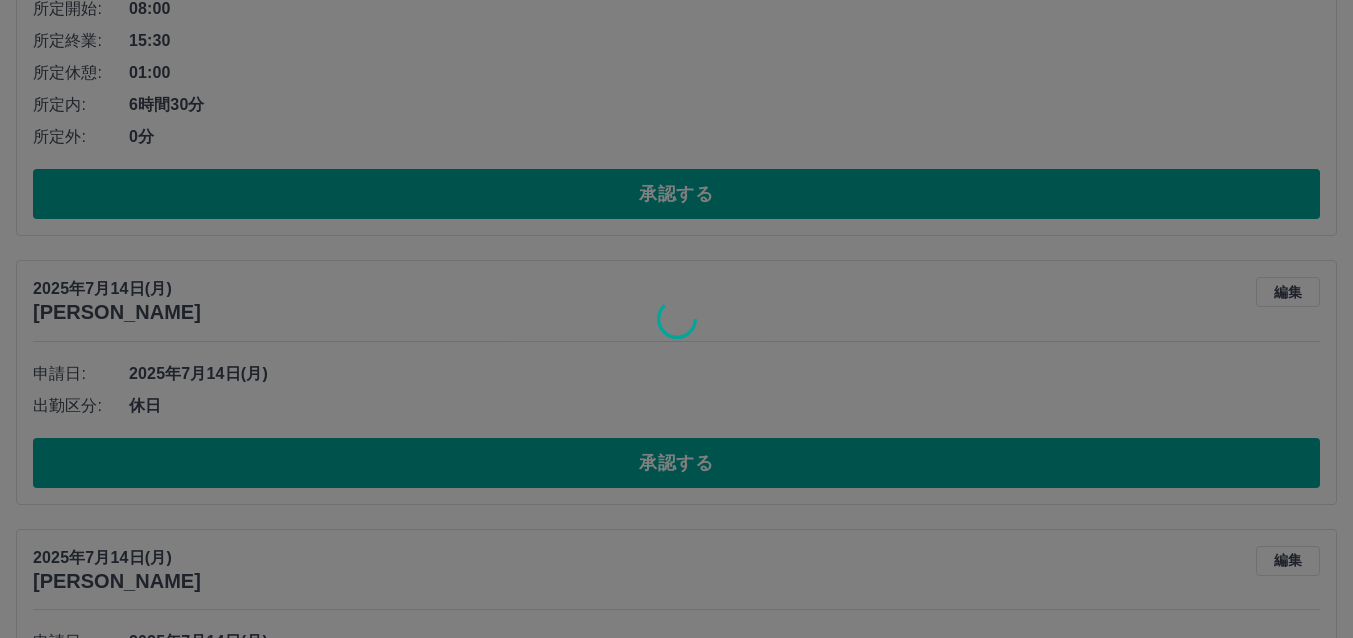 scroll, scrollTop: 6800, scrollLeft: 0, axis: vertical 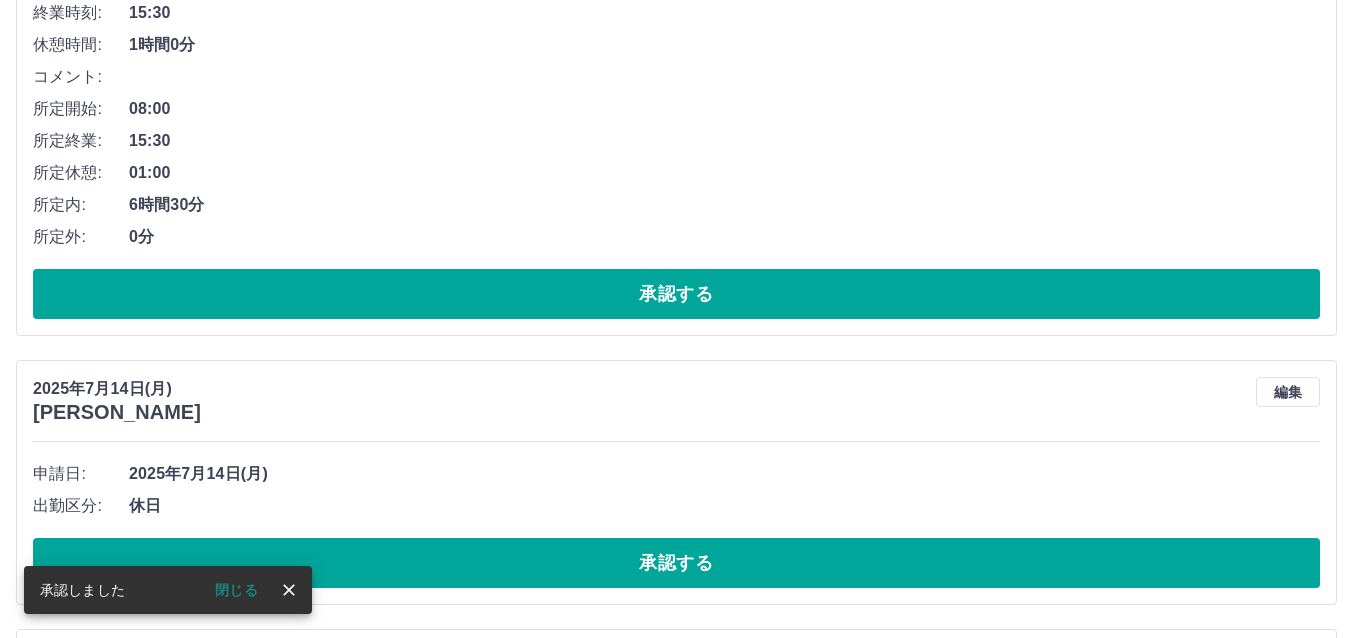 click on "承認する" at bounding box center (676, 563) 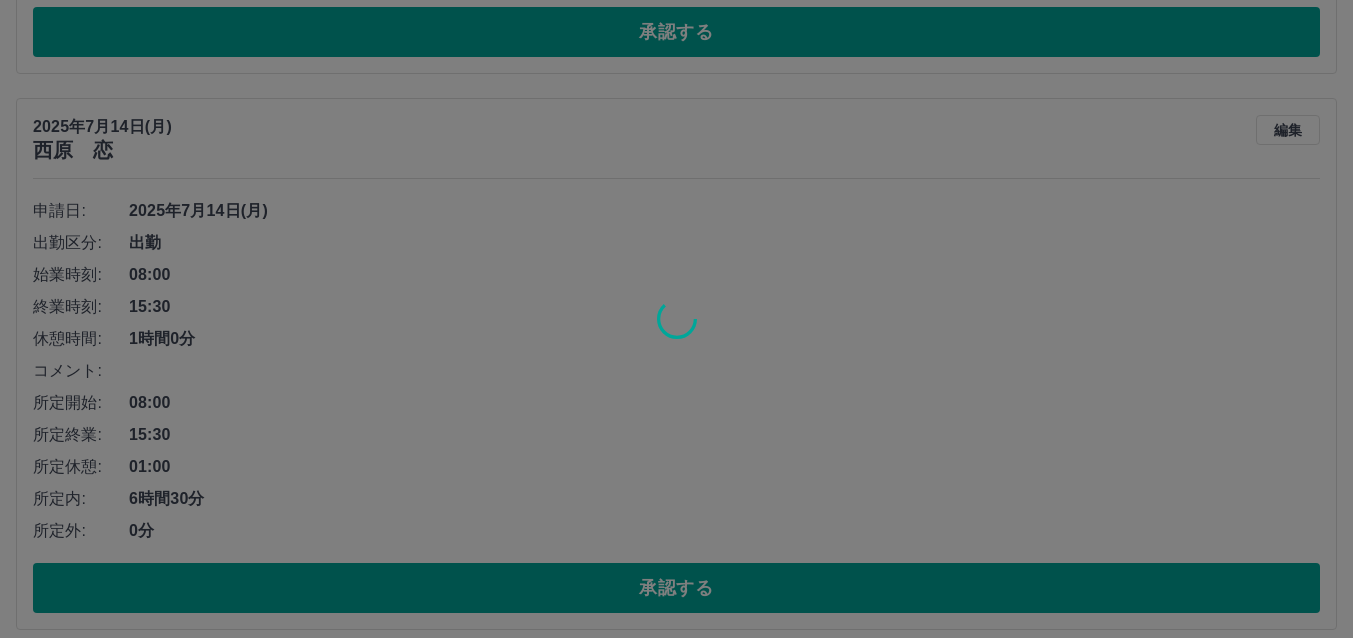 scroll, scrollTop: 6500, scrollLeft: 0, axis: vertical 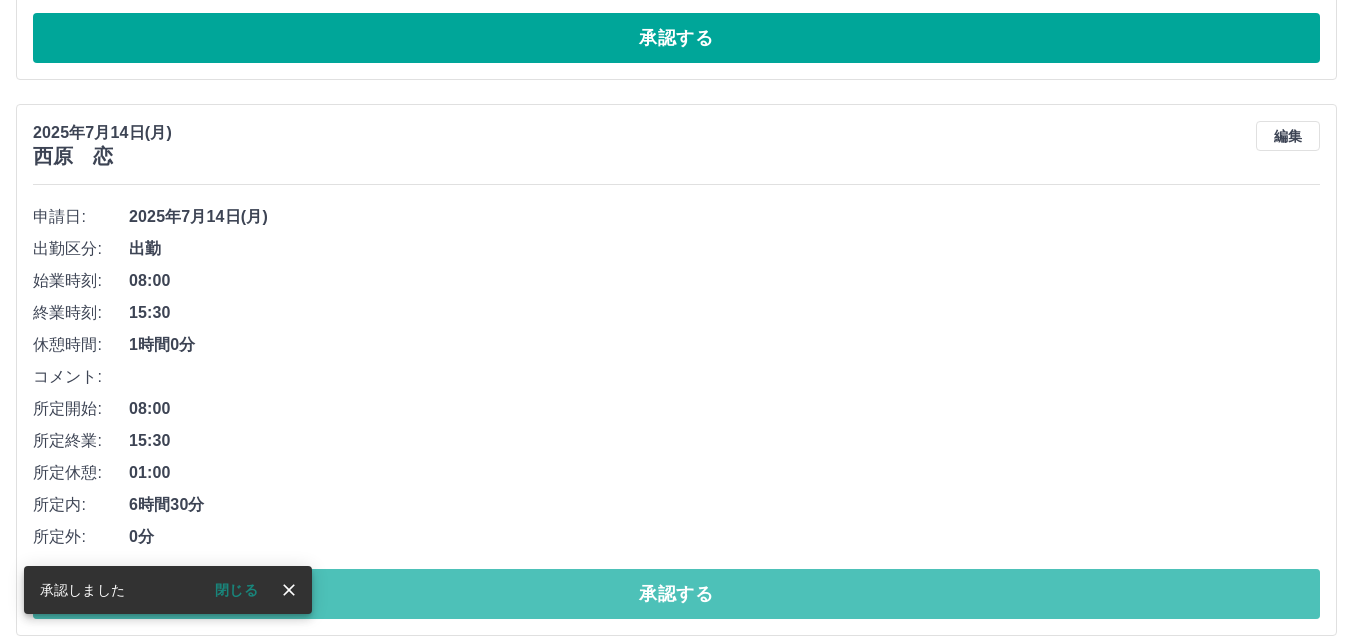 click on "承認する" at bounding box center (676, 594) 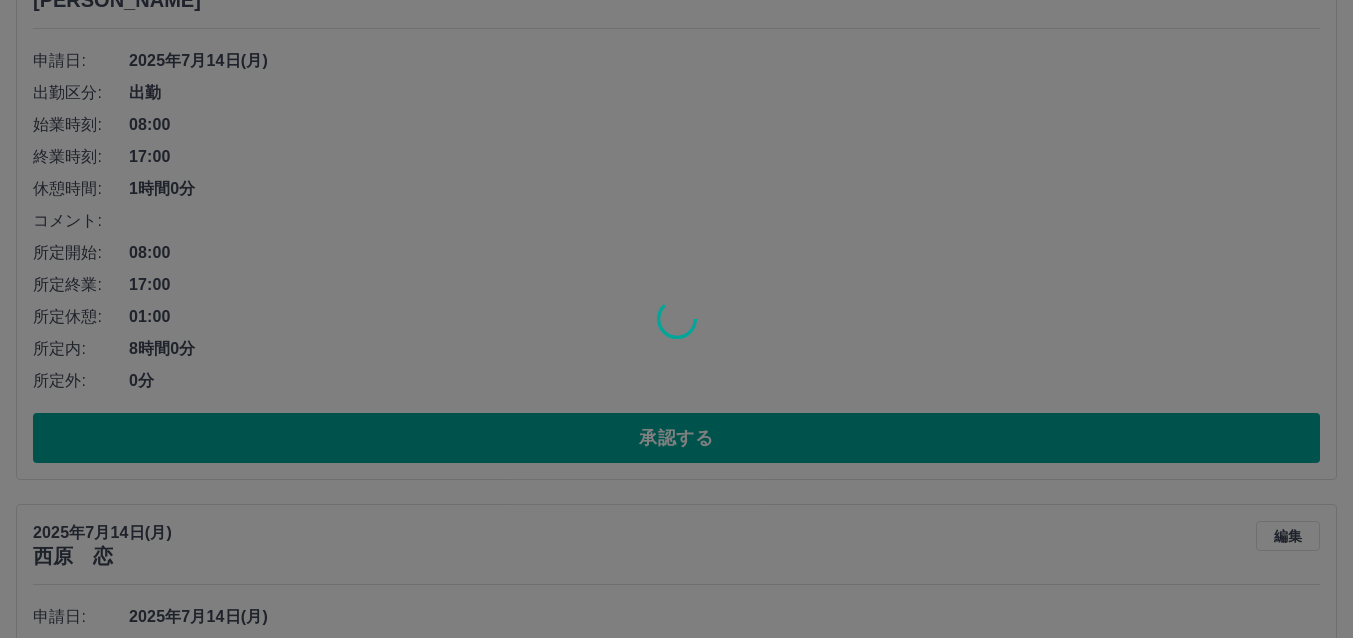 scroll, scrollTop: 6000, scrollLeft: 0, axis: vertical 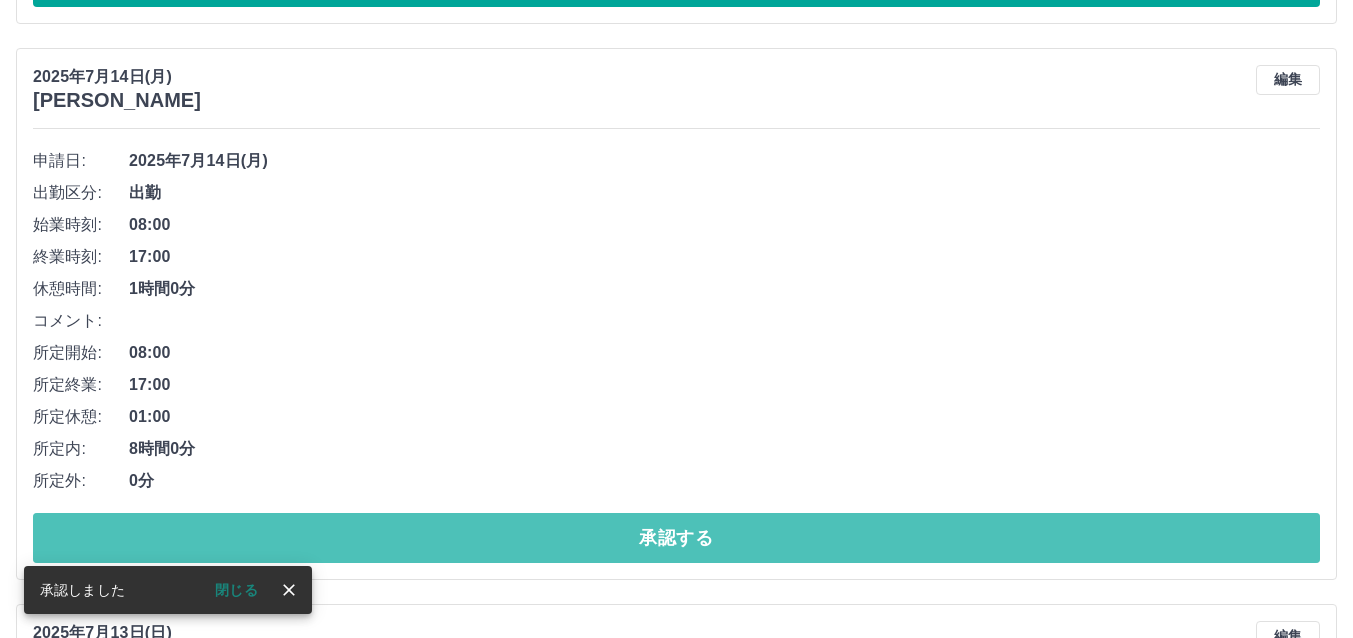 click on "承認する" at bounding box center [676, 538] 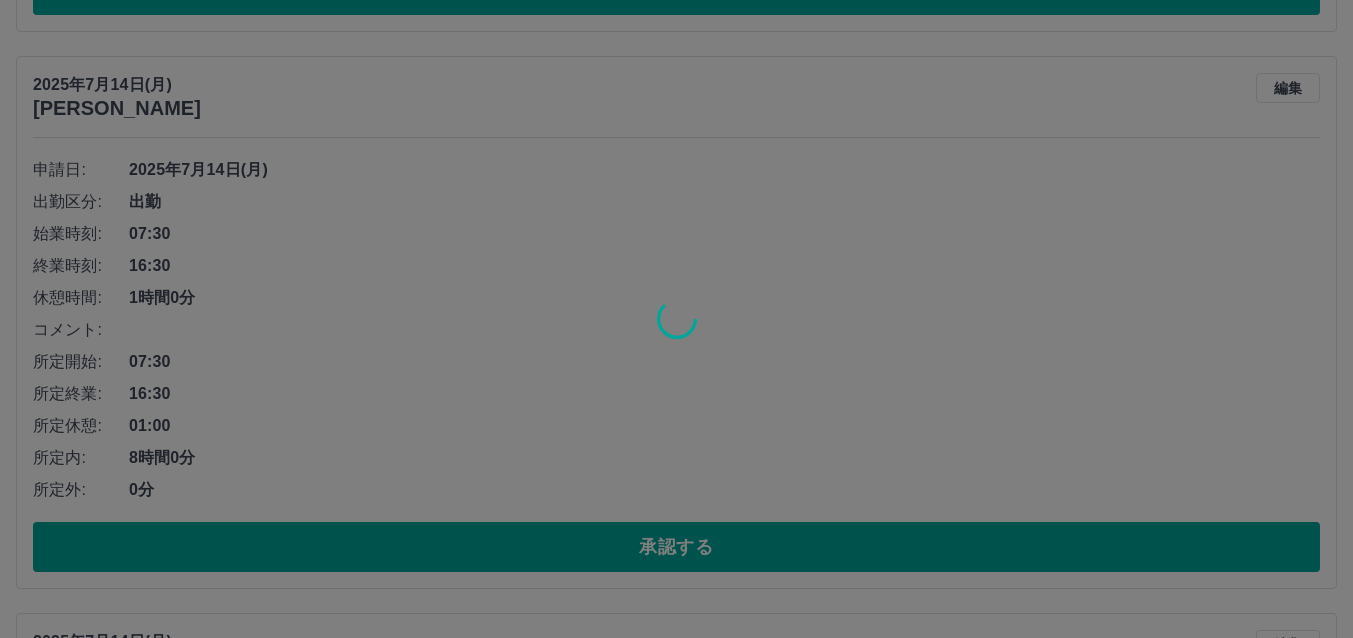 scroll, scrollTop: 5400, scrollLeft: 0, axis: vertical 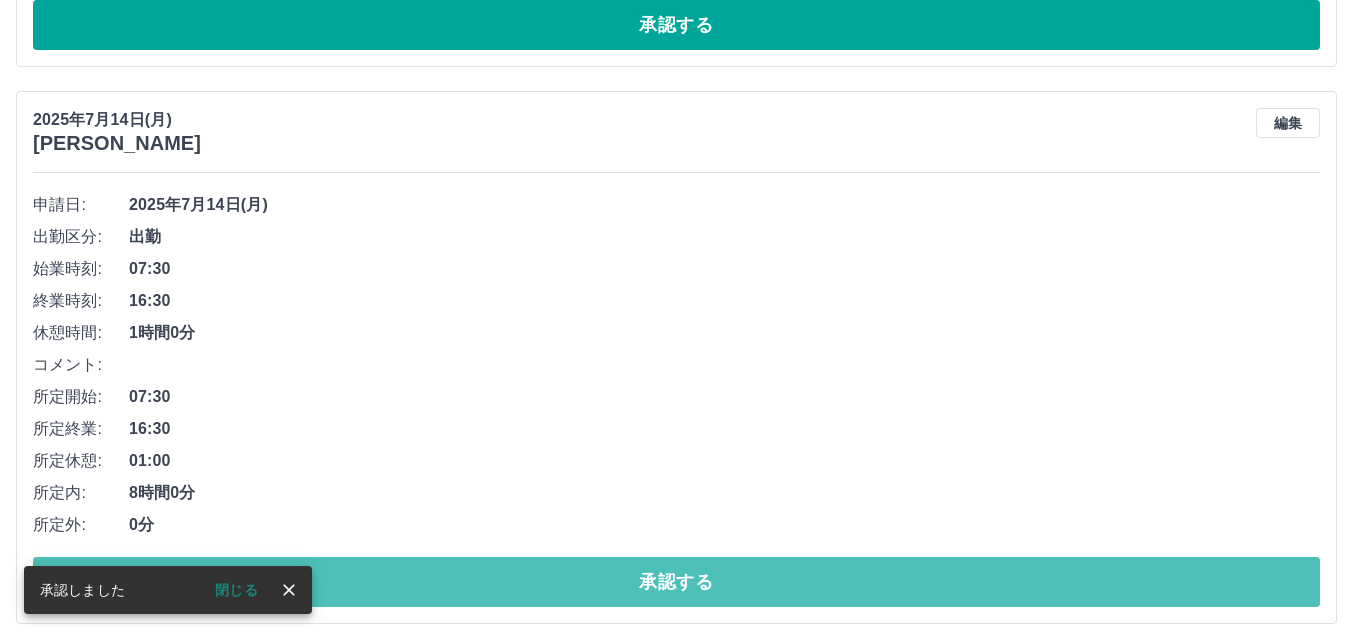 click on "承認する" at bounding box center [676, 582] 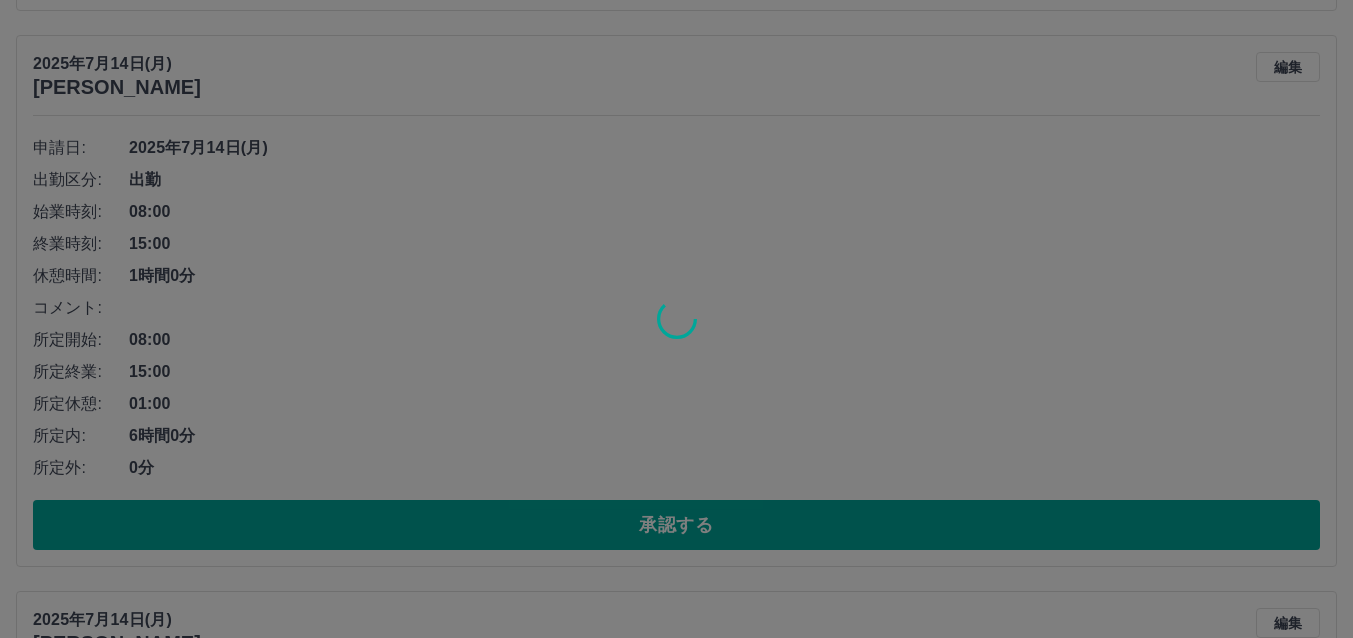 scroll, scrollTop: 4800, scrollLeft: 0, axis: vertical 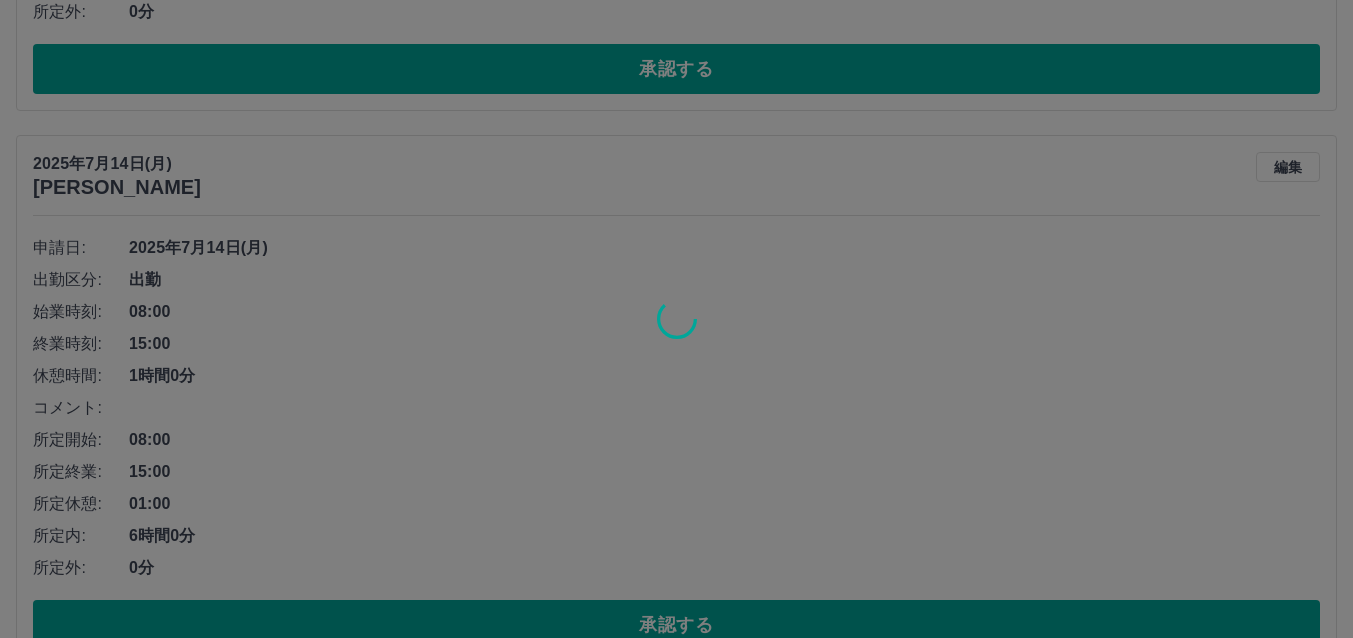 click at bounding box center [676, 319] 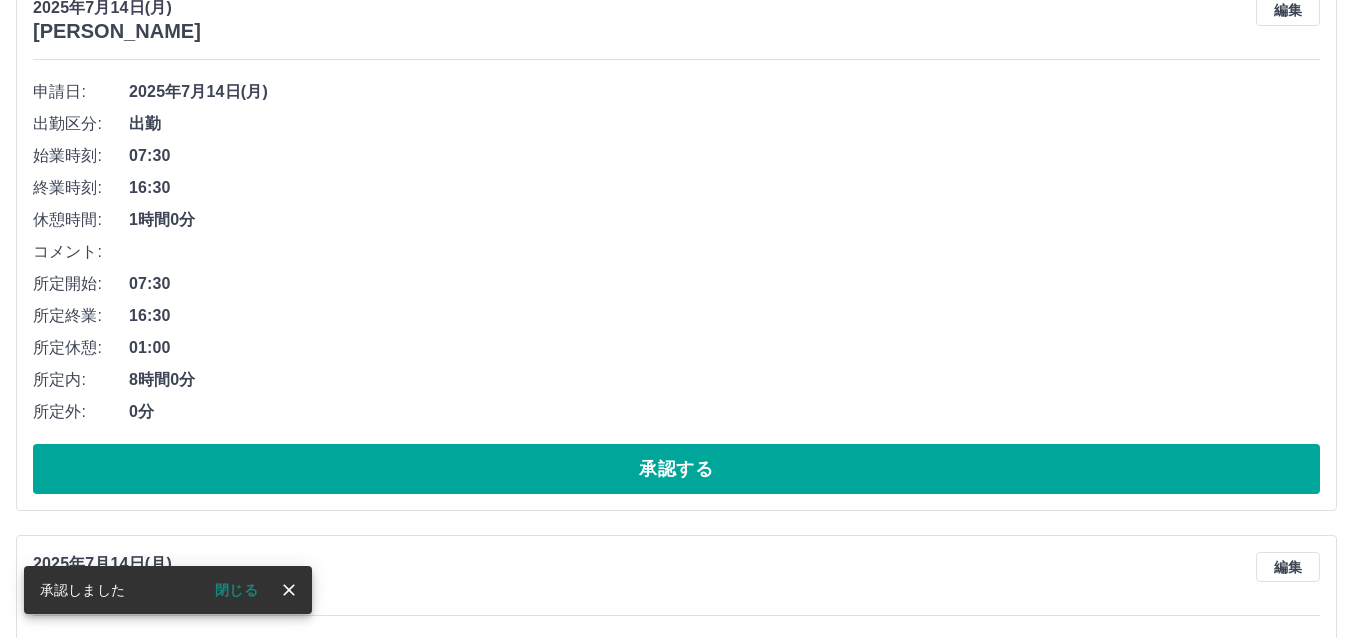 scroll, scrollTop: 4300, scrollLeft: 0, axis: vertical 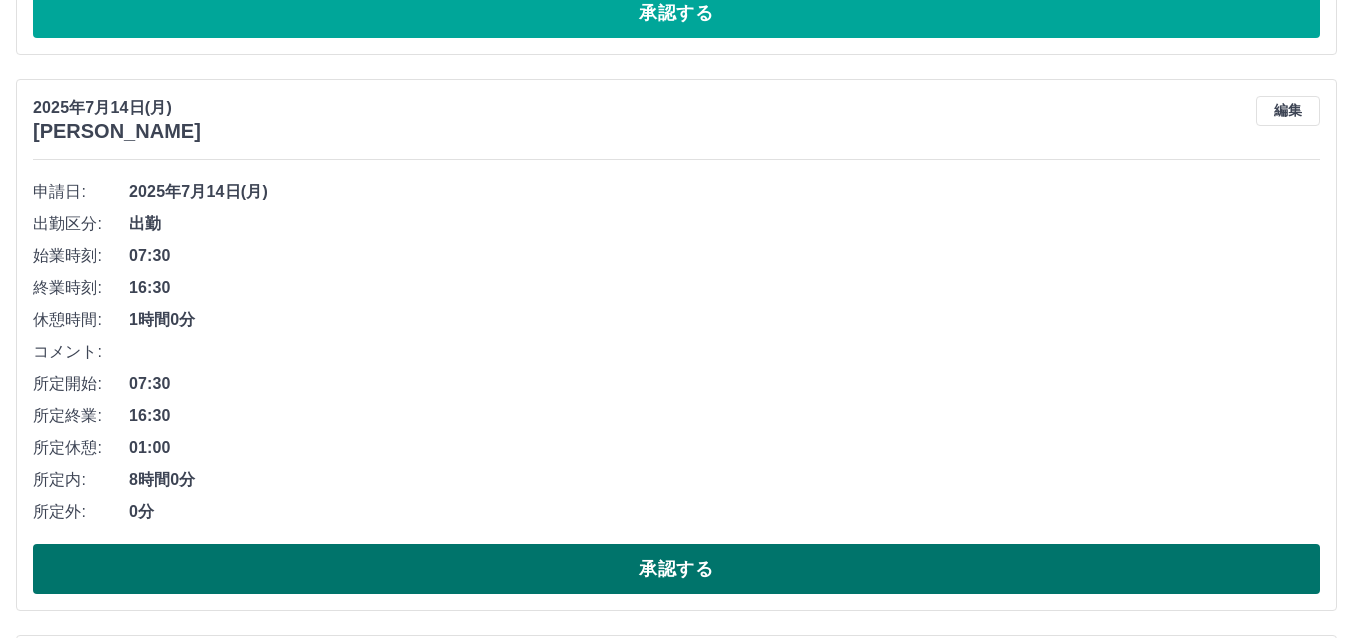 click on "承認する" at bounding box center (676, 569) 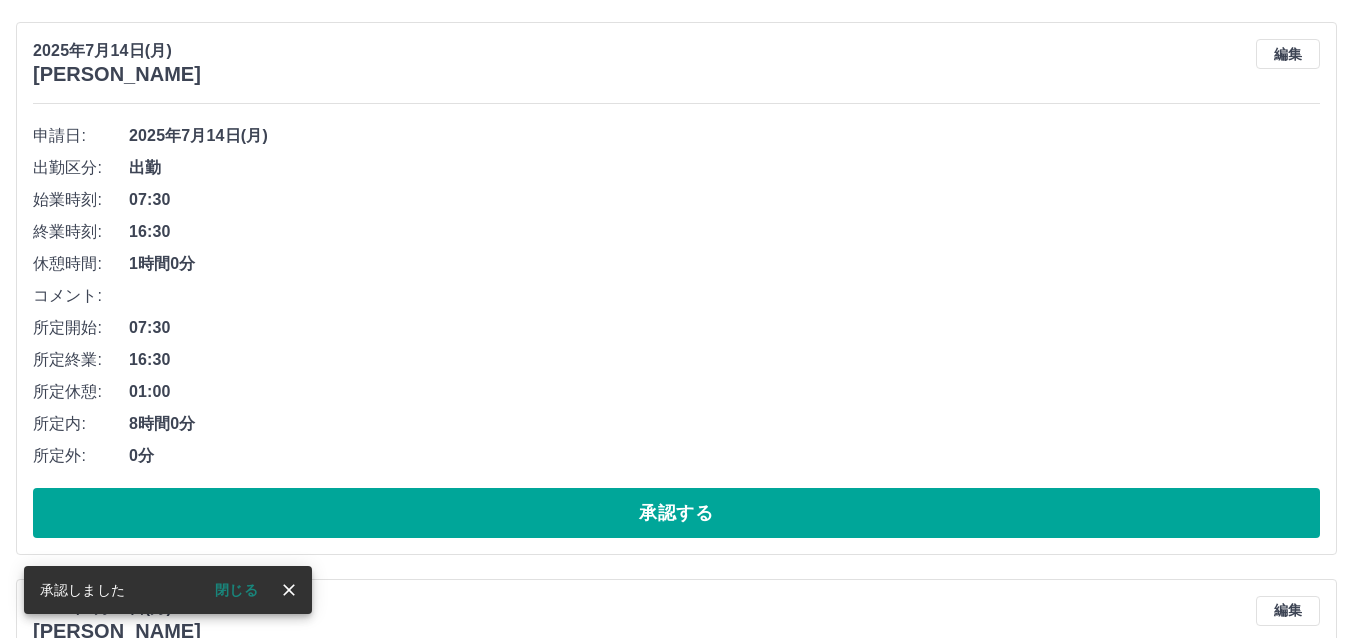 scroll, scrollTop: 3700, scrollLeft: 0, axis: vertical 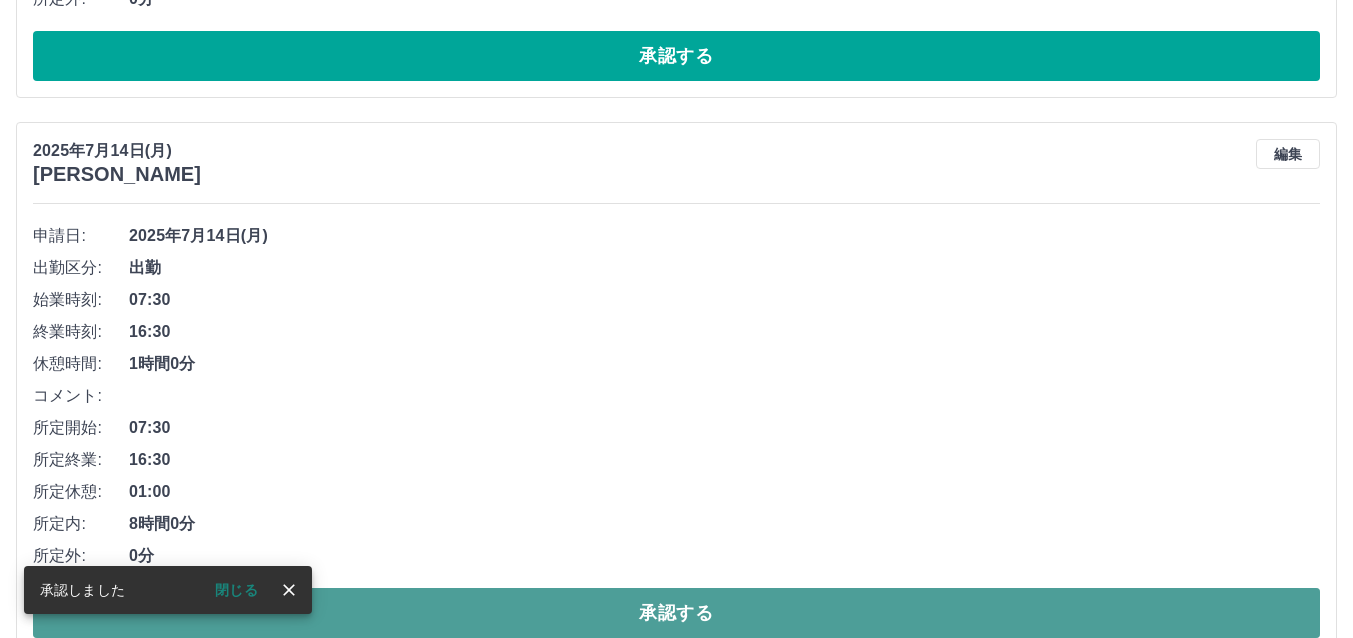 click on "承認する" at bounding box center (676, 613) 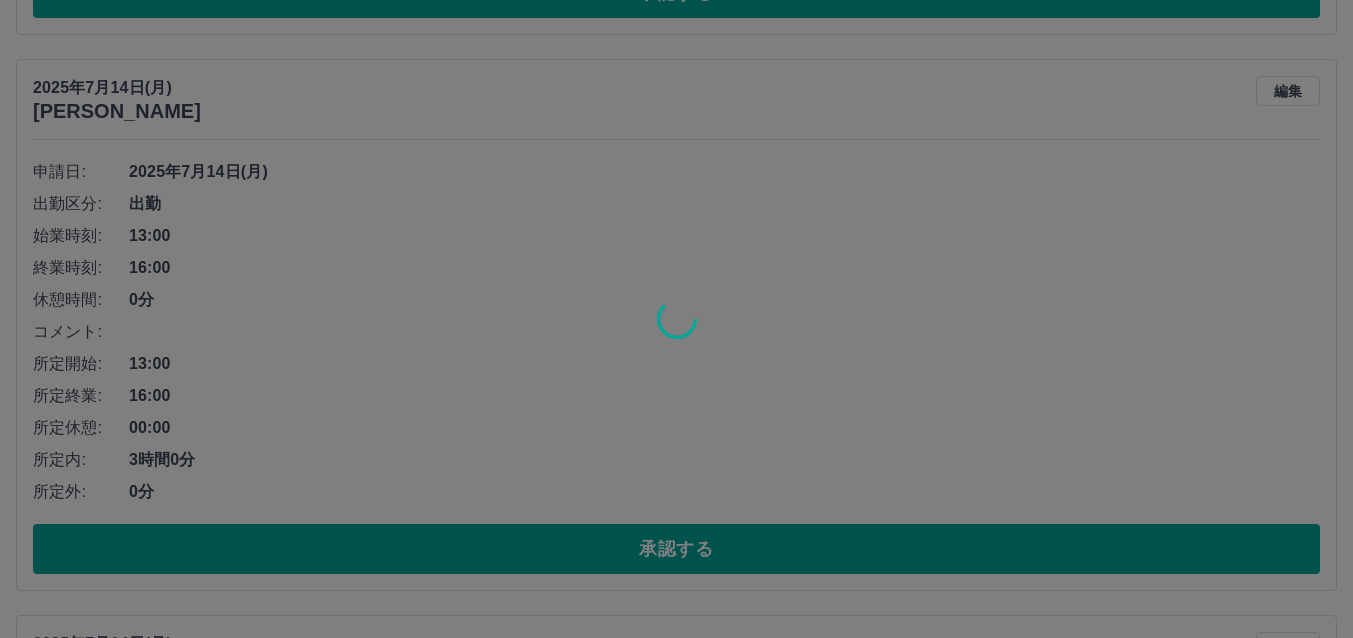 scroll, scrollTop: 3200, scrollLeft: 0, axis: vertical 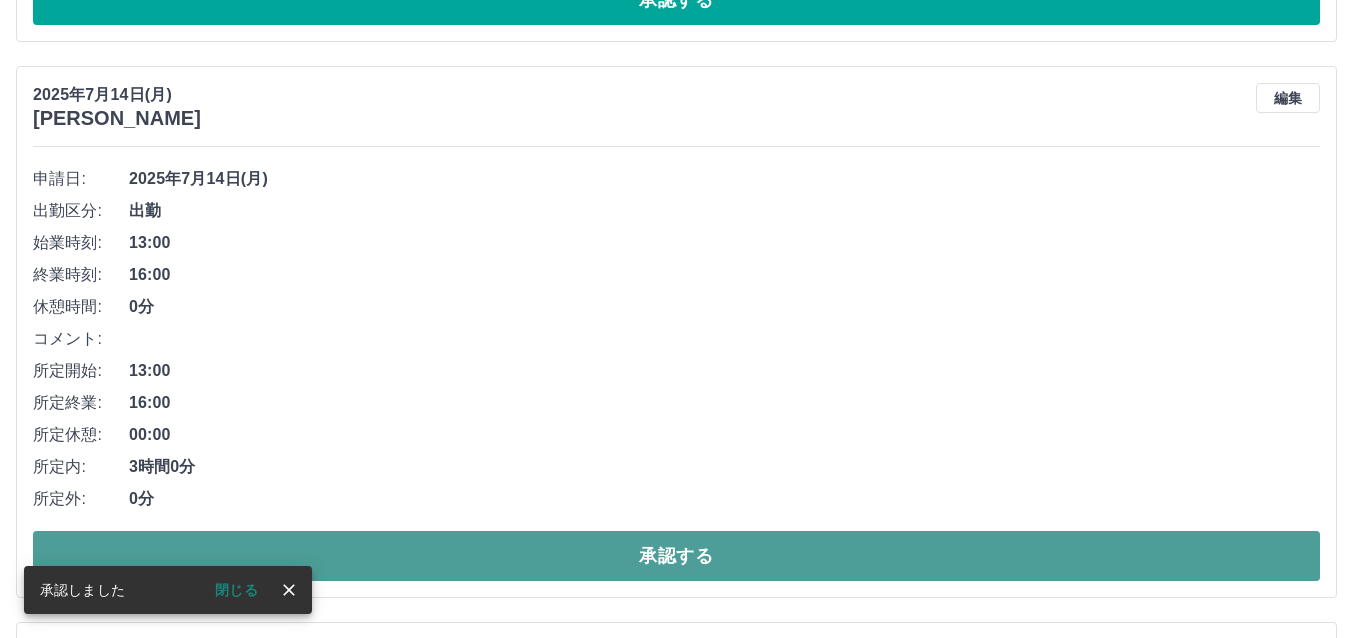 click on "承認する" at bounding box center (676, 556) 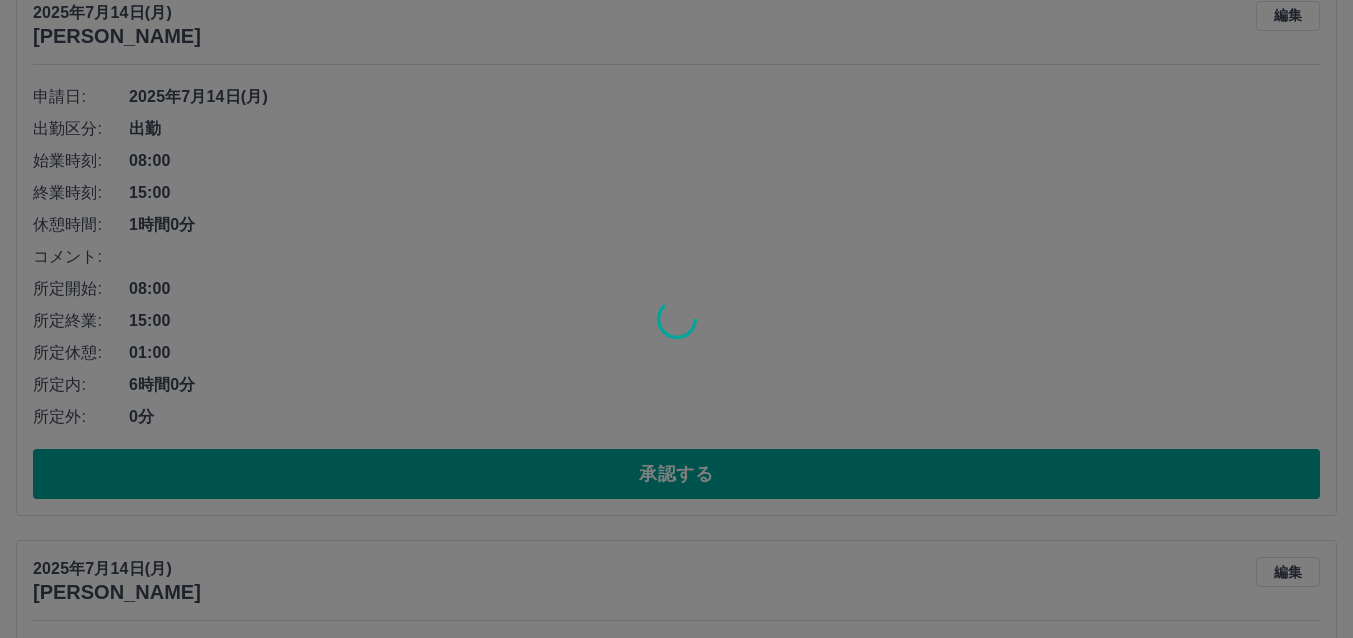 scroll, scrollTop: 2600, scrollLeft: 0, axis: vertical 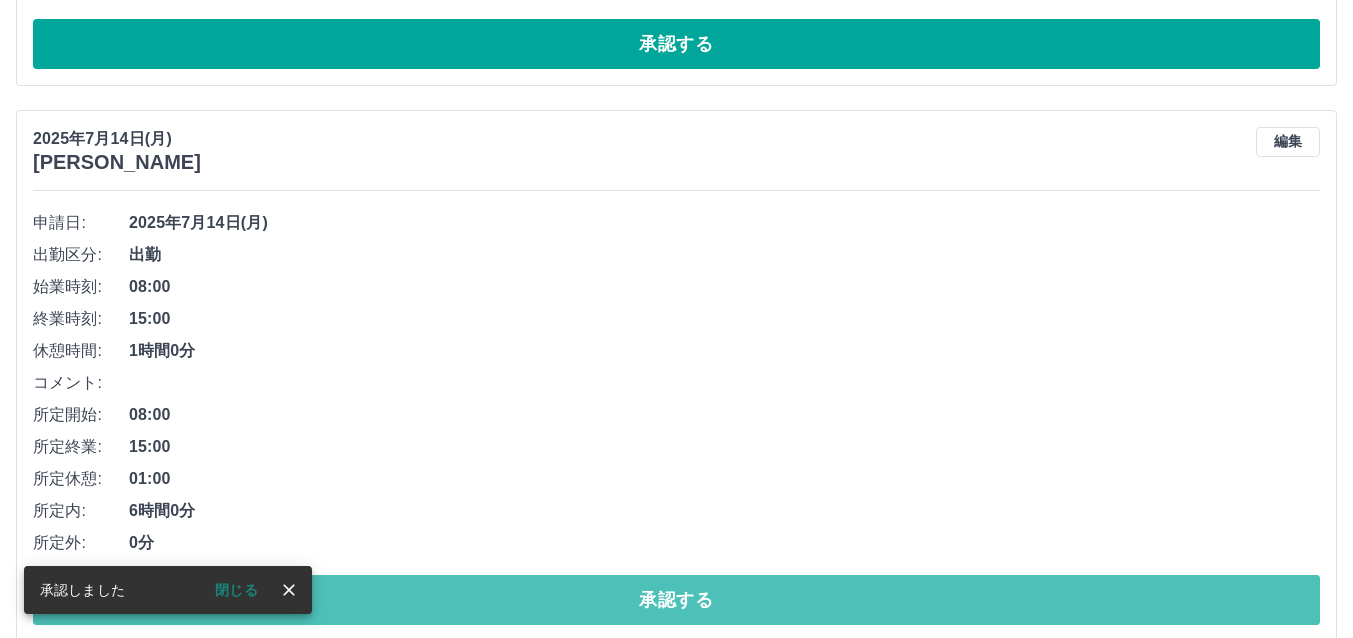 click on "承認する" at bounding box center (676, 600) 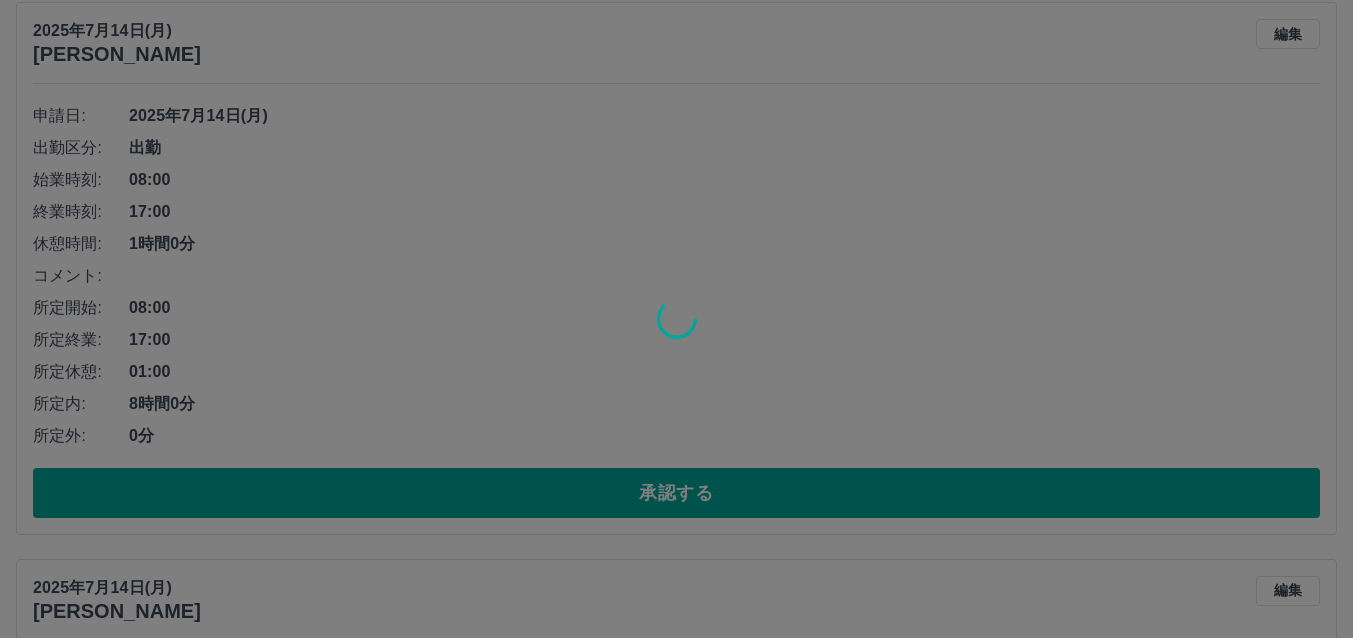 scroll, scrollTop: 2100, scrollLeft: 0, axis: vertical 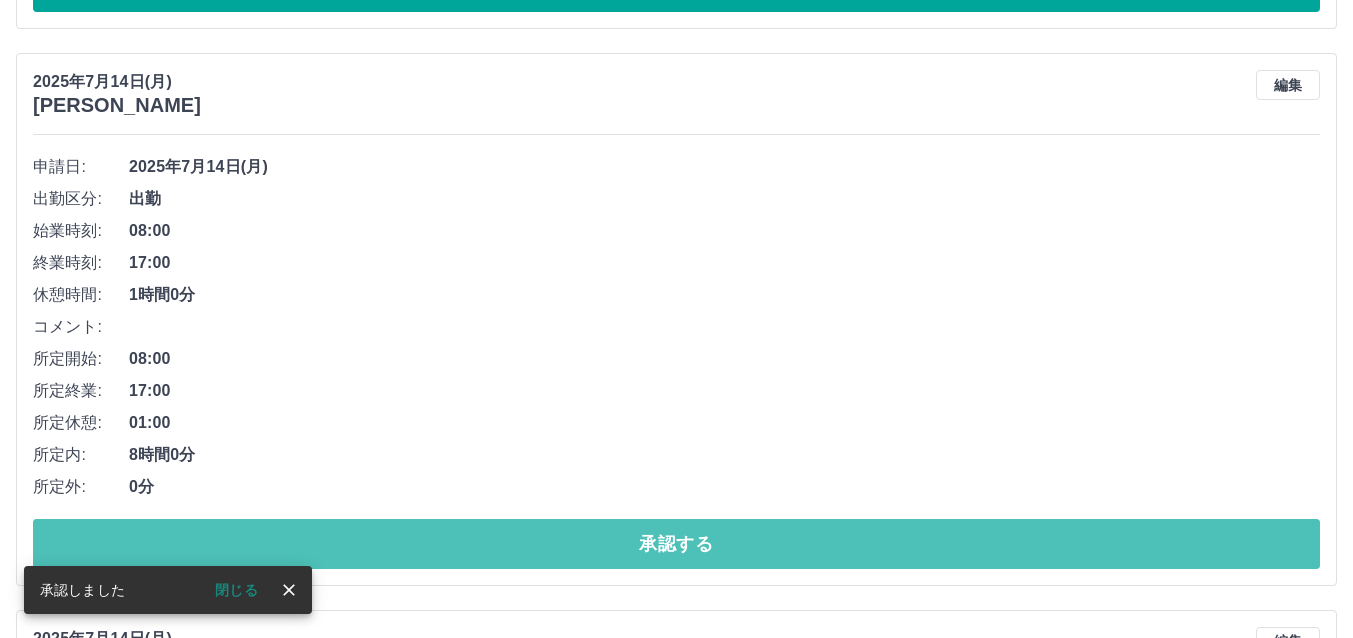 click on "承認する" at bounding box center [676, 544] 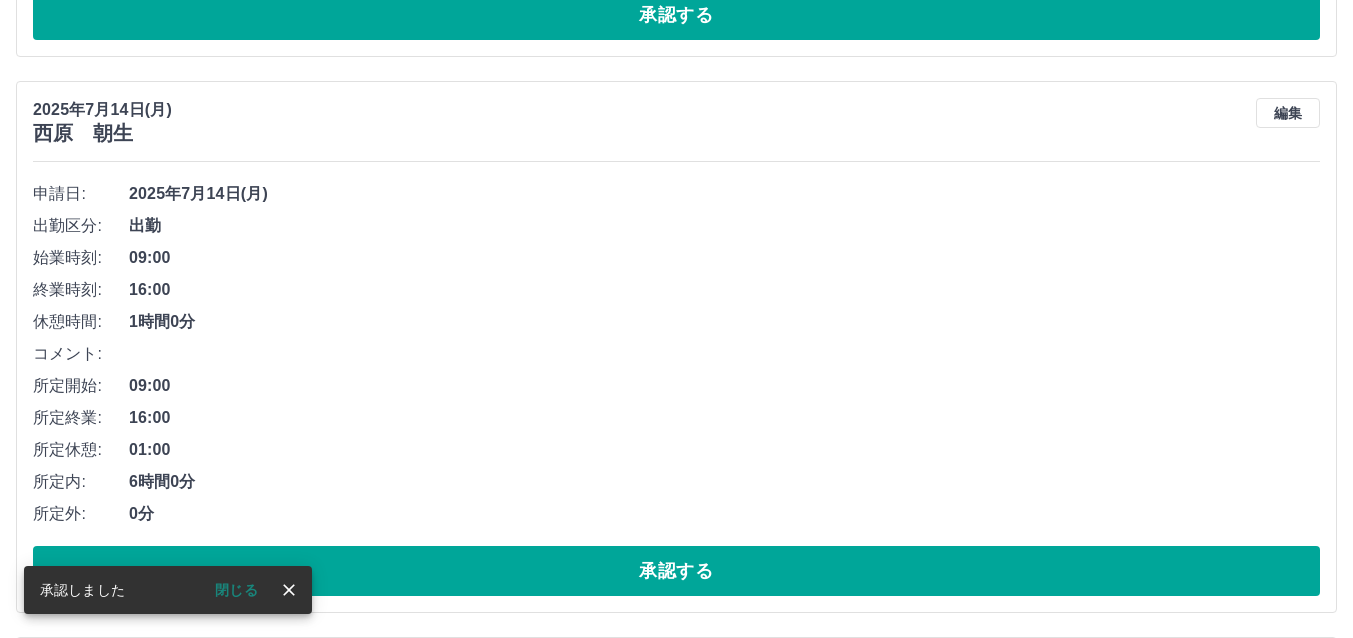 scroll, scrollTop: 1500, scrollLeft: 0, axis: vertical 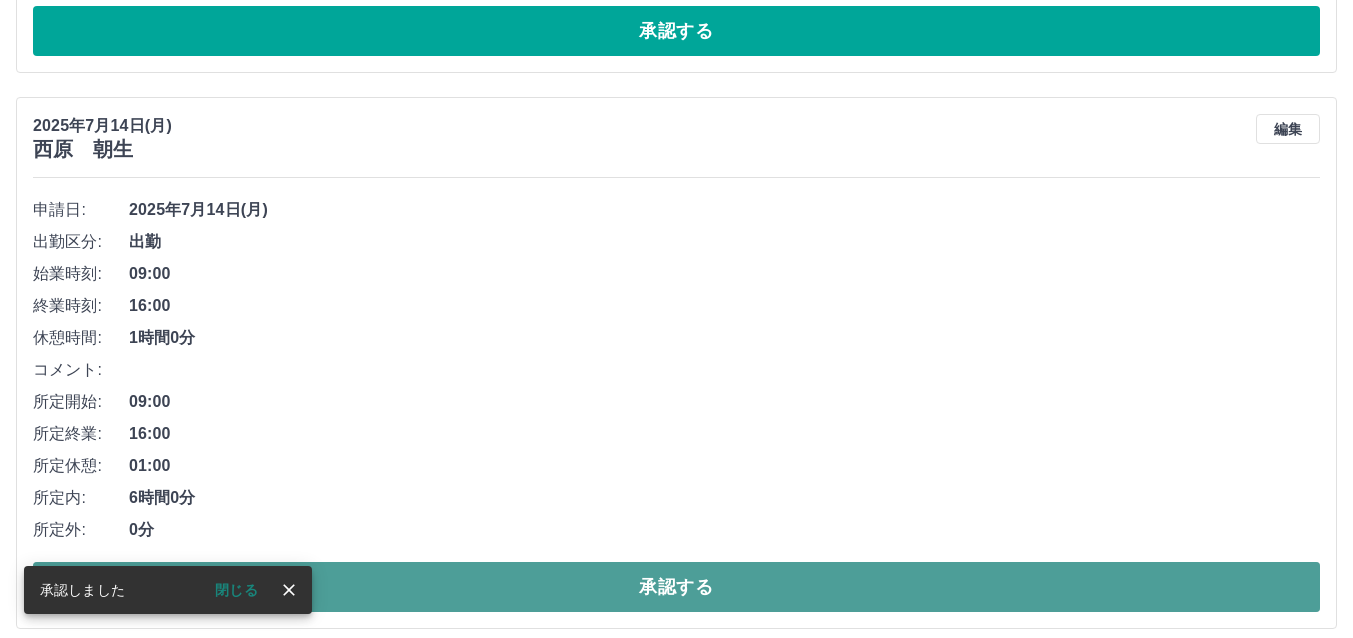 click on "承認する" at bounding box center (676, 587) 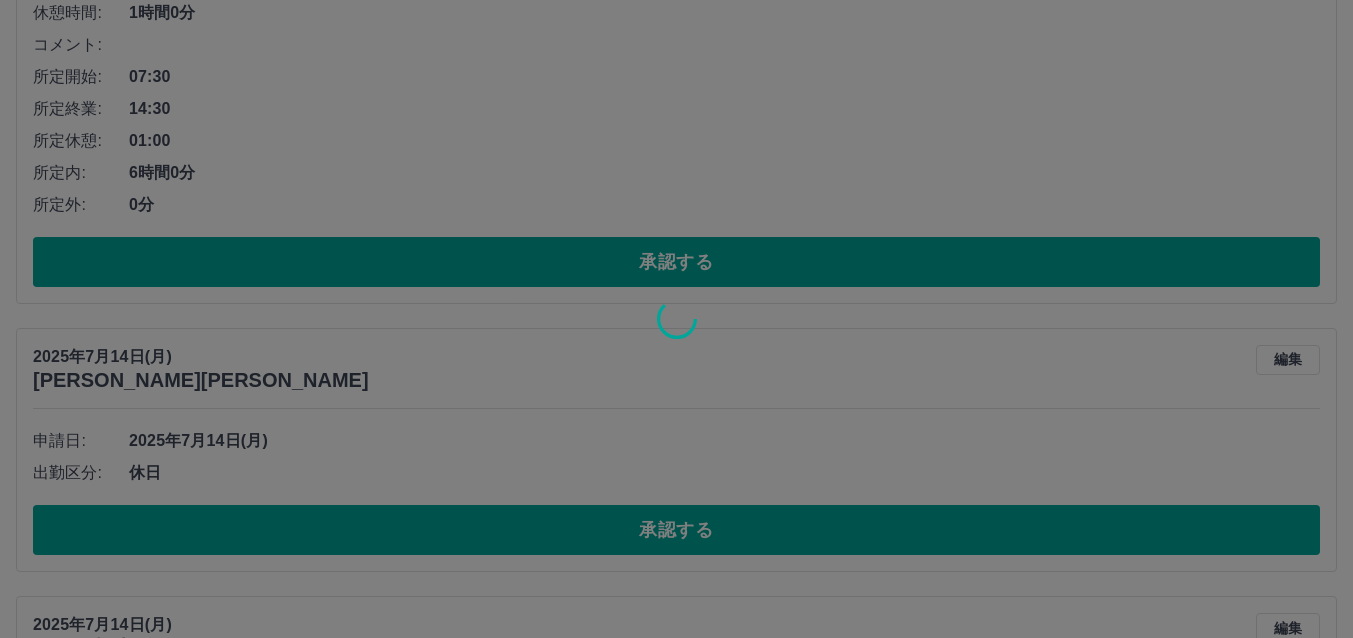 scroll, scrollTop: 1000, scrollLeft: 0, axis: vertical 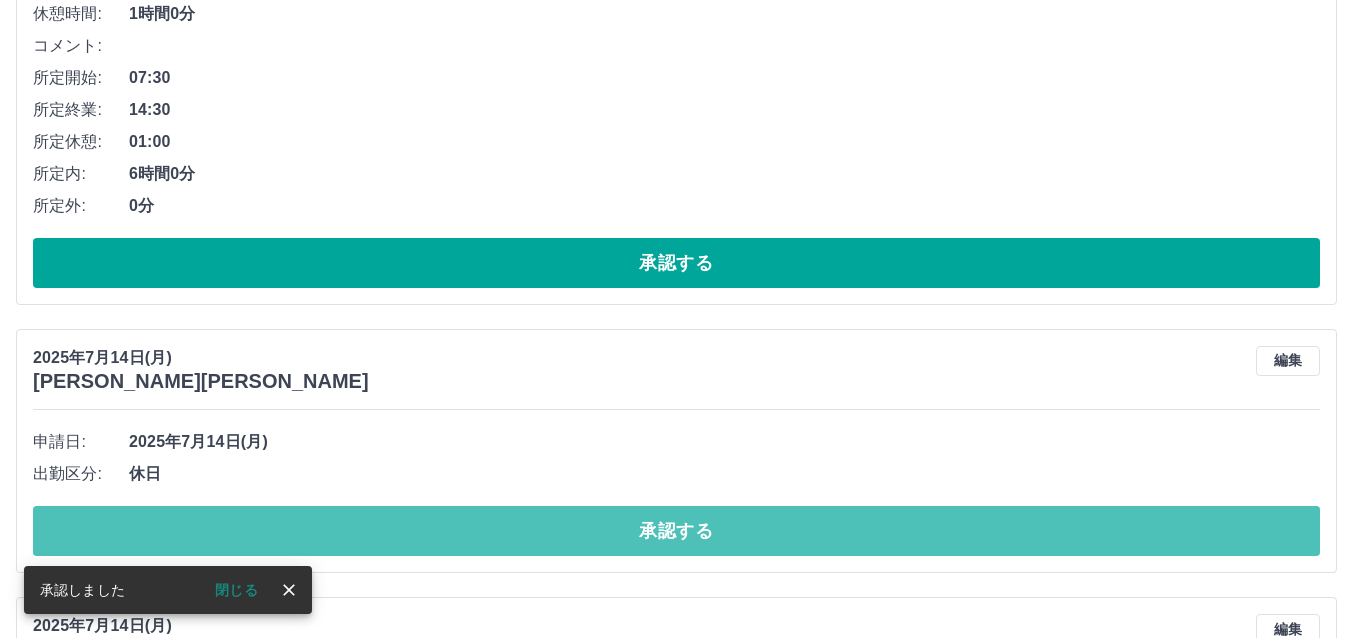 click on "承認する" at bounding box center [676, 531] 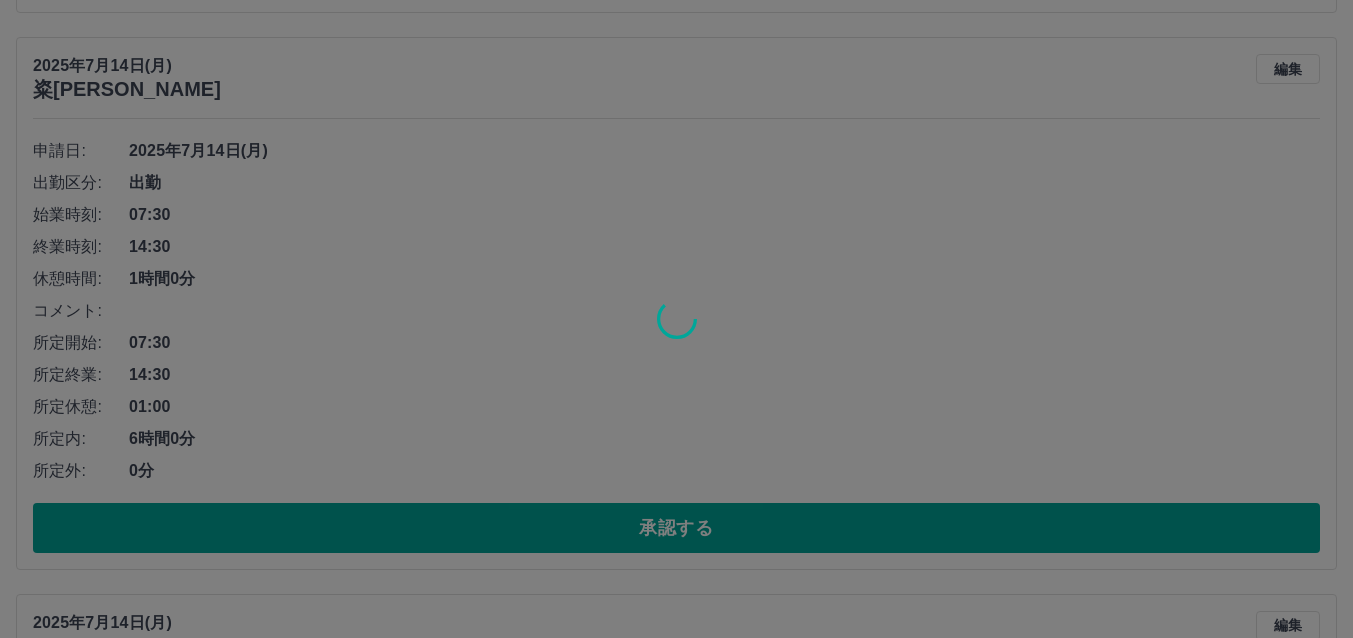 scroll, scrollTop: 700, scrollLeft: 0, axis: vertical 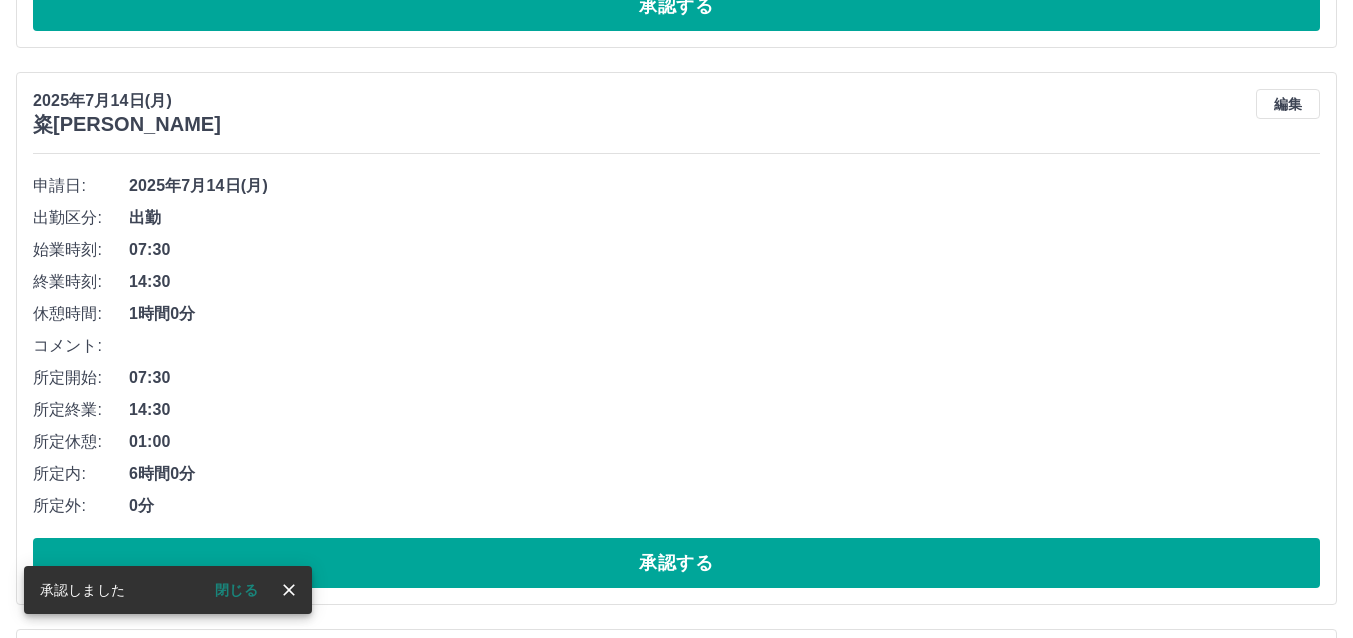 click on "承認する" at bounding box center (676, 563) 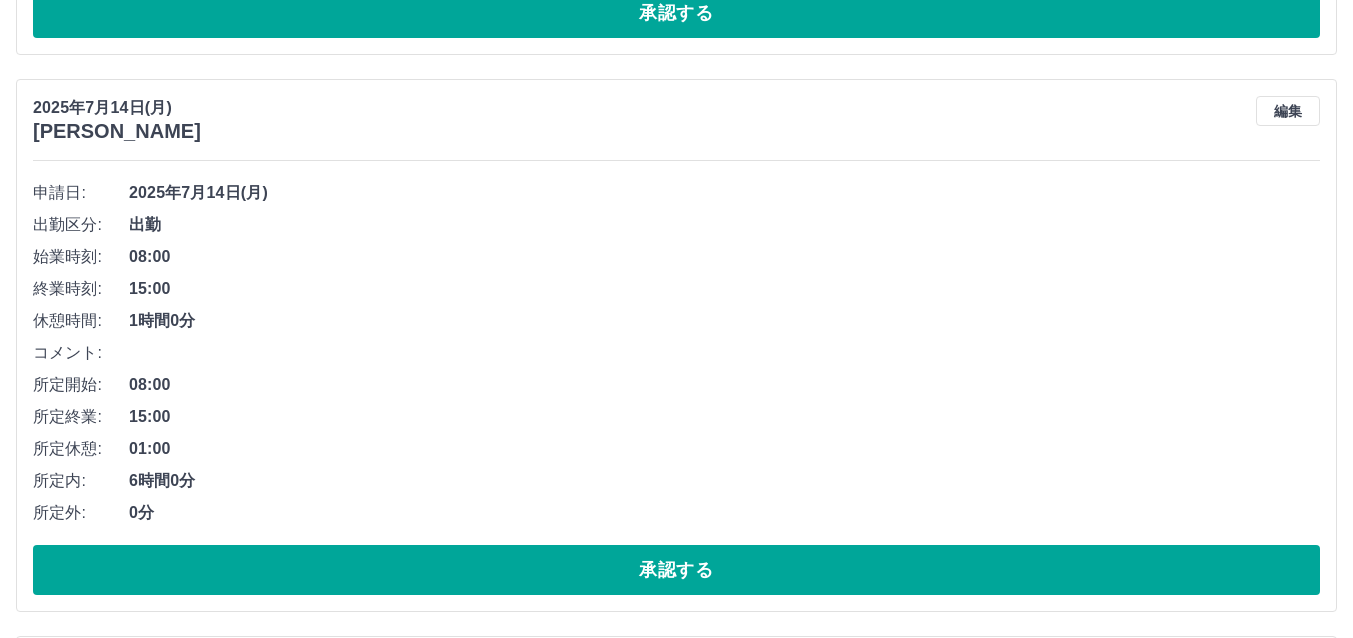 scroll, scrollTop: 728, scrollLeft: 0, axis: vertical 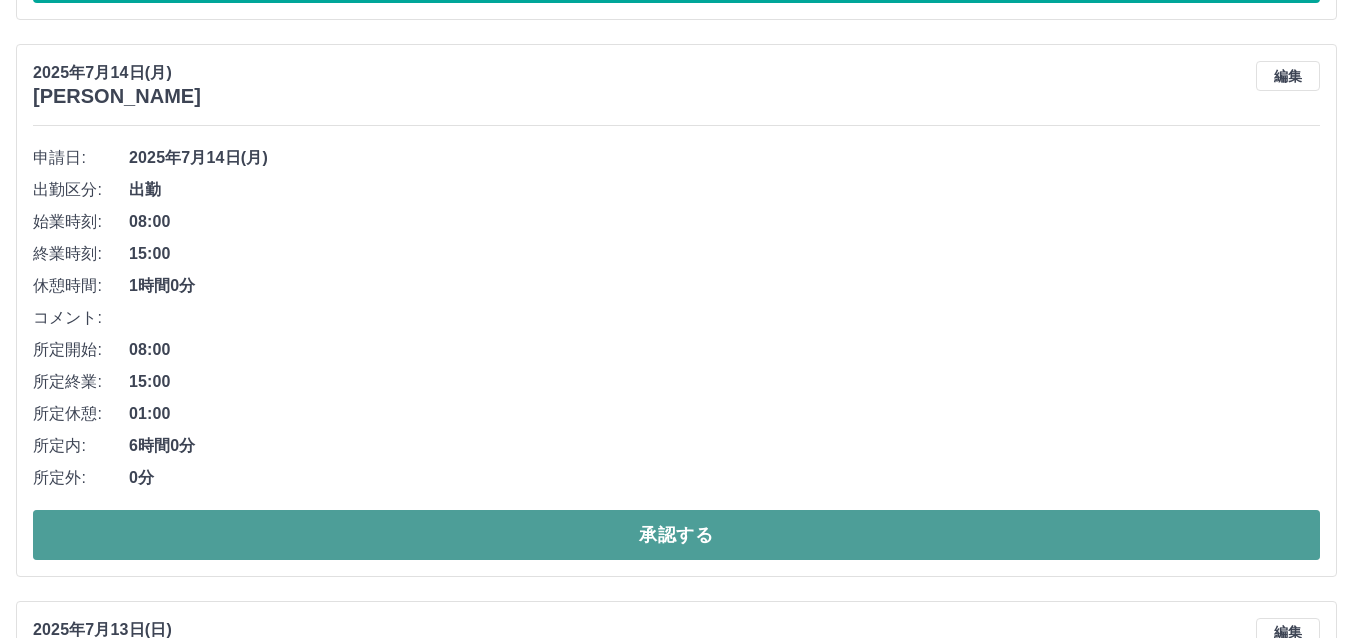 click on "承認する" at bounding box center [676, 535] 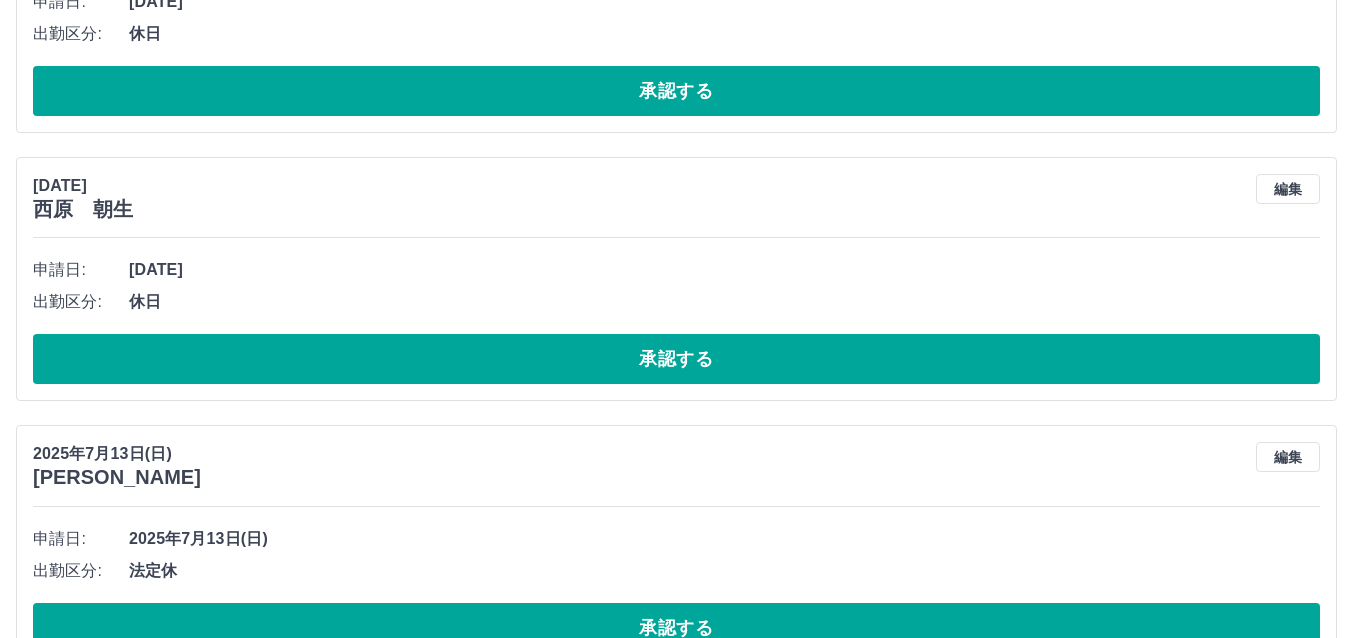 scroll, scrollTop: 271, scrollLeft: 0, axis: vertical 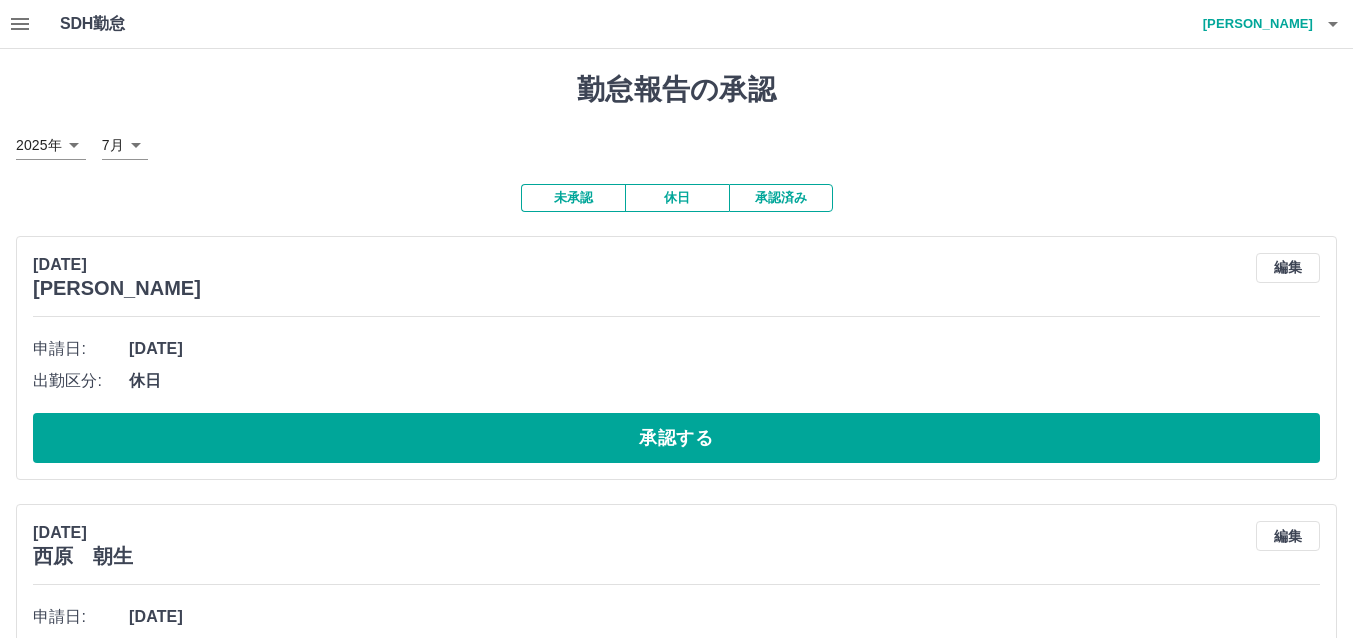 click at bounding box center [1333, 24] 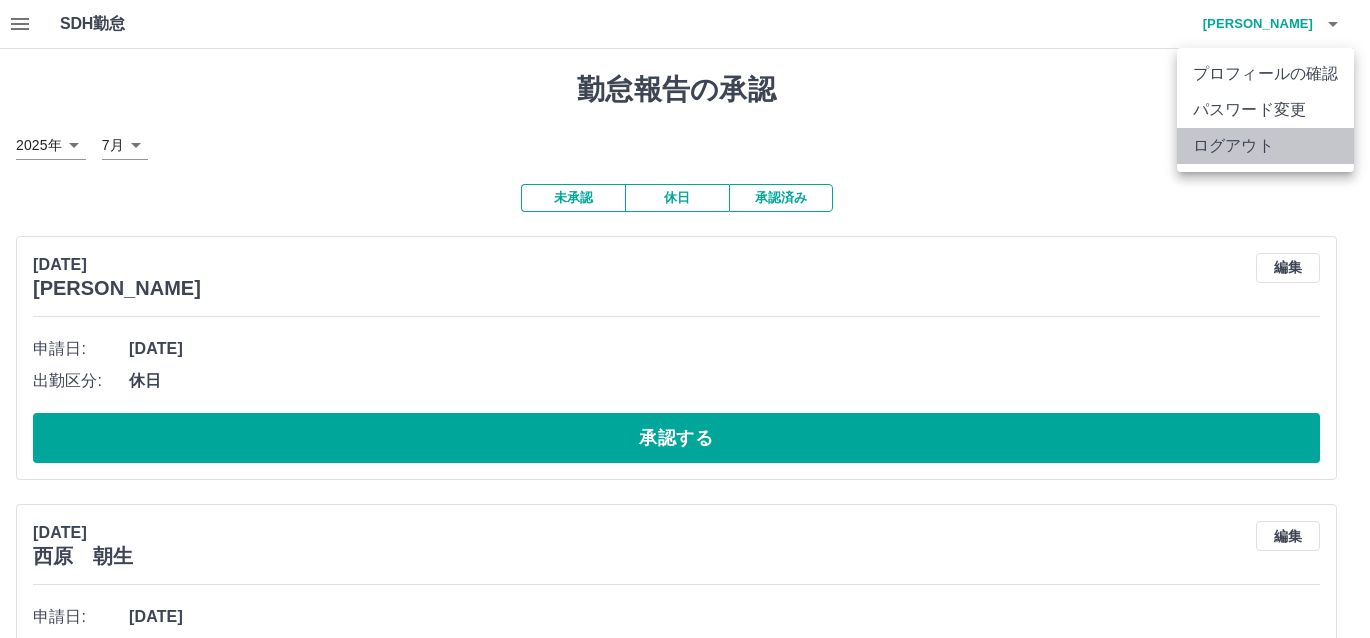 click on "ログアウト" at bounding box center [1265, 146] 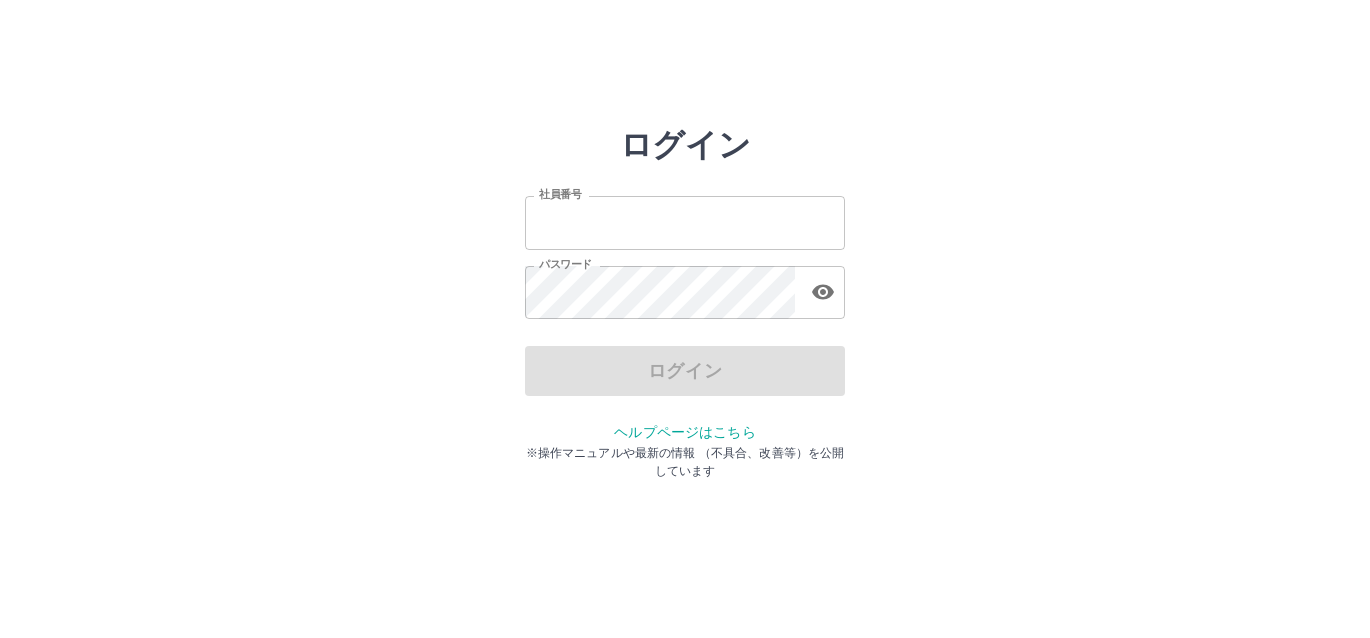 scroll, scrollTop: 0, scrollLeft: 0, axis: both 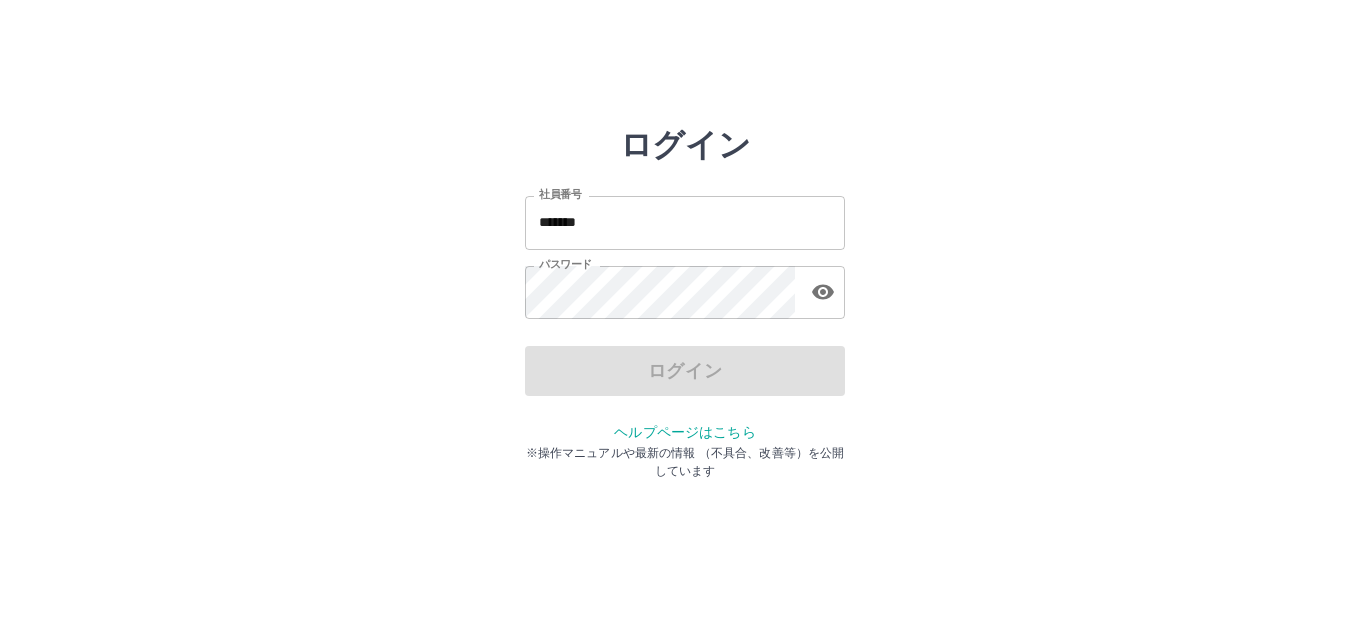 click on "*******" at bounding box center (685, 222) 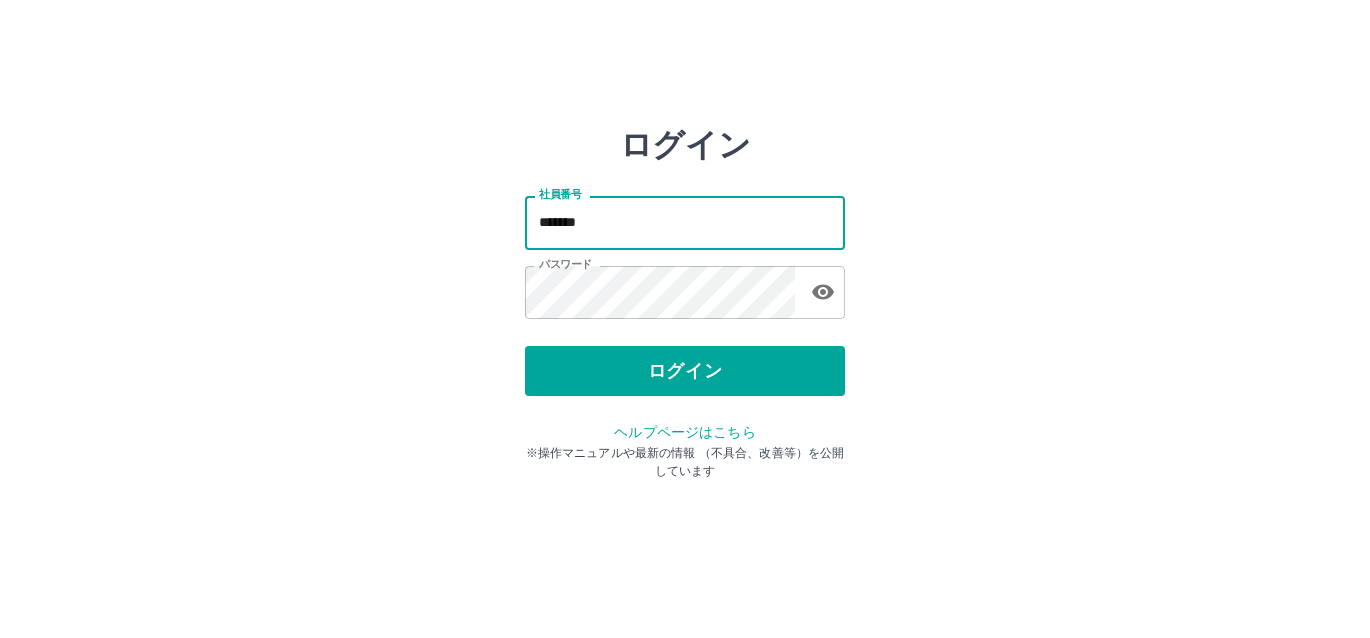 type on "*******" 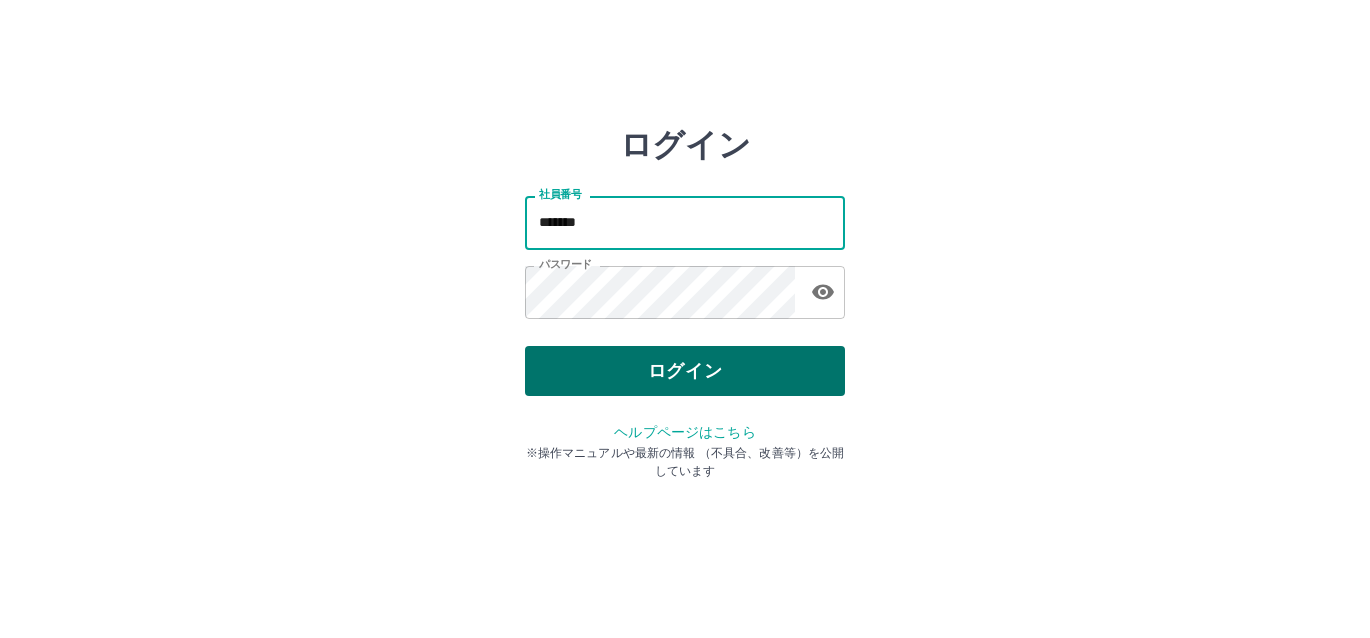click on "ログイン" at bounding box center (685, 371) 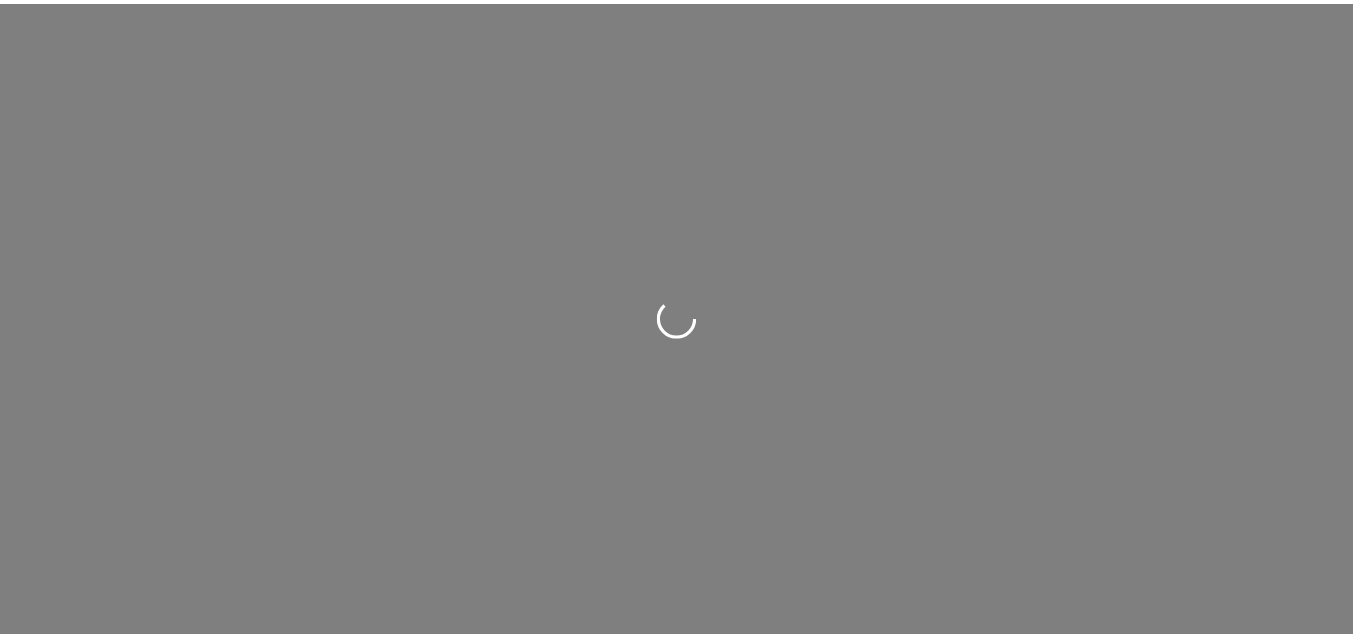 scroll, scrollTop: 0, scrollLeft: 0, axis: both 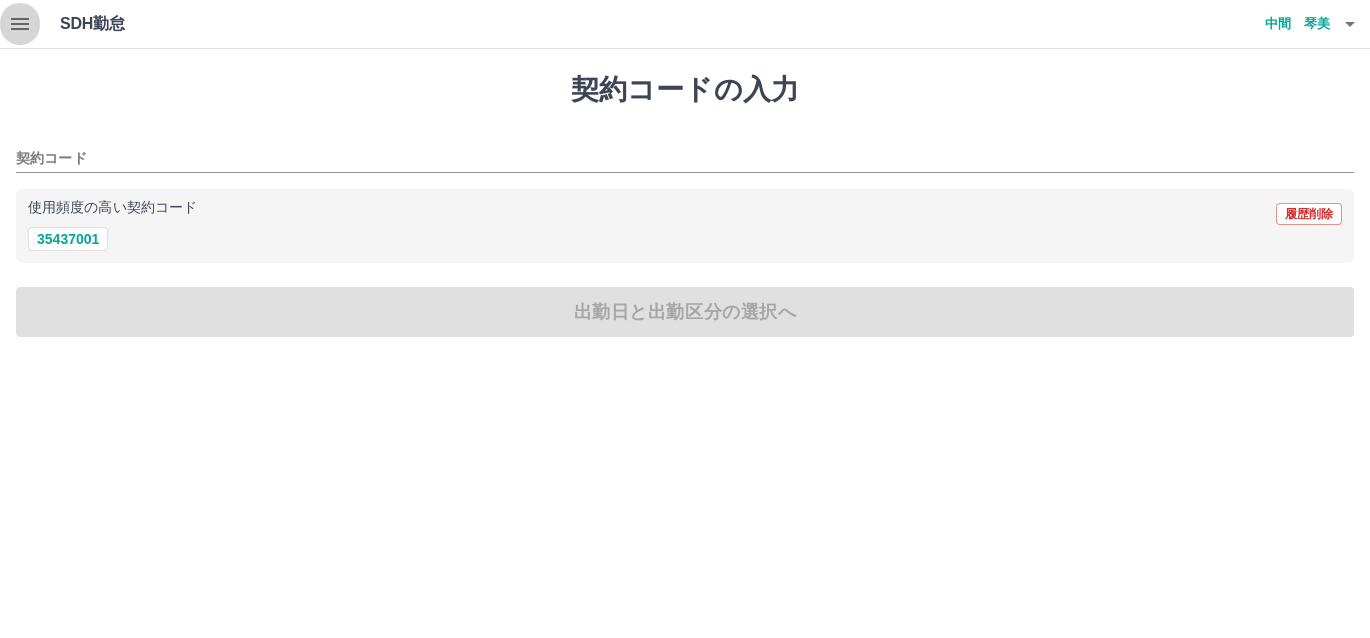 click 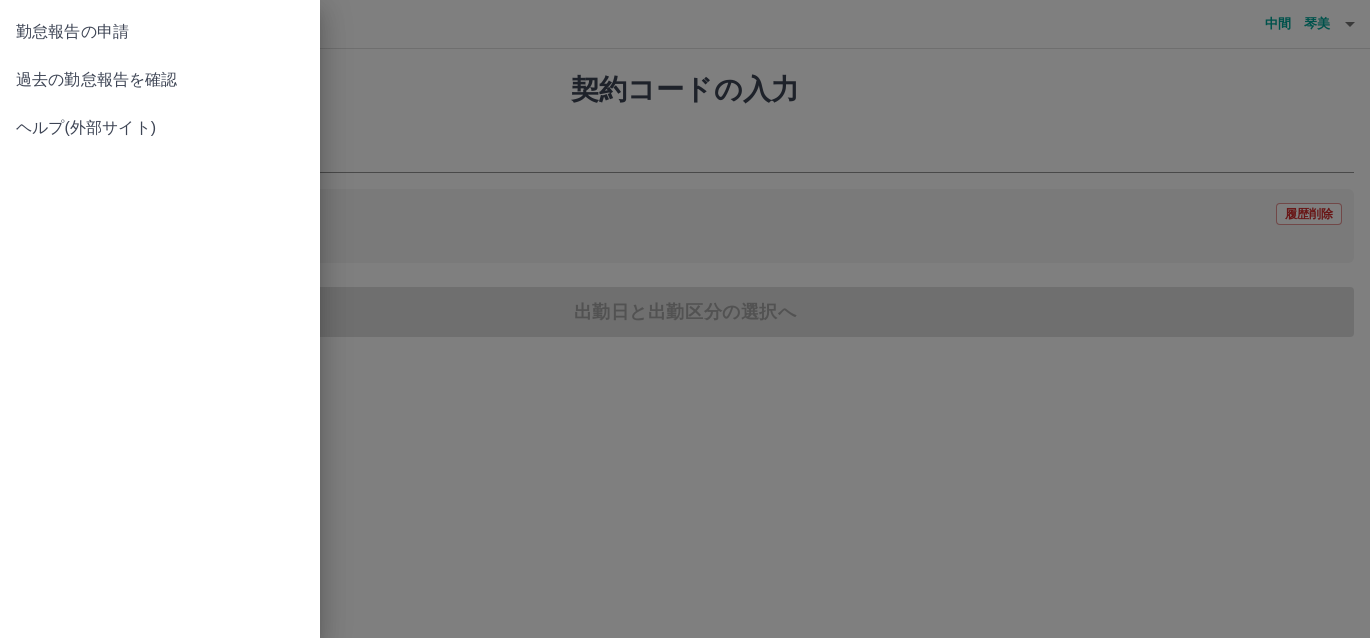 click on "過去の勤怠報告を確認" at bounding box center [160, 80] 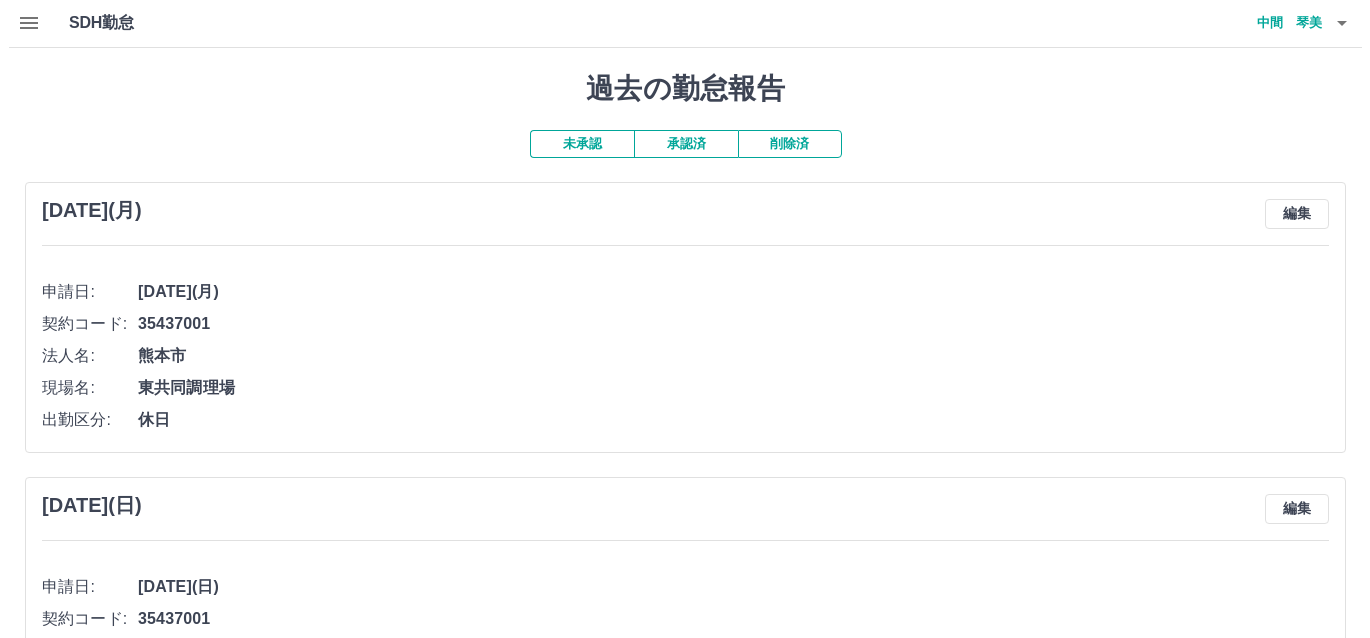 scroll, scrollTop: 0, scrollLeft: 0, axis: both 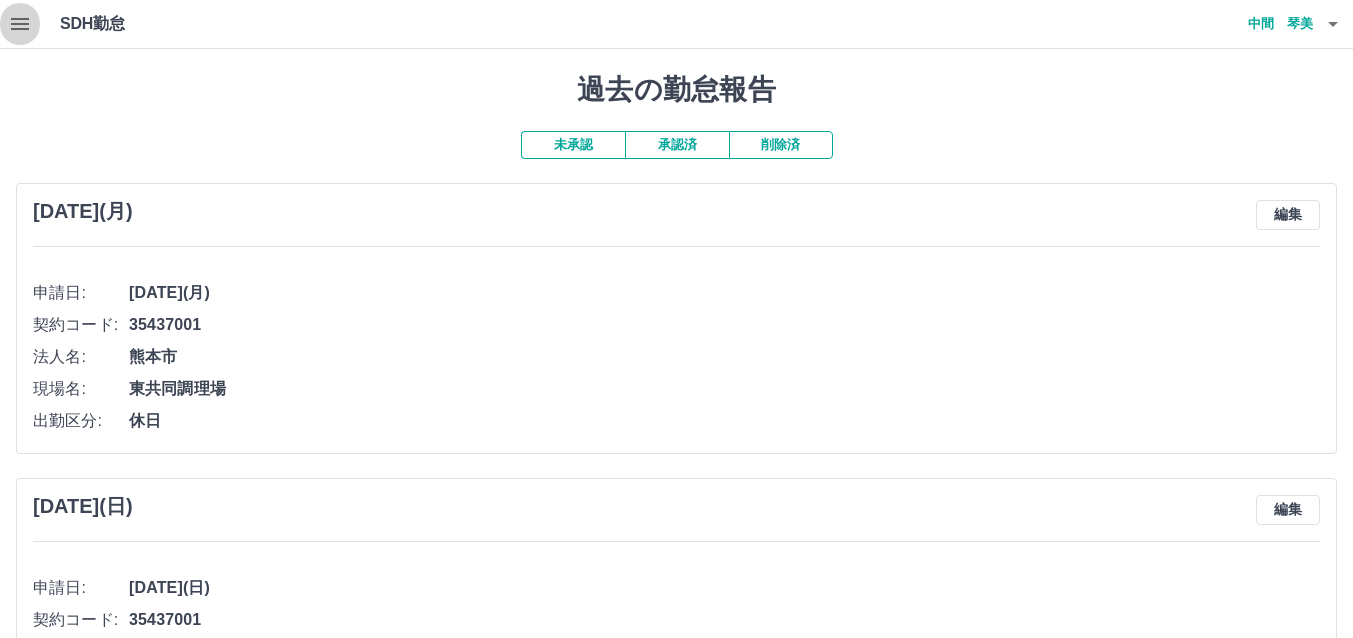 click 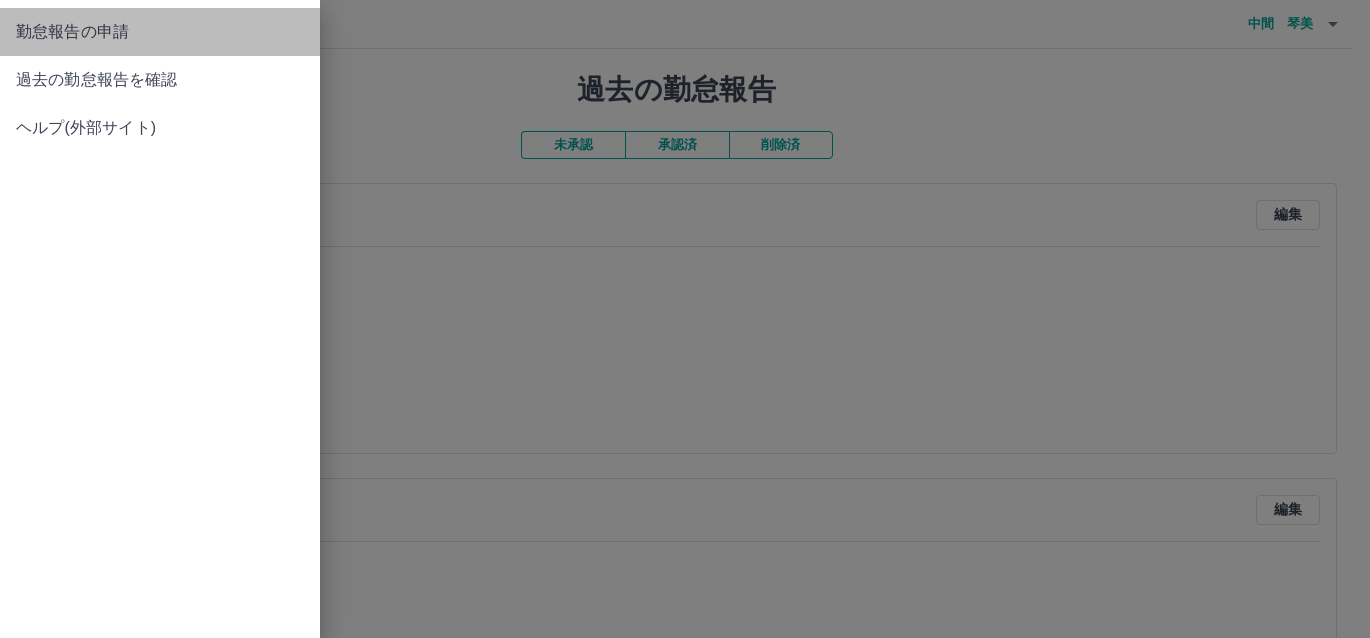 drag, startPoint x: 20, startPoint y: 23, endPoint x: 50, endPoint y: 34, distance: 31.95309 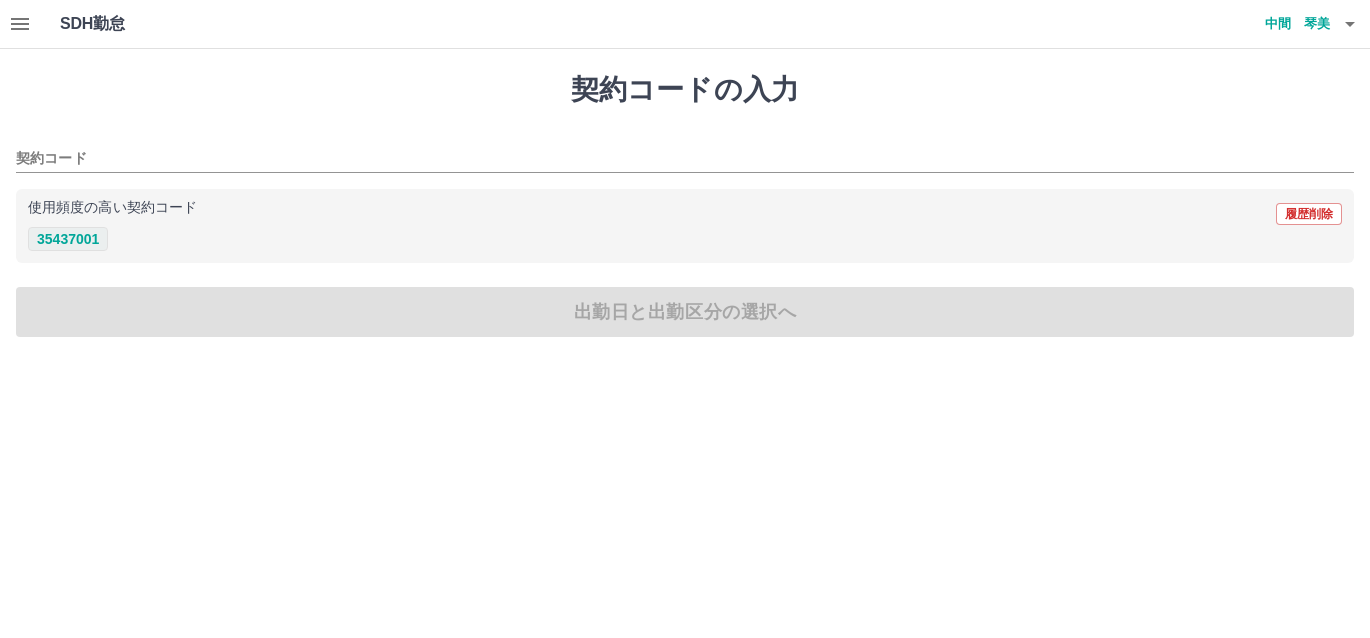click on "35437001" at bounding box center [68, 239] 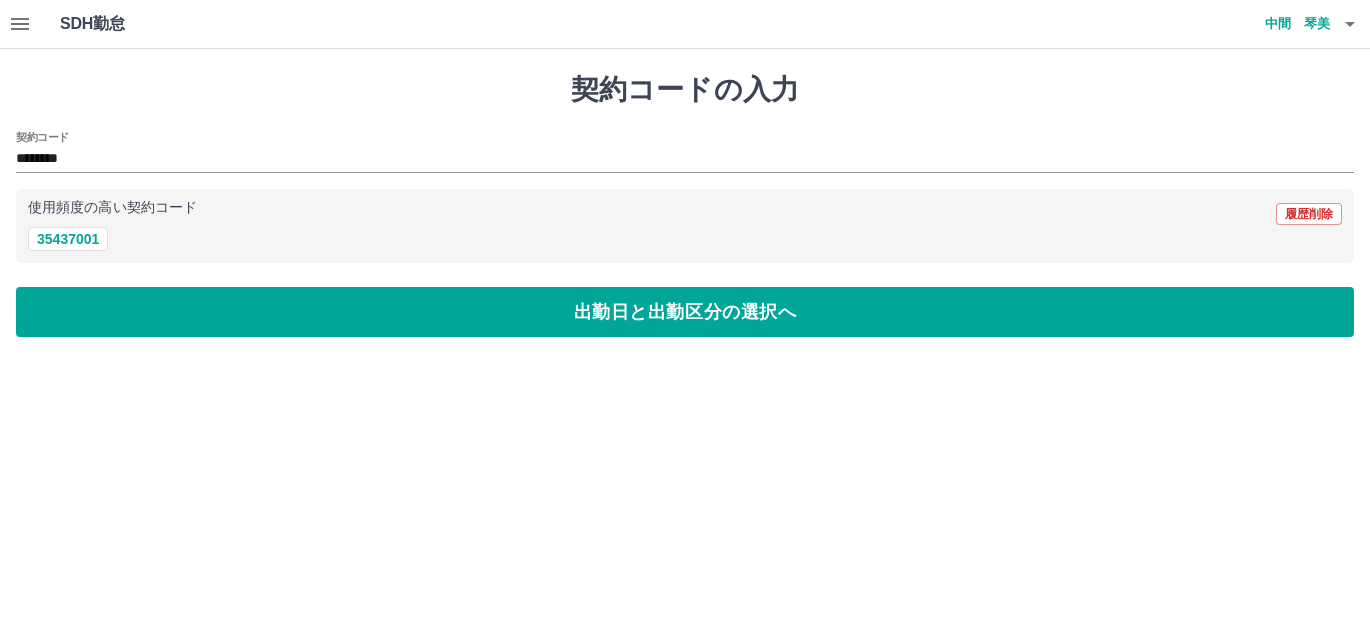 drag, startPoint x: 76, startPoint y: 318, endPoint x: 176, endPoint y: 266, distance: 112.71202 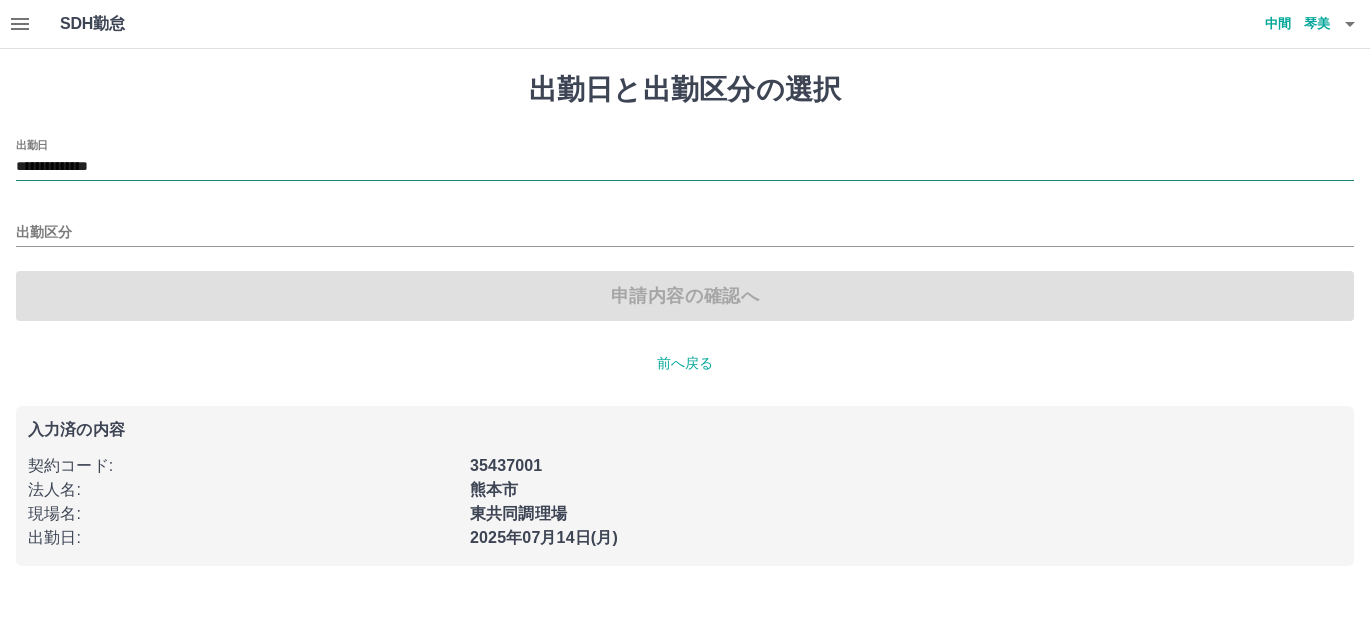 click on "**********" at bounding box center (685, 167) 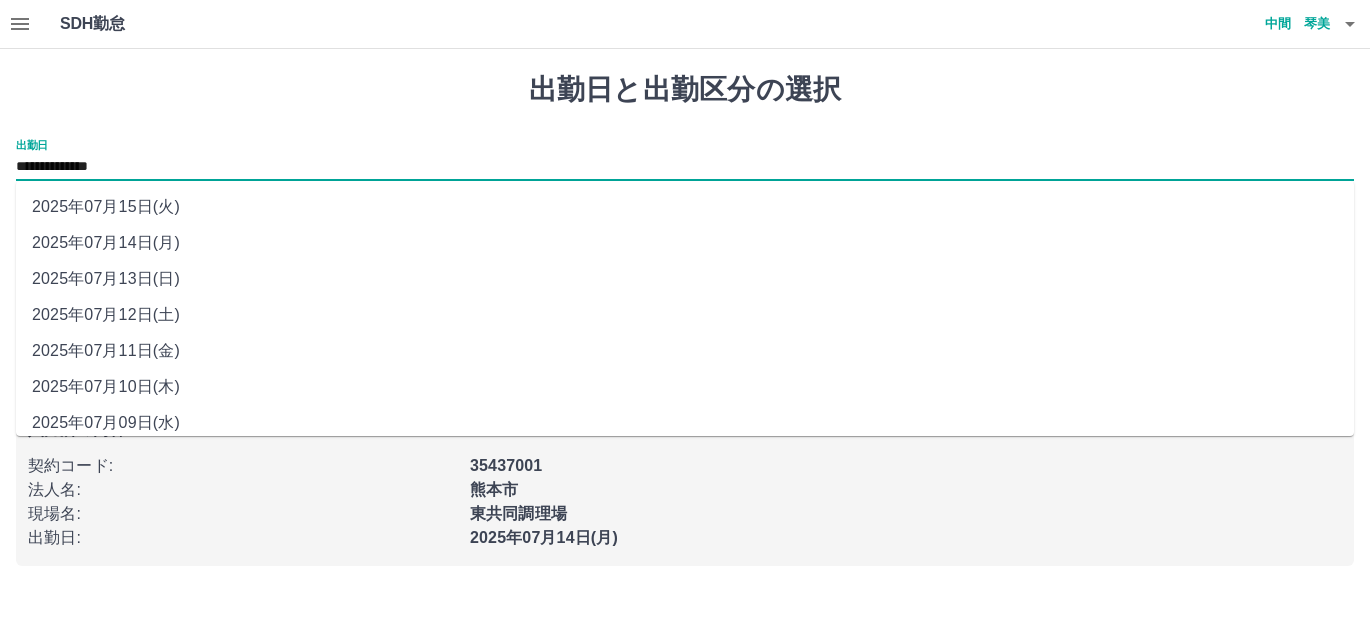 click on "2025年07月13日(日)" at bounding box center [685, 279] 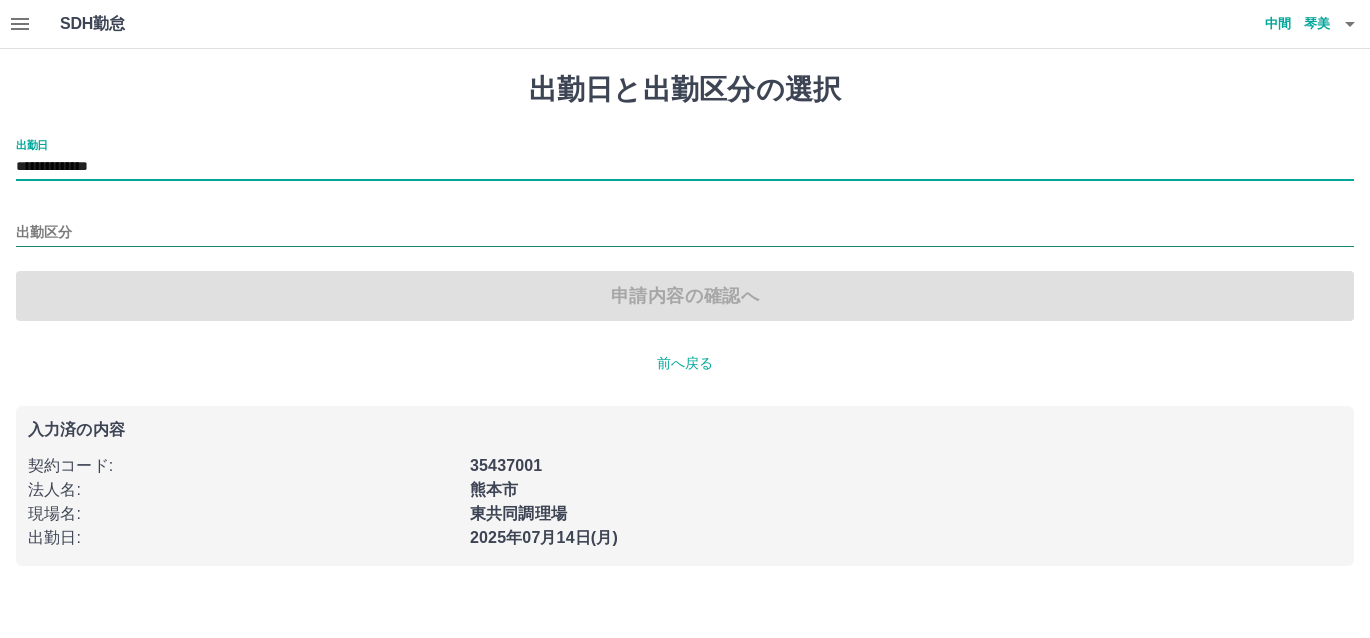 click on "出勤区分" at bounding box center [685, 233] 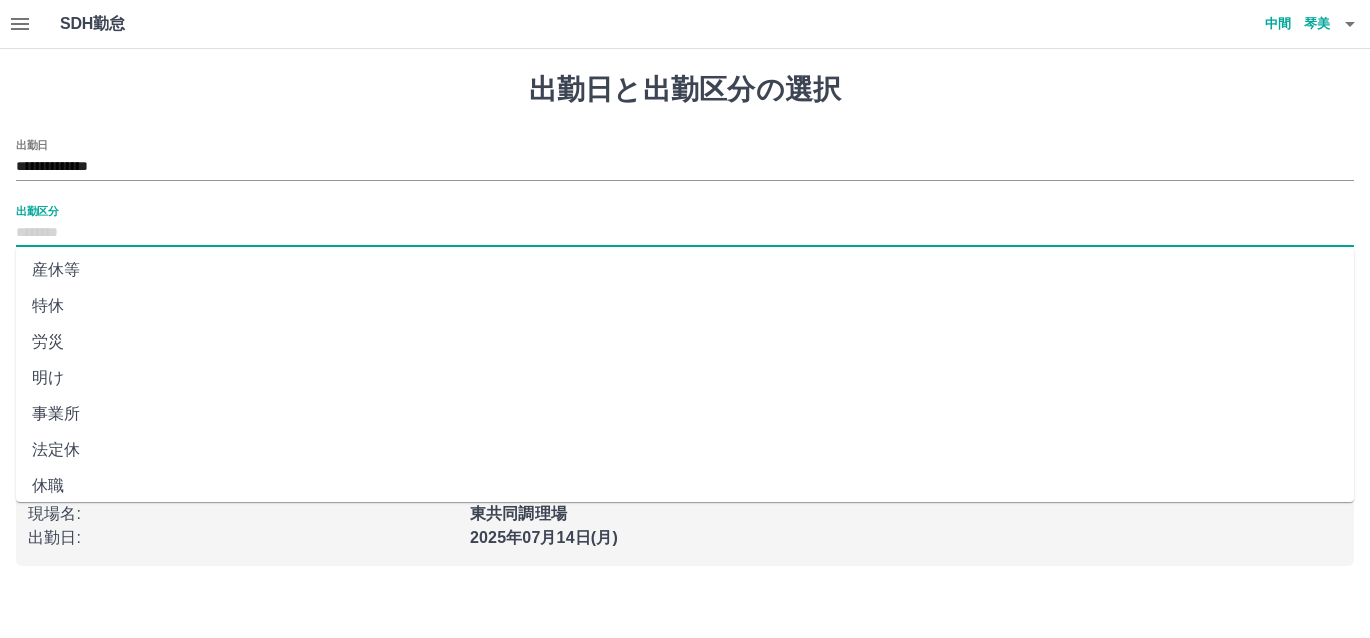 scroll, scrollTop: 400, scrollLeft: 0, axis: vertical 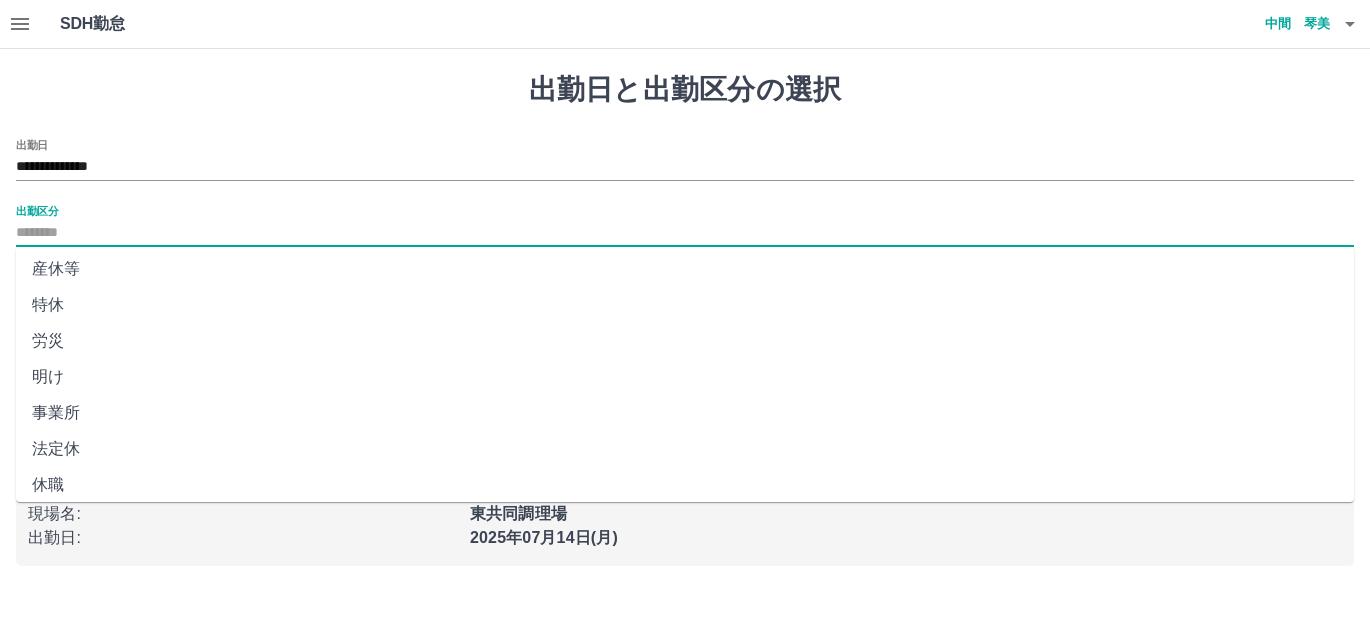 click on "法定休" at bounding box center [685, 449] 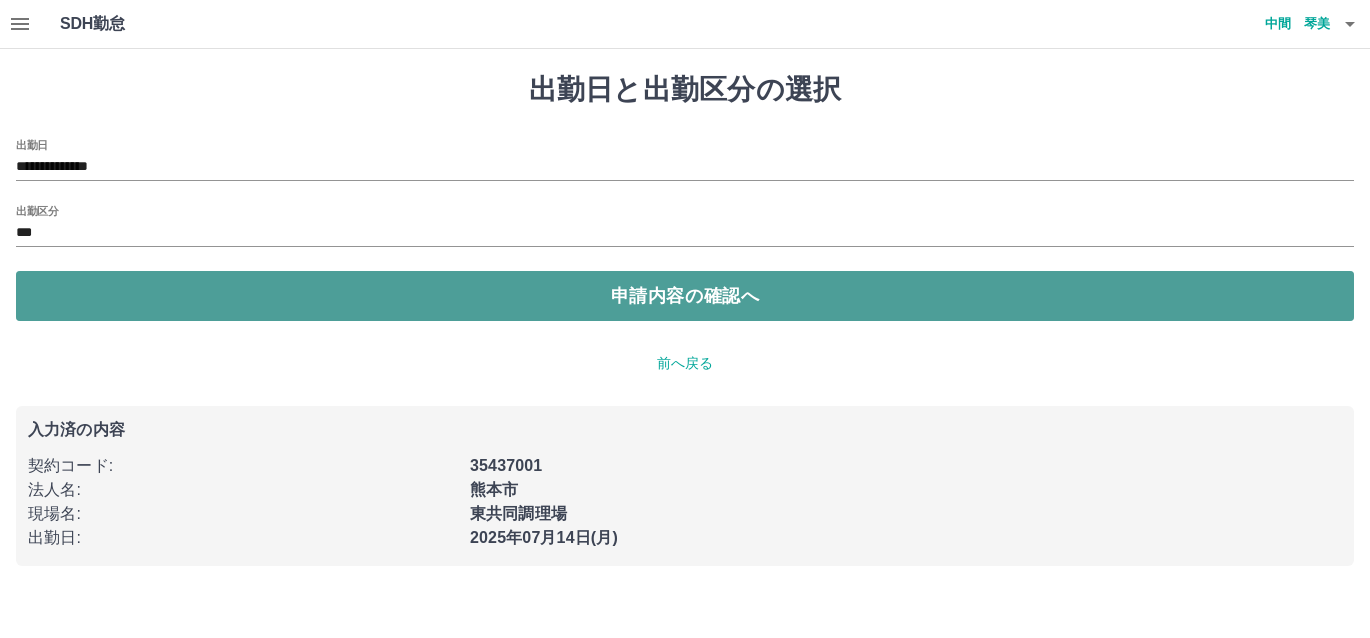 click on "申請内容の確認へ" at bounding box center (685, 296) 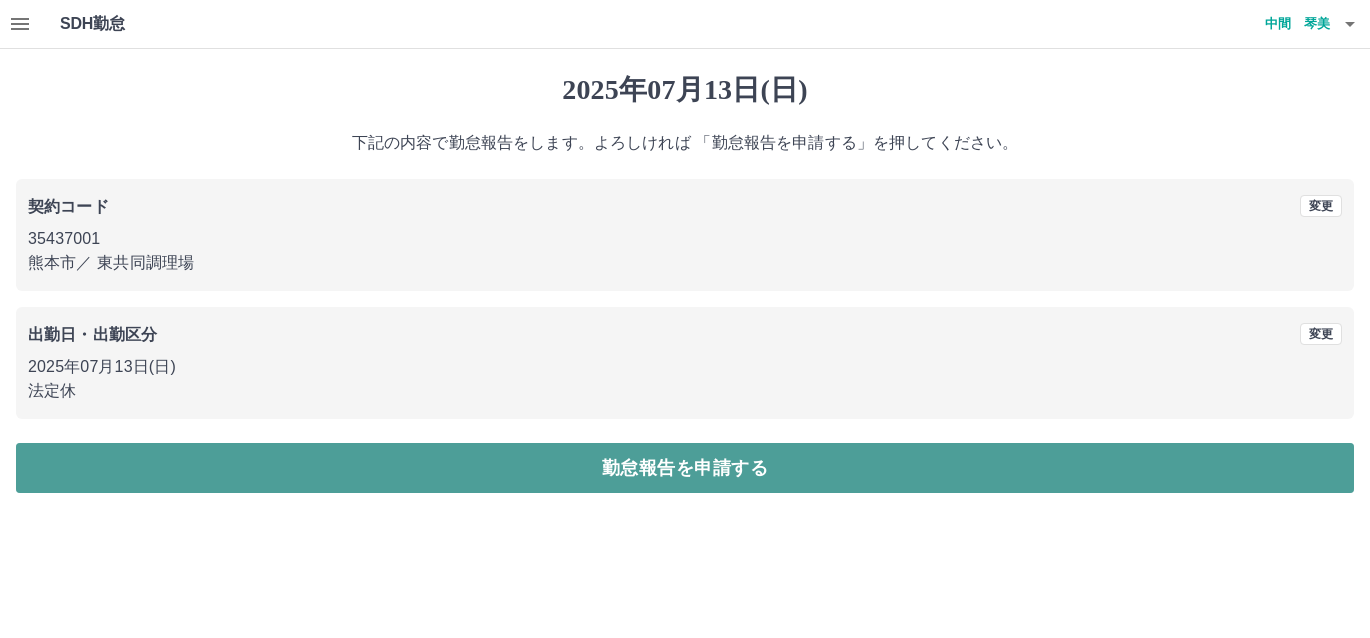 click on "勤怠報告を申請する" at bounding box center (685, 468) 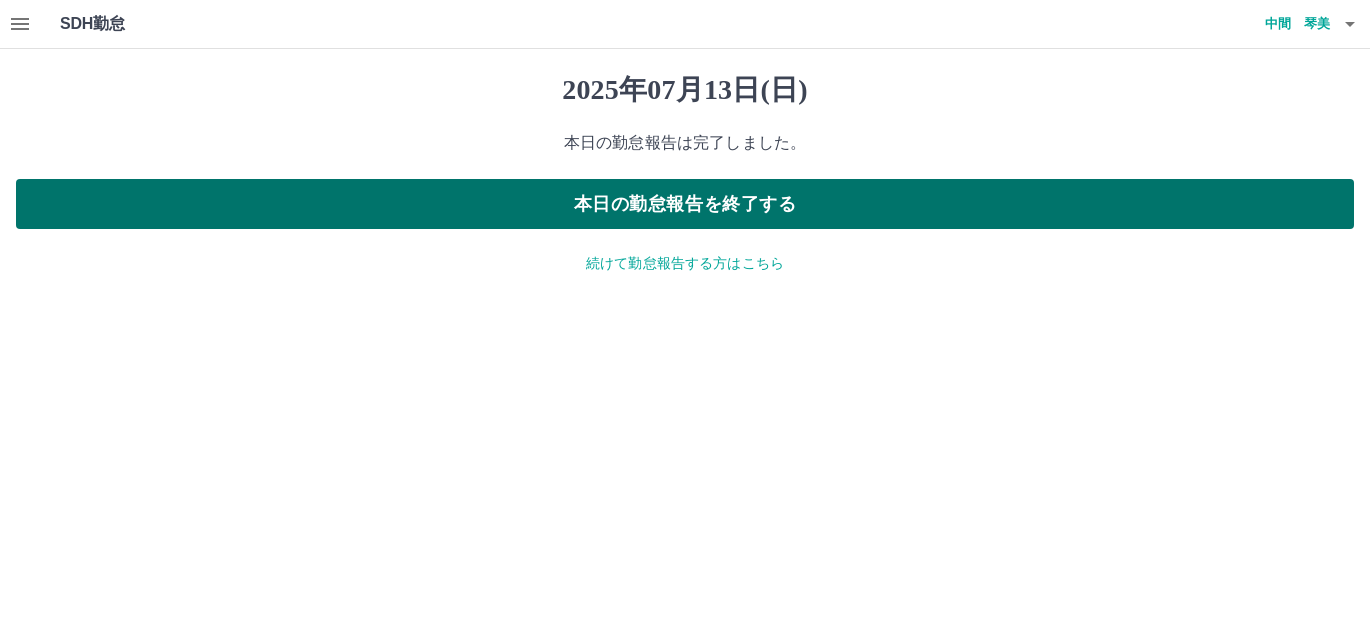 click on "本日の勤怠報告を終了する" at bounding box center [685, 204] 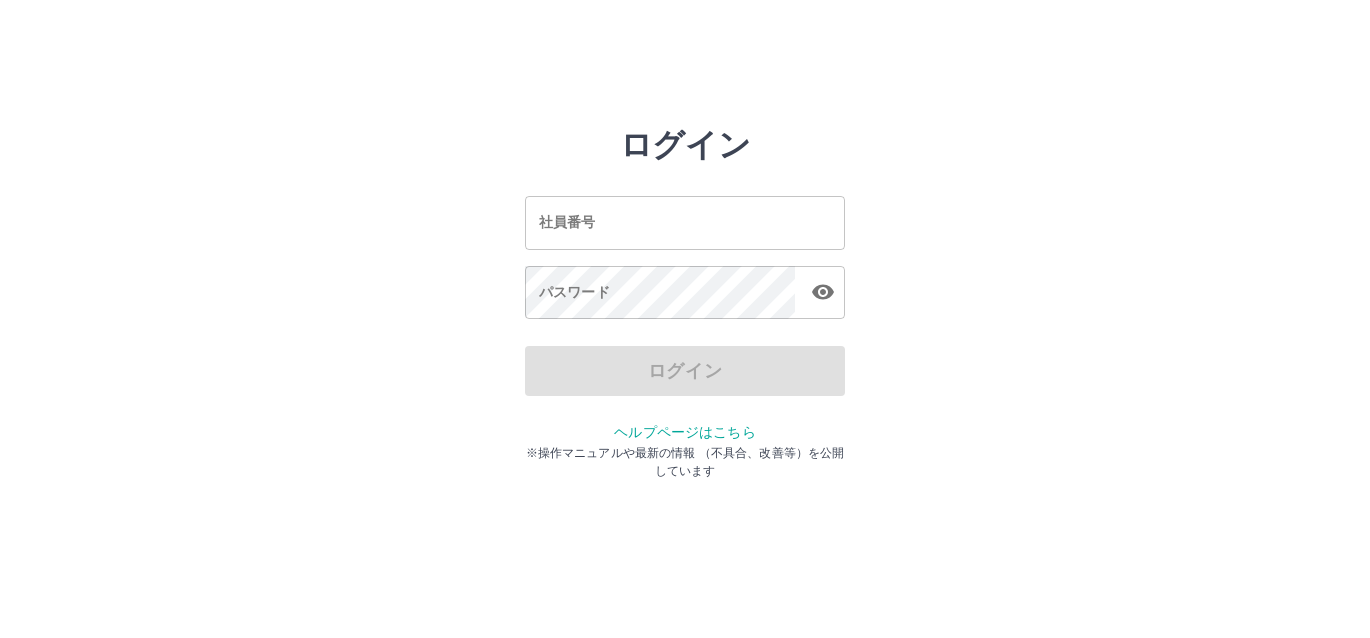 scroll, scrollTop: 0, scrollLeft: 0, axis: both 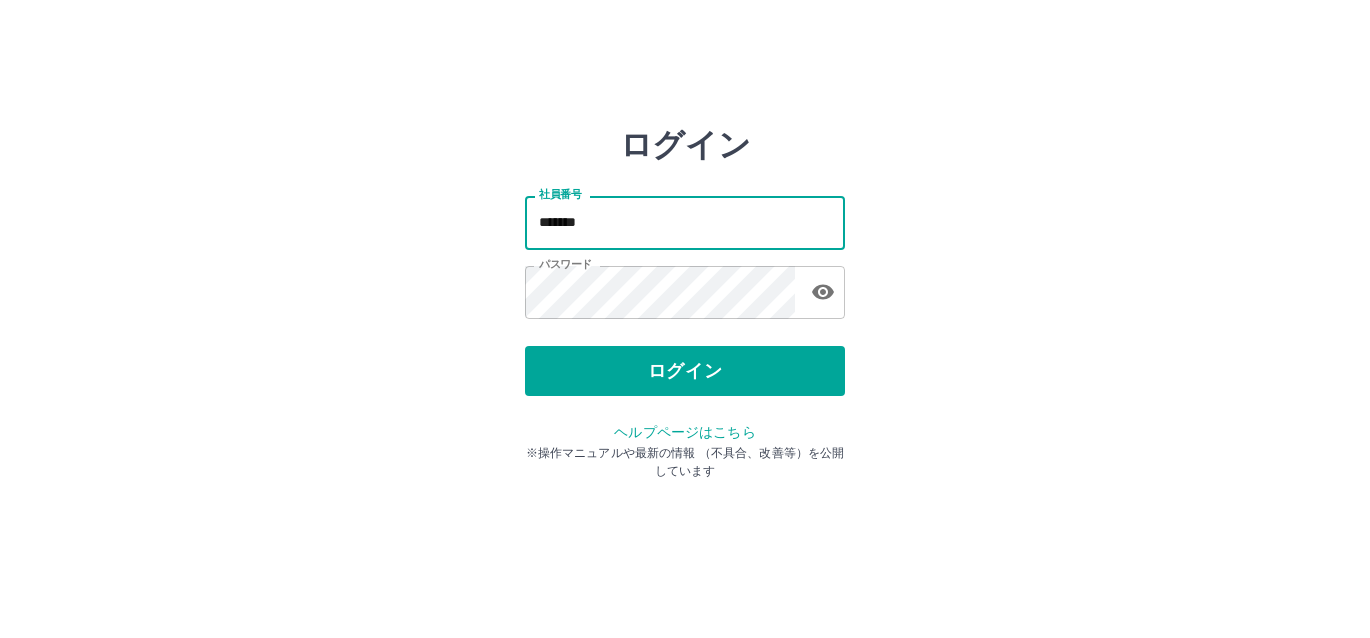 drag, startPoint x: 641, startPoint y: 223, endPoint x: 718, endPoint y: 248, distance: 80.95678 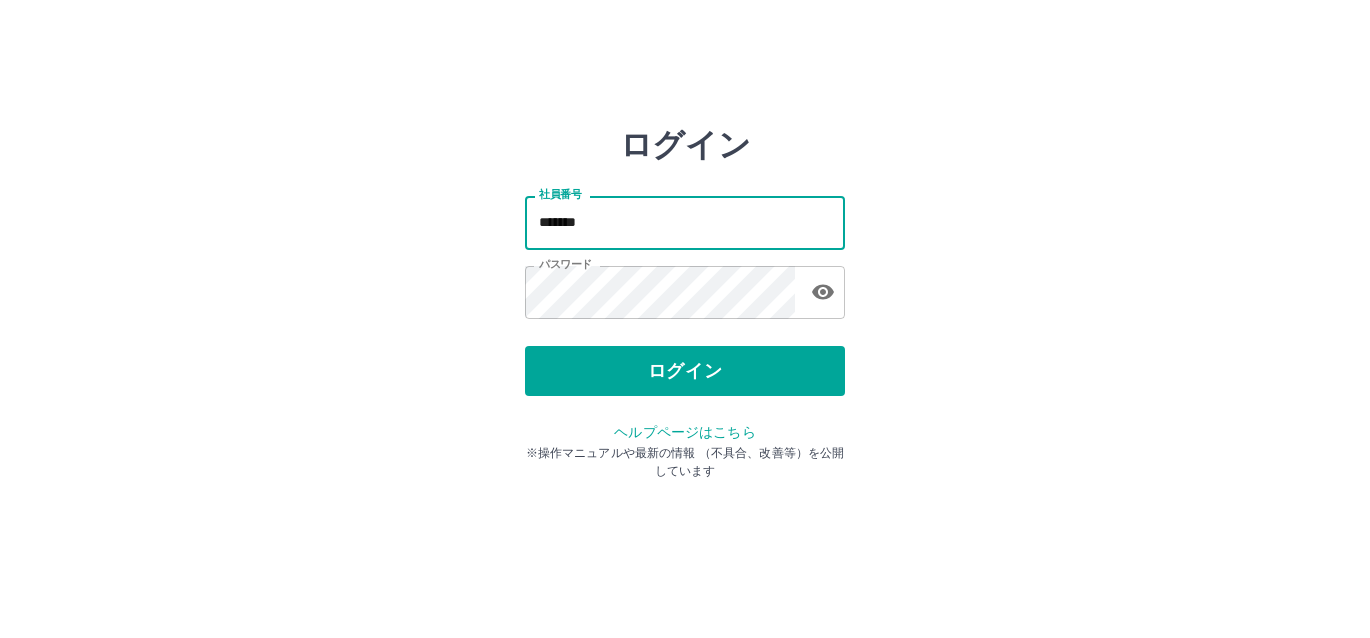 type on "*******" 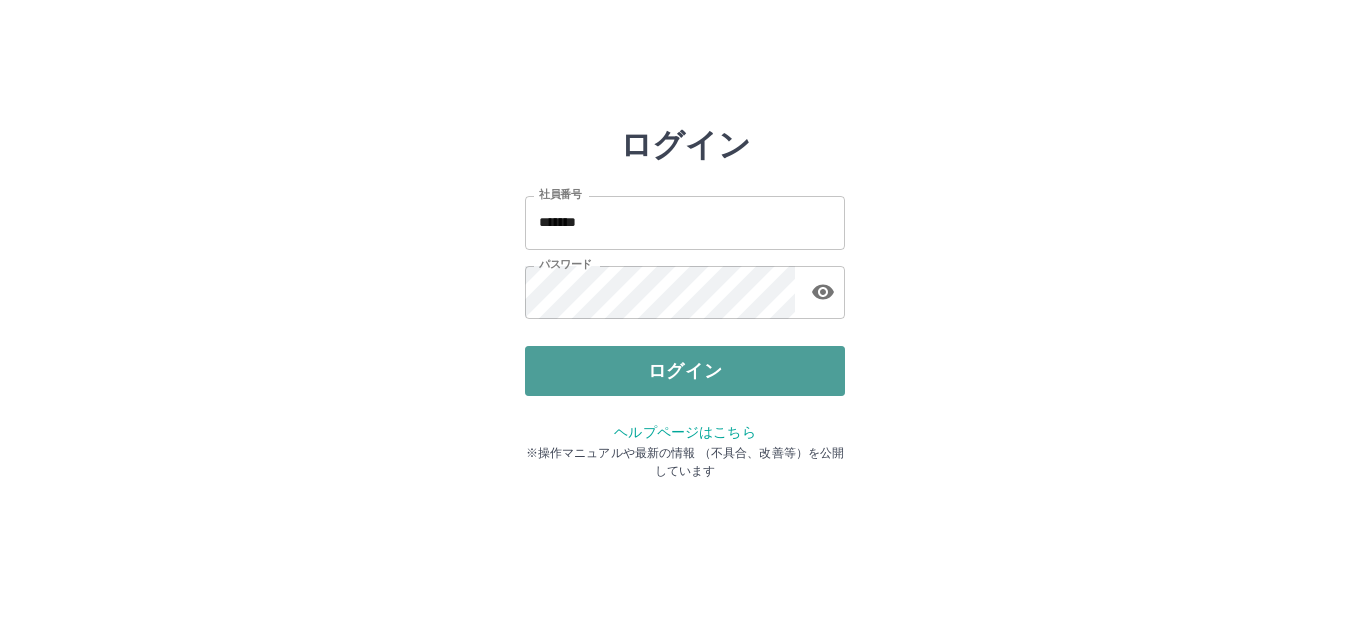 click on "ログイン" at bounding box center [685, 371] 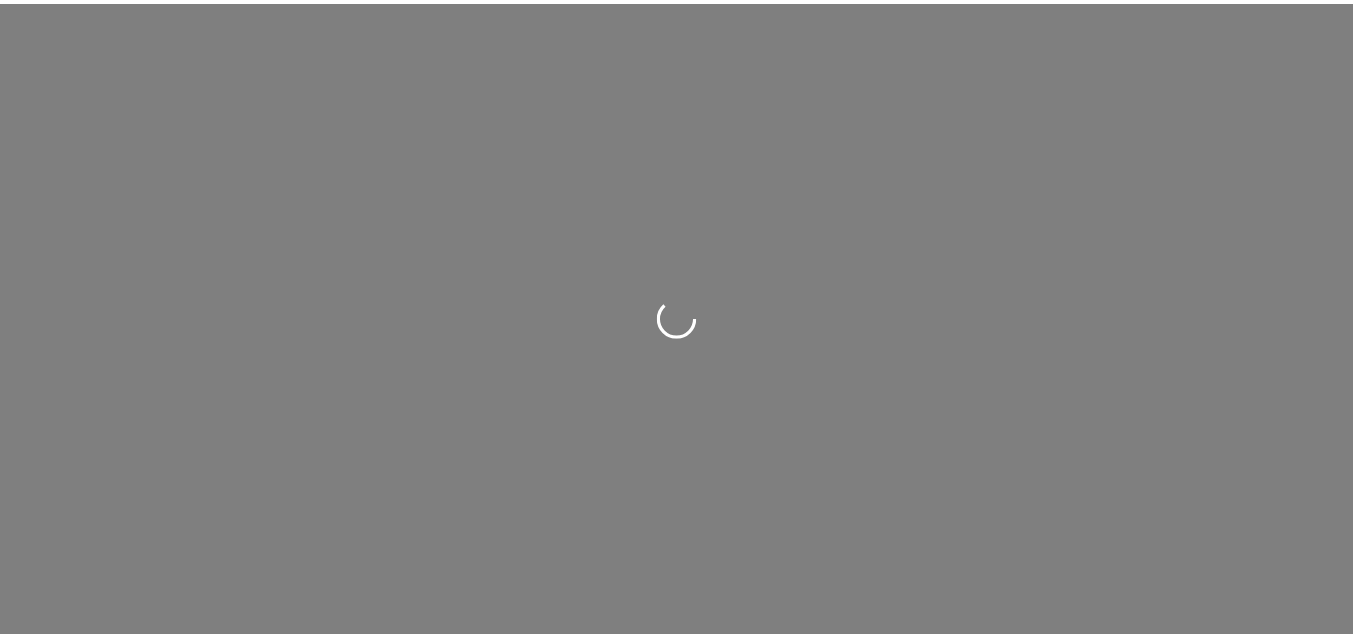 scroll, scrollTop: 0, scrollLeft: 0, axis: both 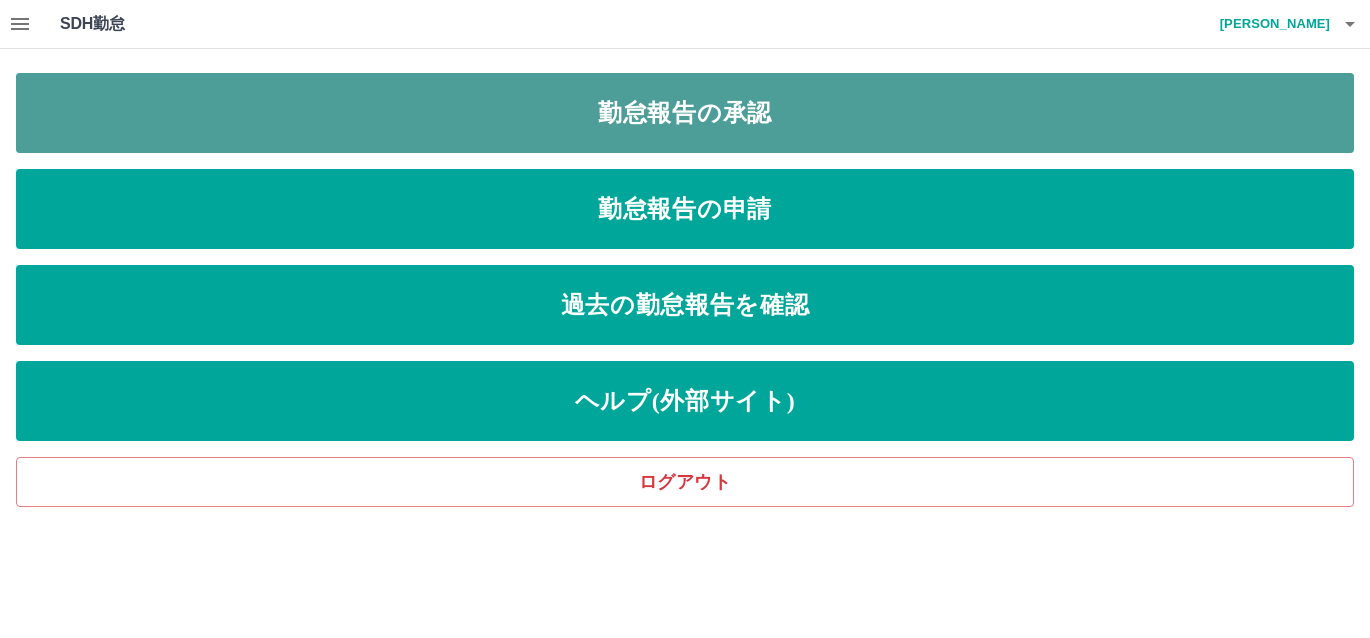 click on "勤怠報告の承認" at bounding box center (685, 113) 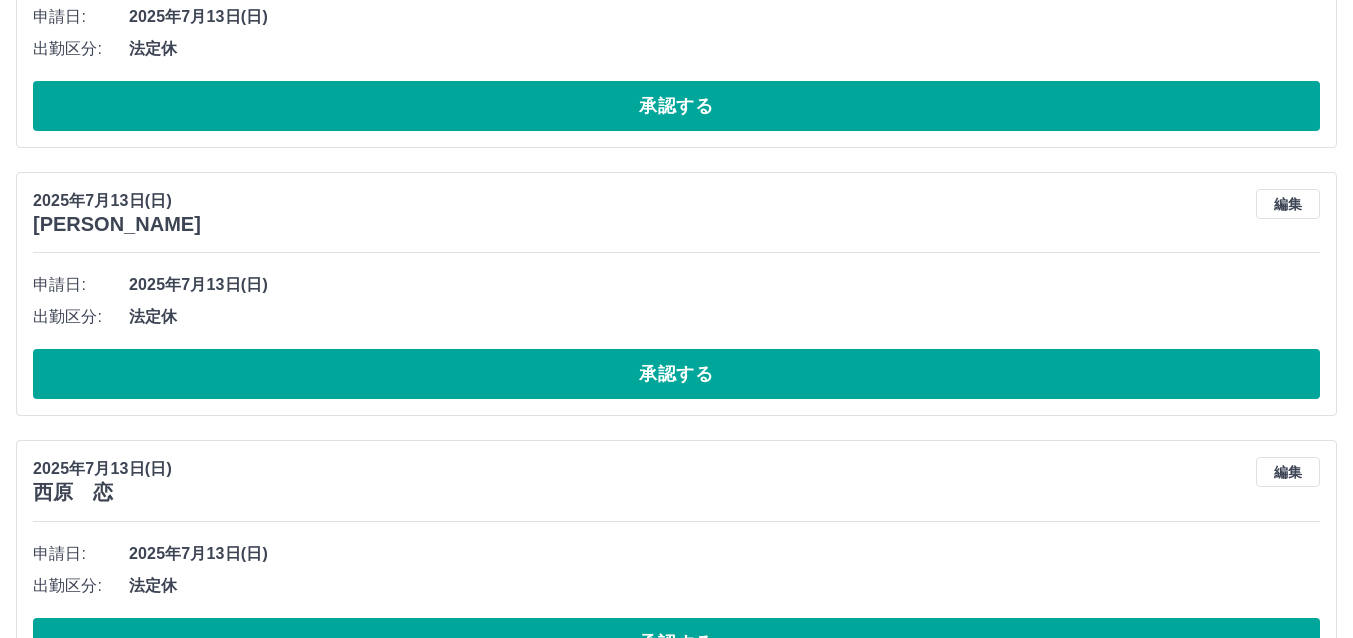 scroll, scrollTop: 6040, scrollLeft: 0, axis: vertical 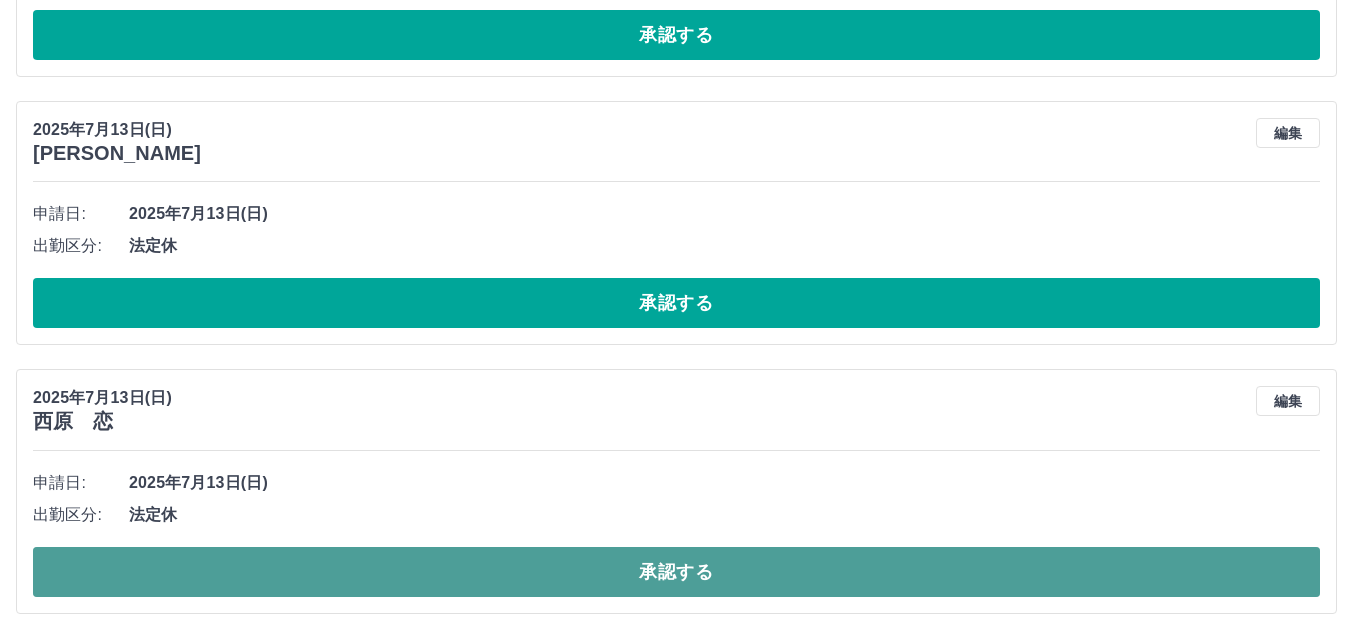 click on "承認する" at bounding box center (676, 572) 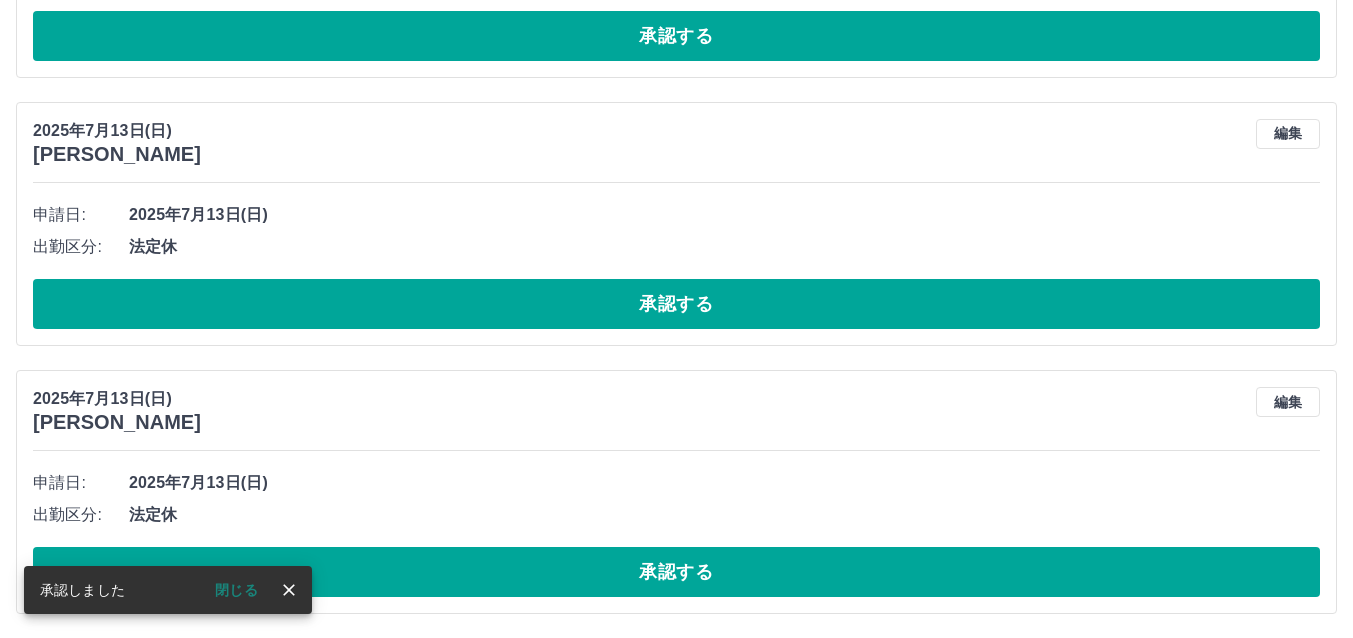 scroll, scrollTop: 5771, scrollLeft: 0, axis: vertical 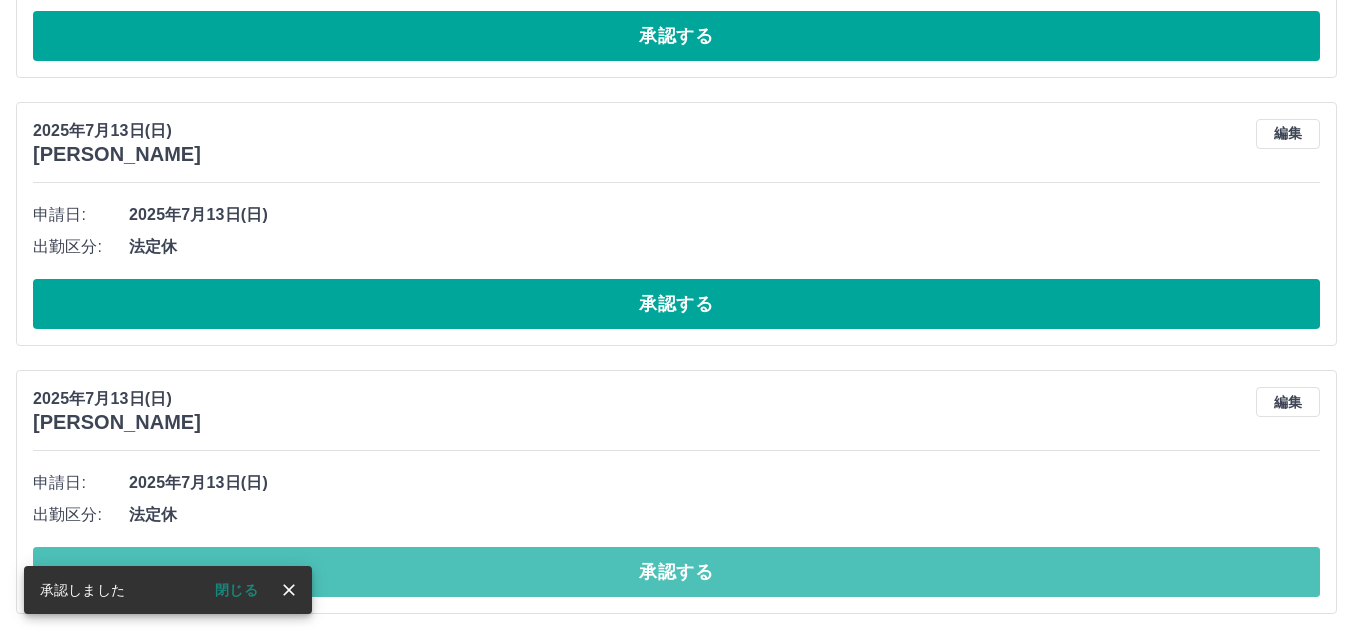 click on "承認する" at bounding box center (676, 572) 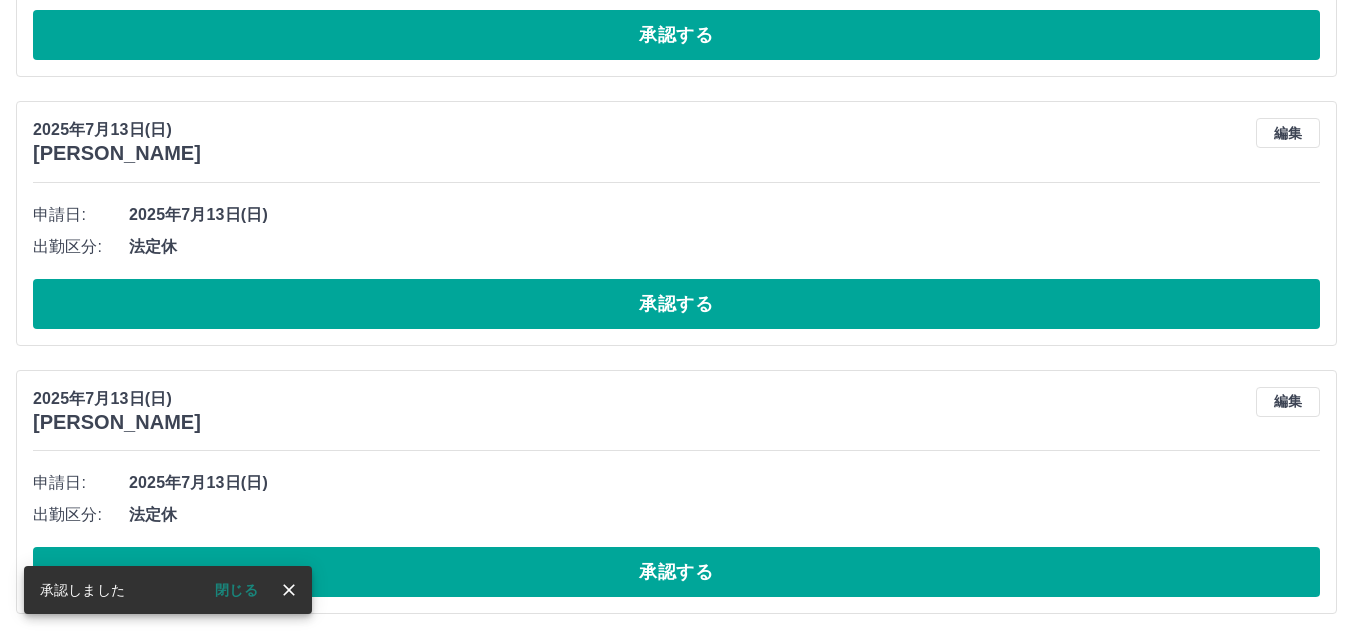 scroll, scrollTop: 5503, scrollLeft: 0, axis: vertical 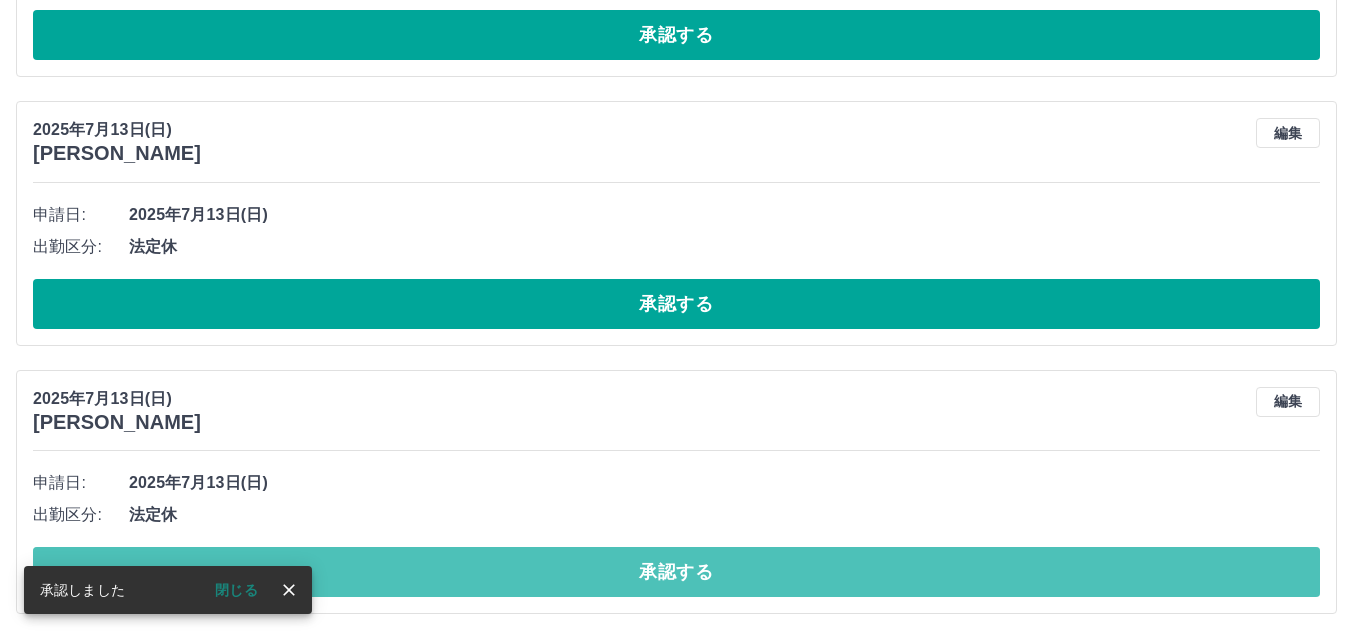 click on "承認する" at bounding box center (676, 572) 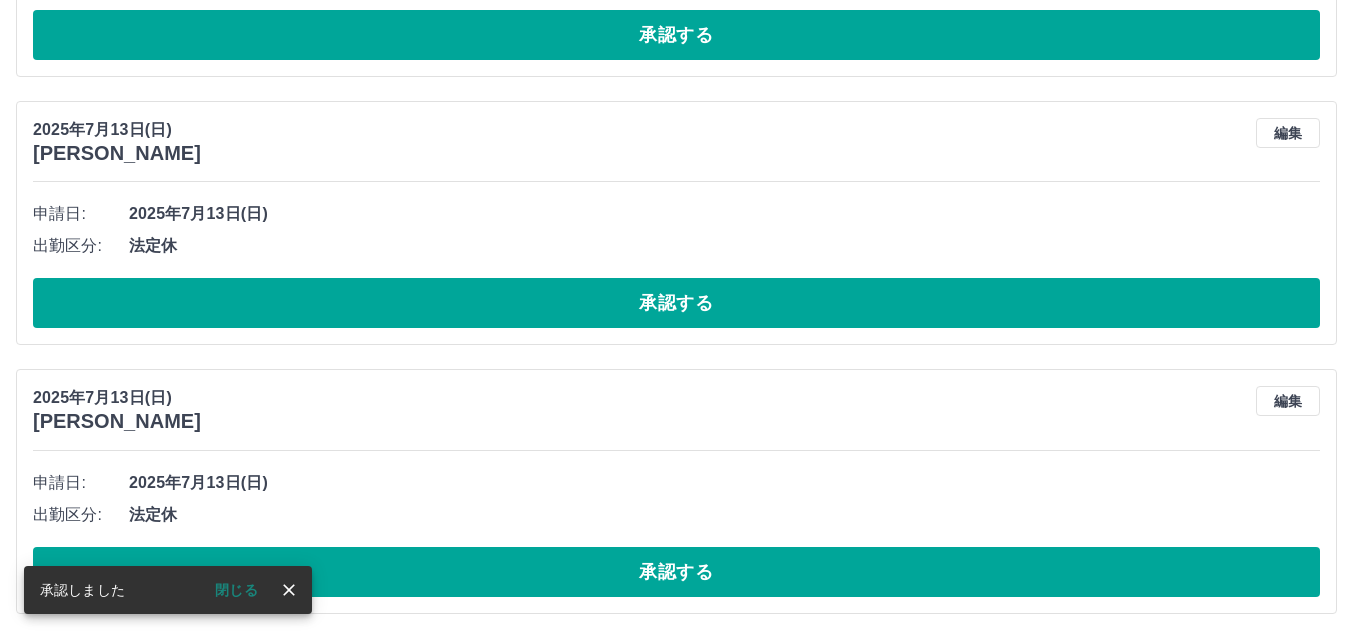 scroll, scrollTop: 5235, scrollLeft: 0, axis: vertical 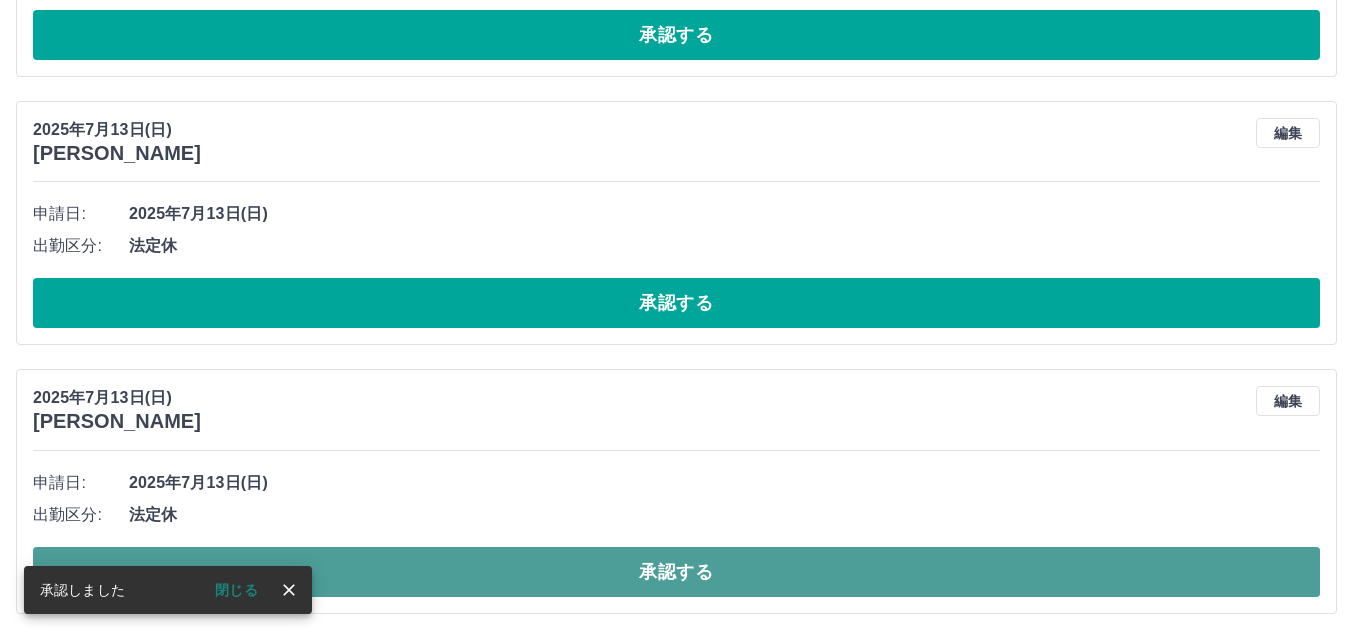 click on "承認する" at bounding box center [676, 572] 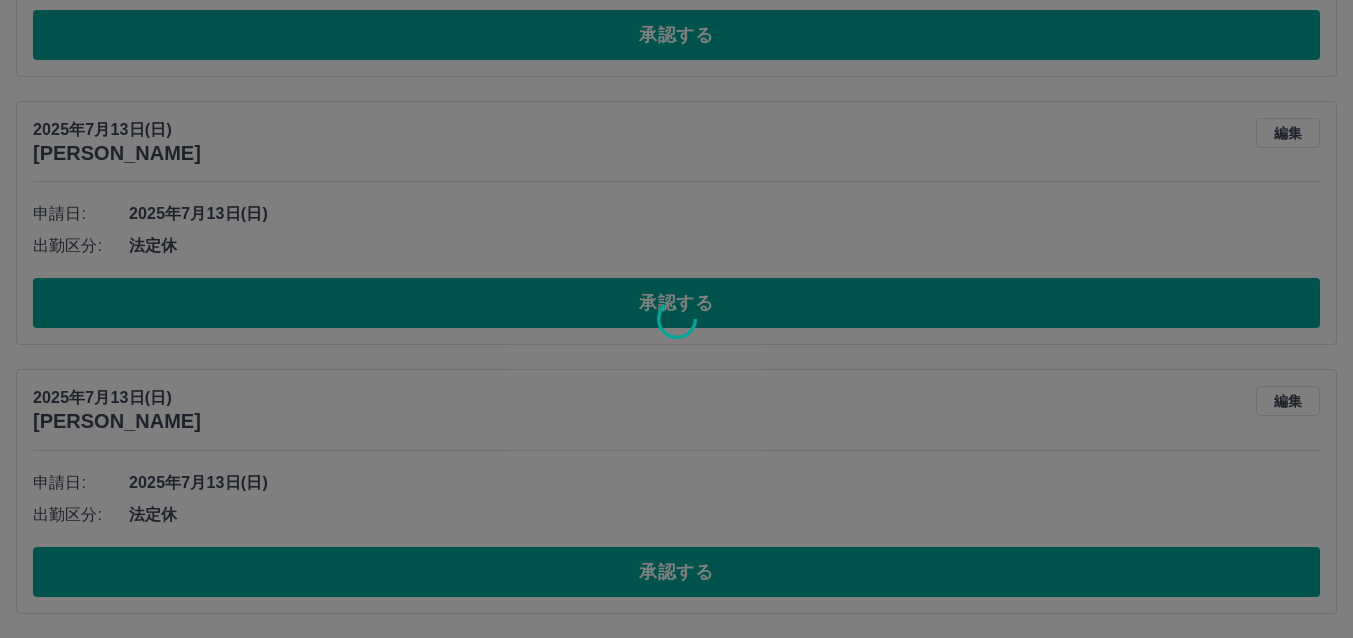 scroll, scrollTop: 4966, scrollLeft: 0, axis: vertical 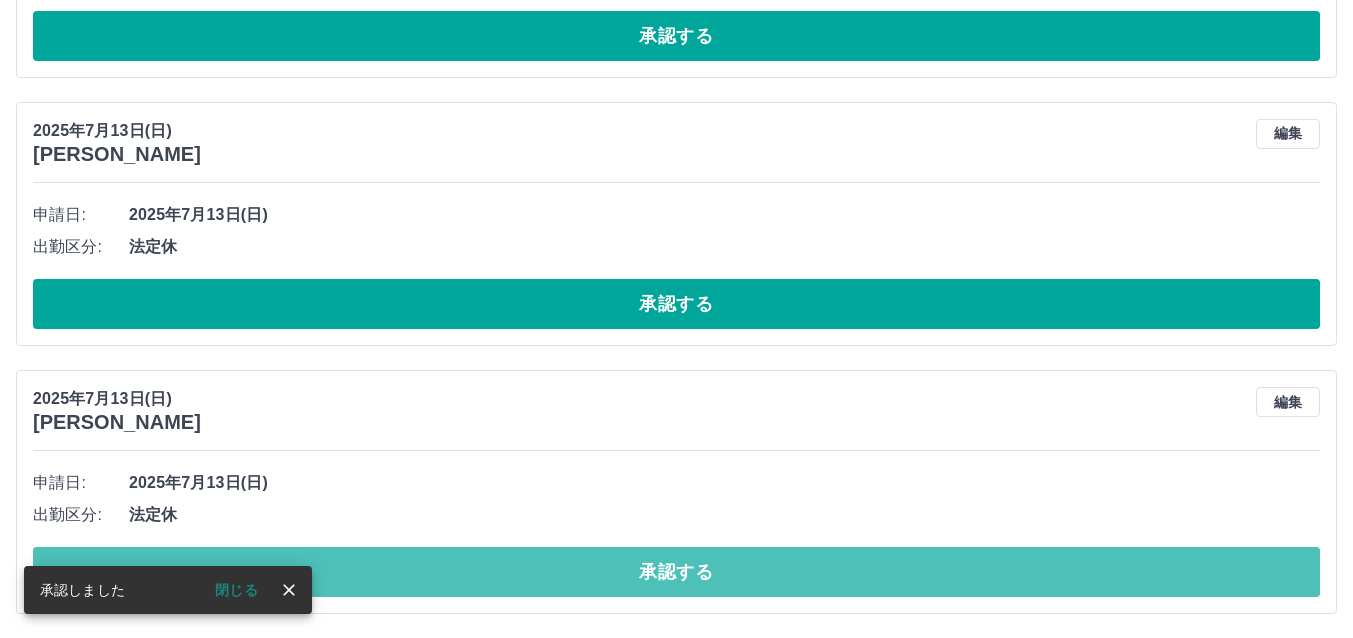 click on "承認する" at bounding box center (676, 572) 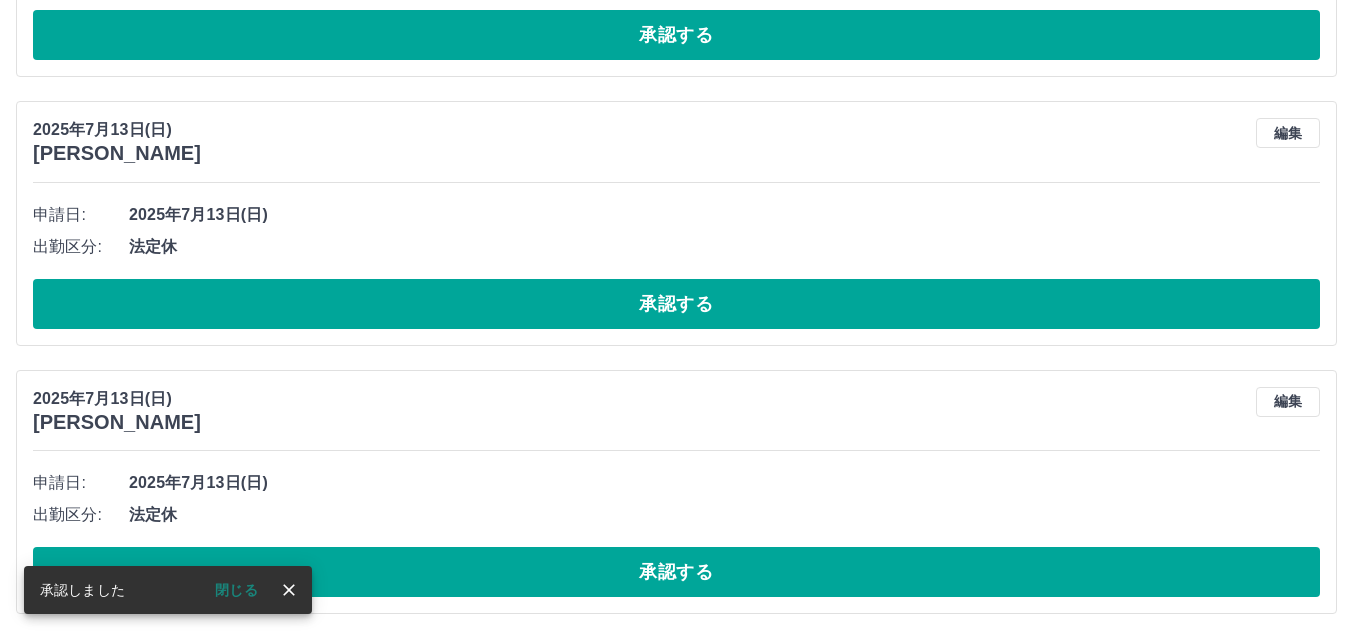 scroll, scrollTop: 4698, scrollLeft: 0, axis: vertical 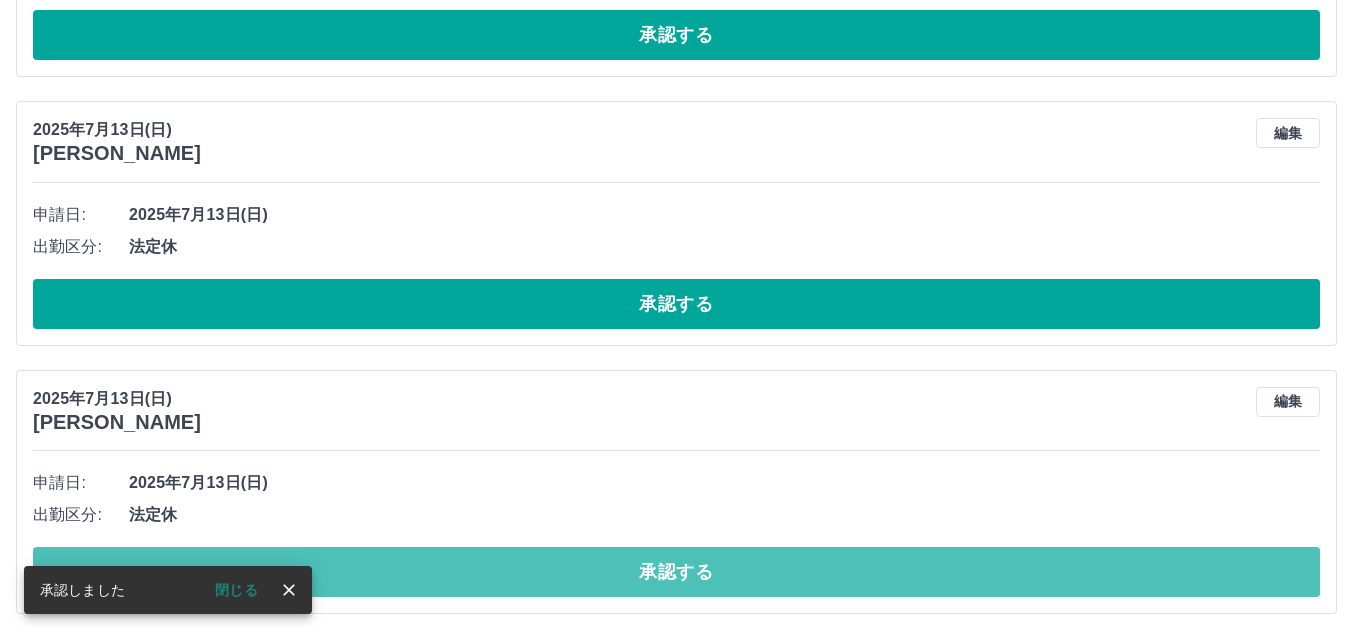 click on "承認する" at bounding box center [676, 572] 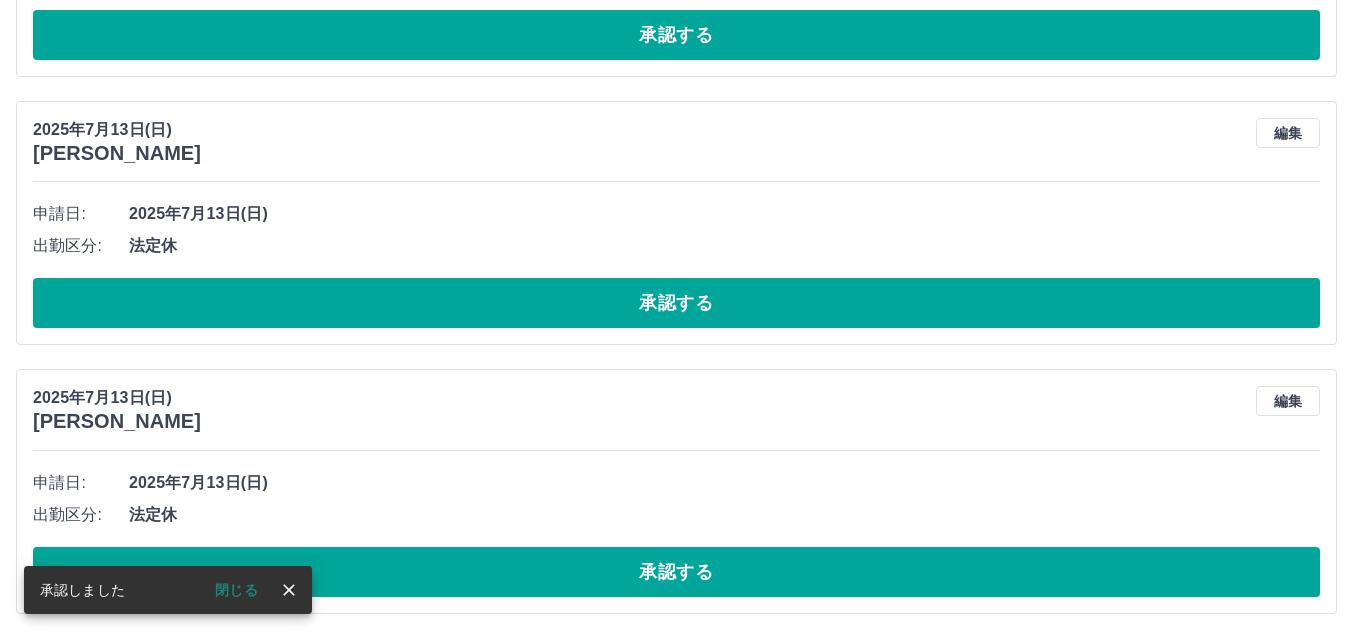 scroll, scrollTop: 4430, scrollLeft: 0, axis: vertical 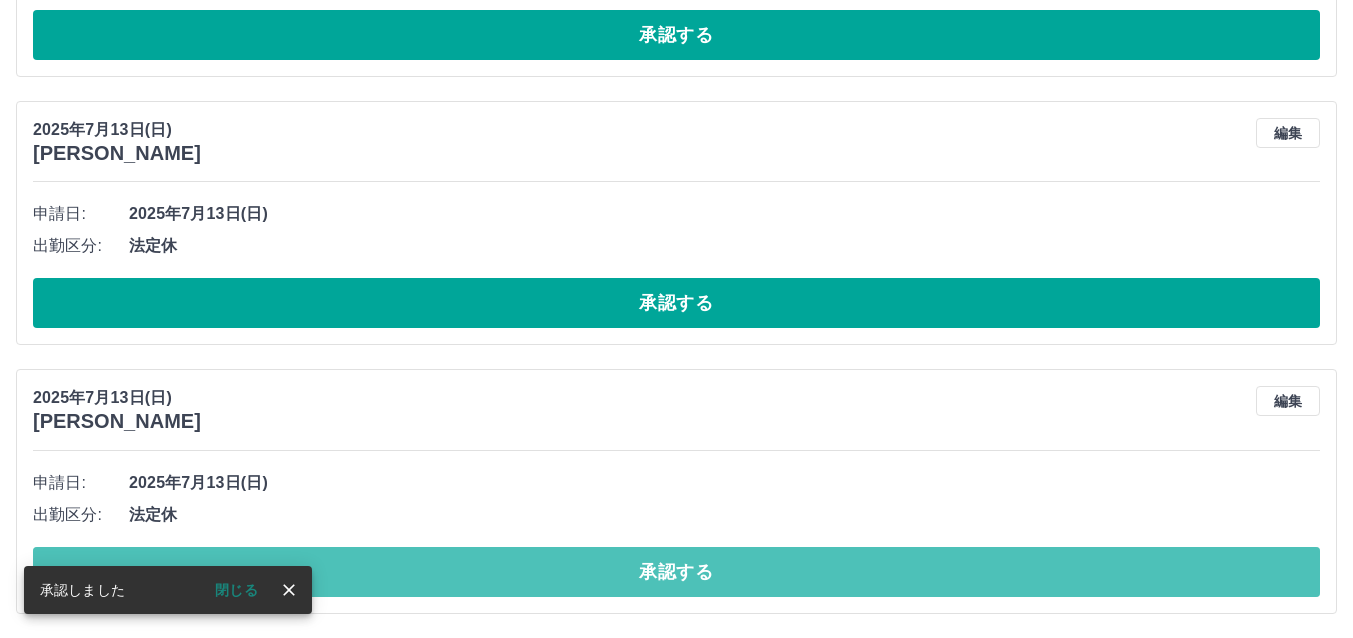 click on "承認する" at bounding box center [676, 572] 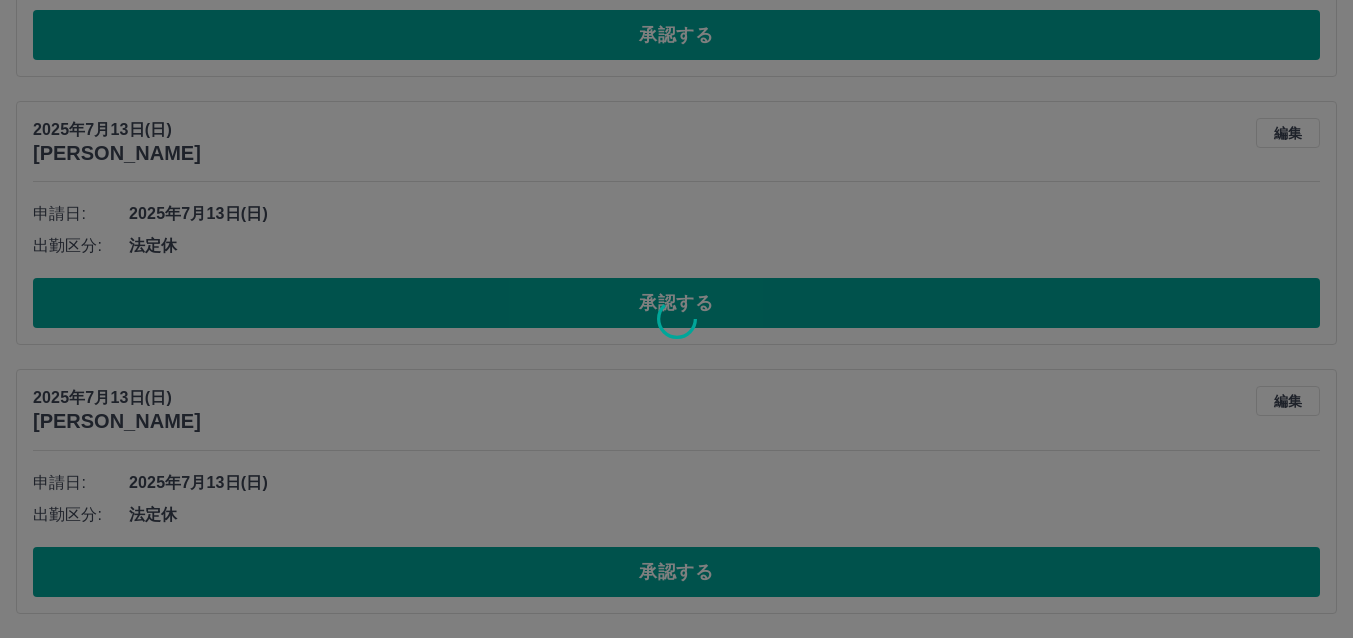 scroll, scrollTop: 4161, scrollLeft: 0, axis: vertical 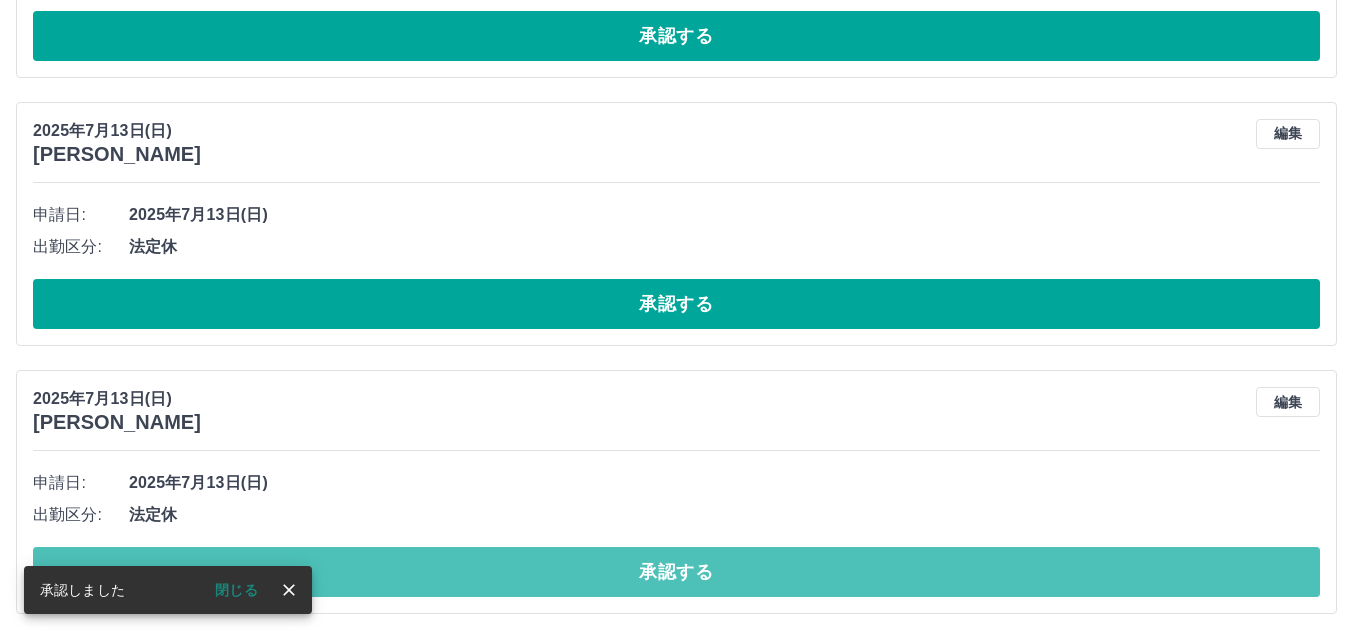 click on "承認する" at bounding box center [676, 572] 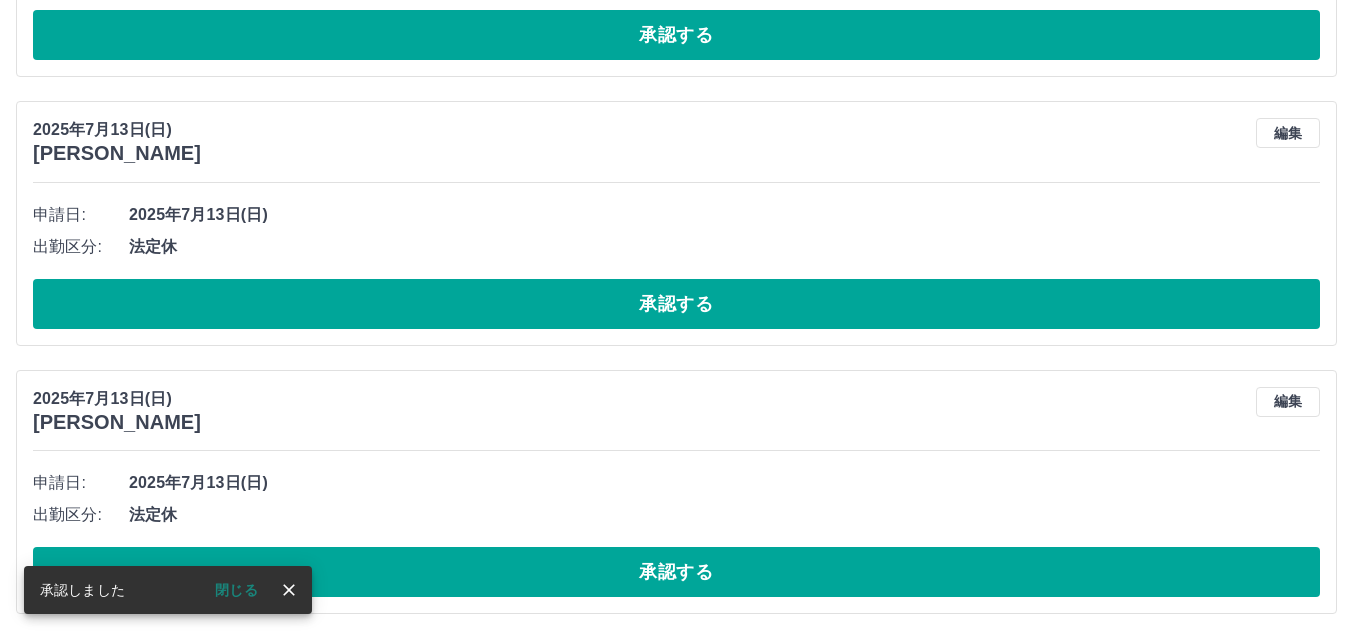 scroll, scrollTop: 3893, scrollLeft: 0, axis: vertical 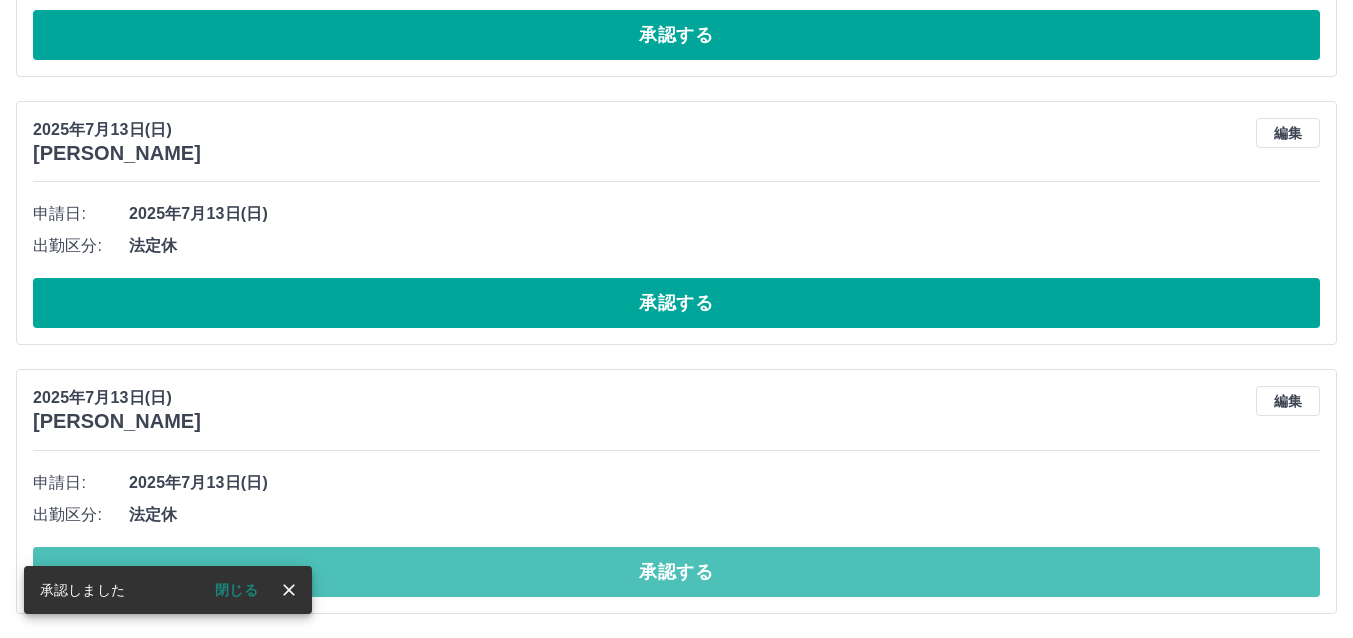 click on "承認する" at bounding box center (676, 572) 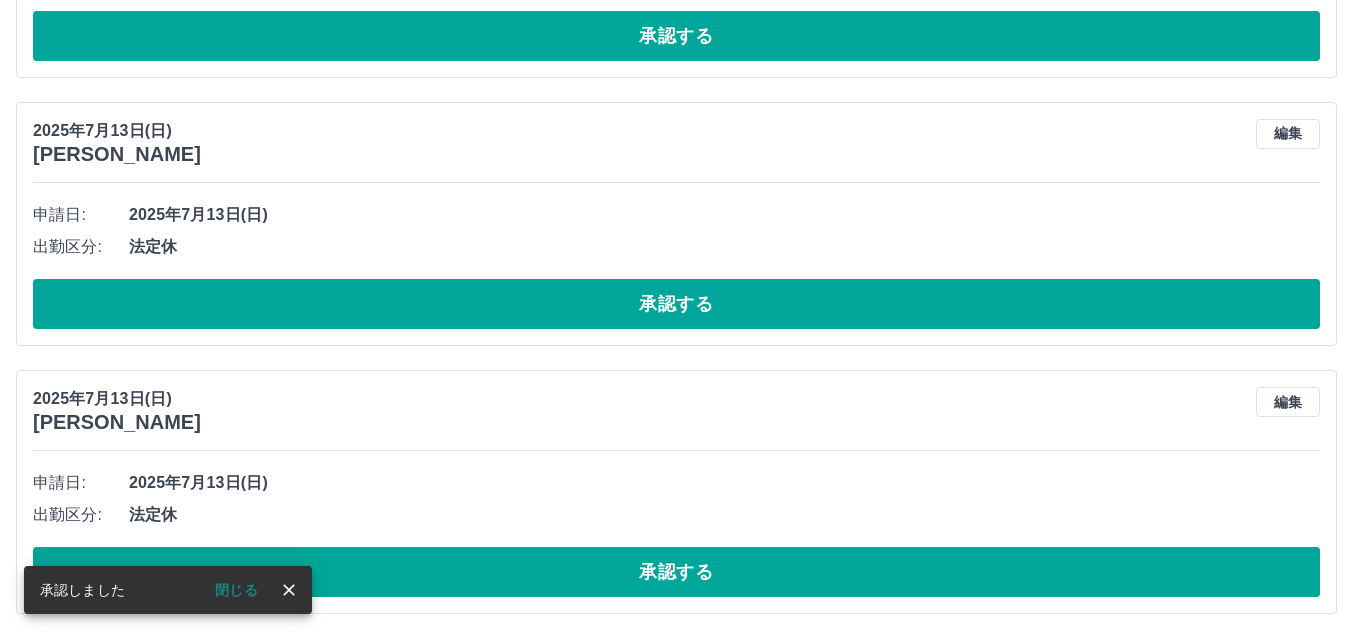 scroll, scrollTop: 3356, scrollLeft: 0, axis: vertical 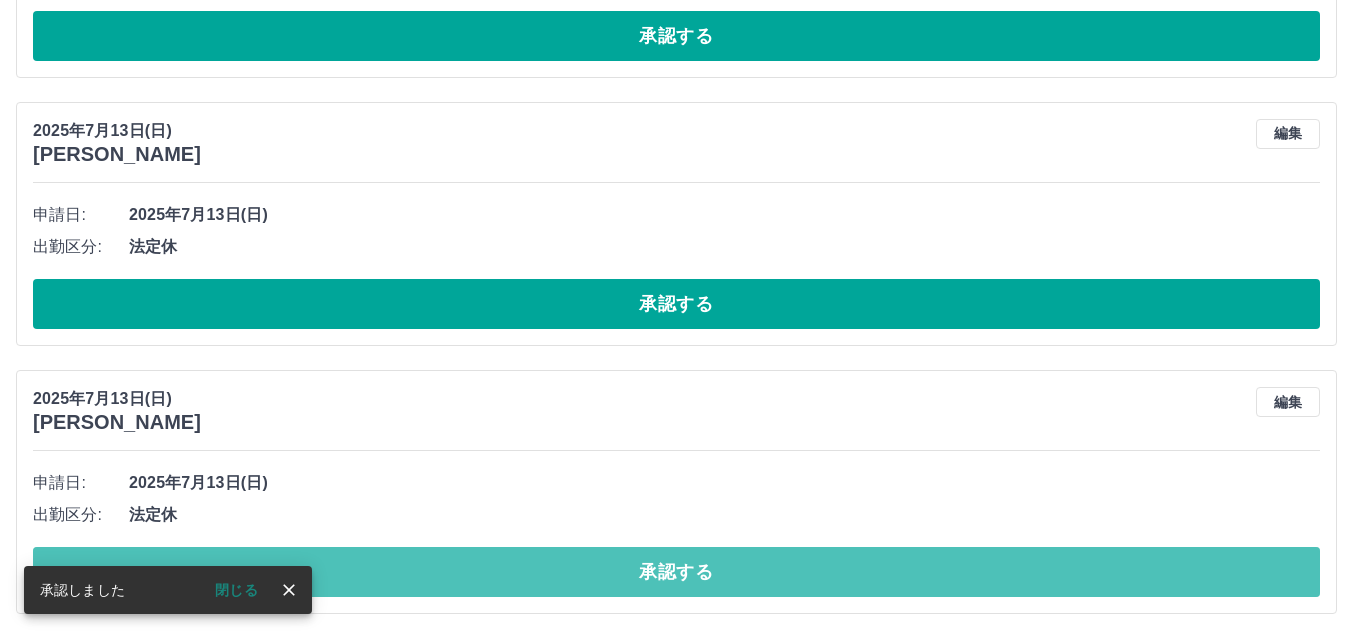 click on "承認する" at bounding box center (676, 572) 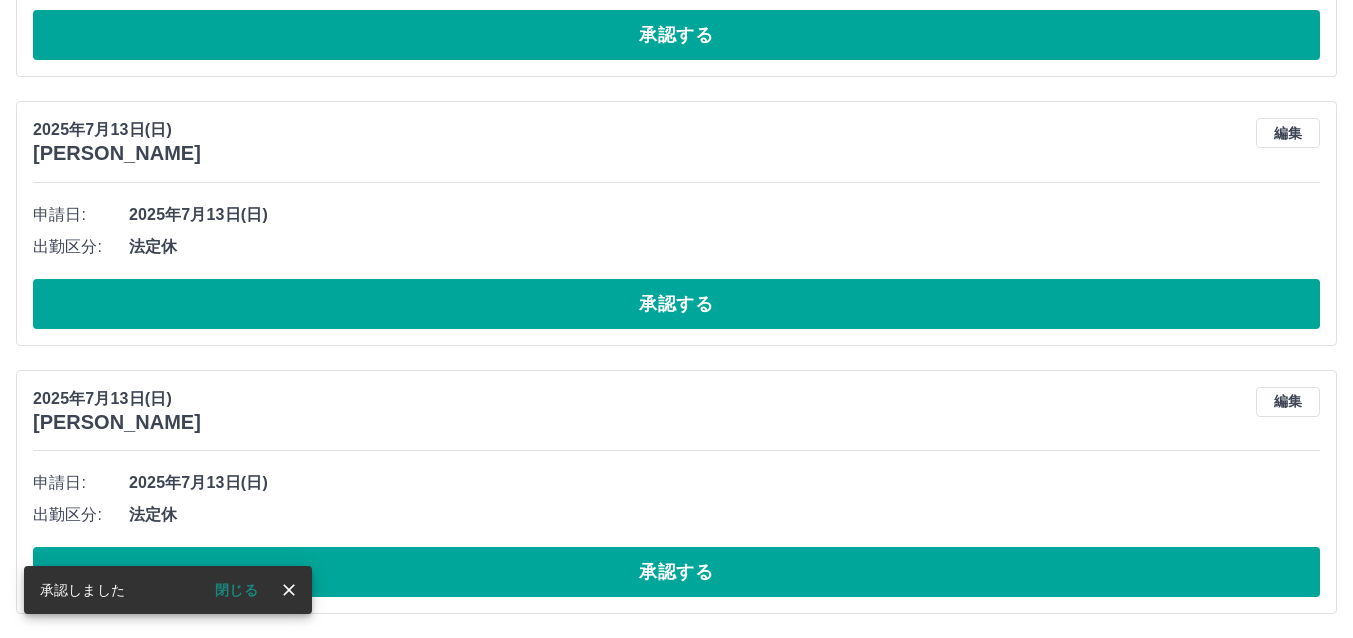 scroll, scrollTop: 3088, scrollLeft: 0, axis: vertical 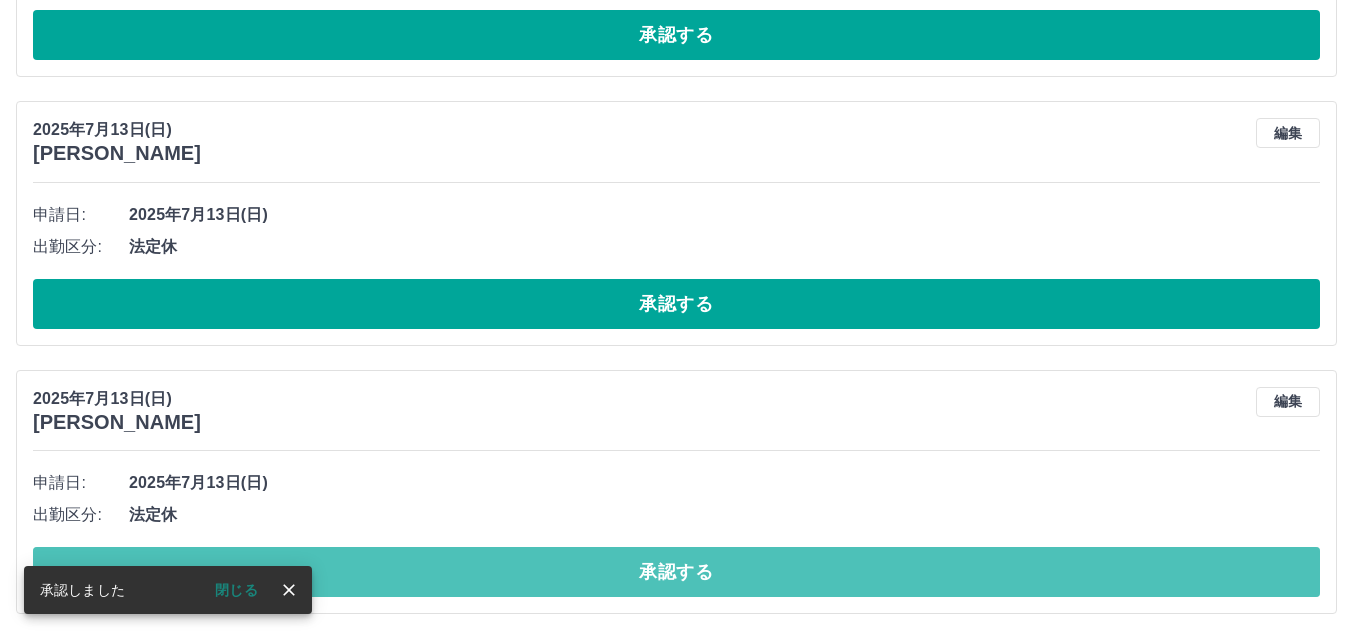 click on "承認する" at bounding box center (676, 572) 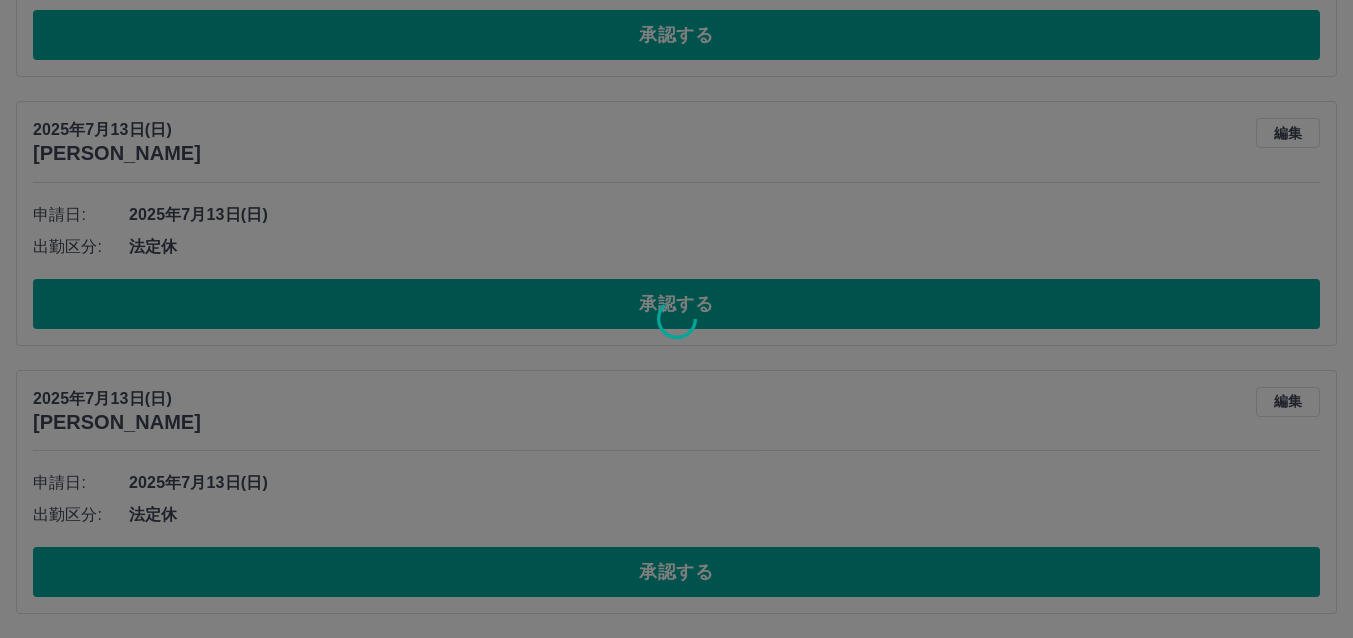 scroll, scrollTop: 2820, scrollLeft: 0, axis: vertical 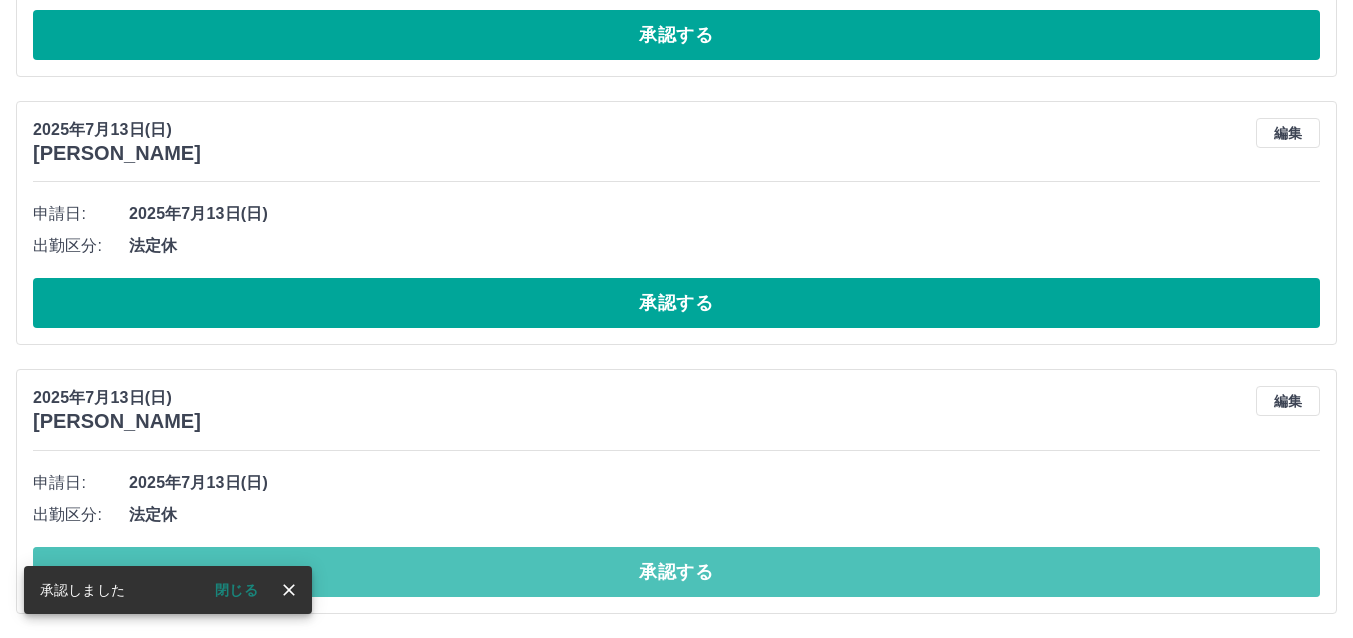 click on "承認する" at bounding box center (676, 572) 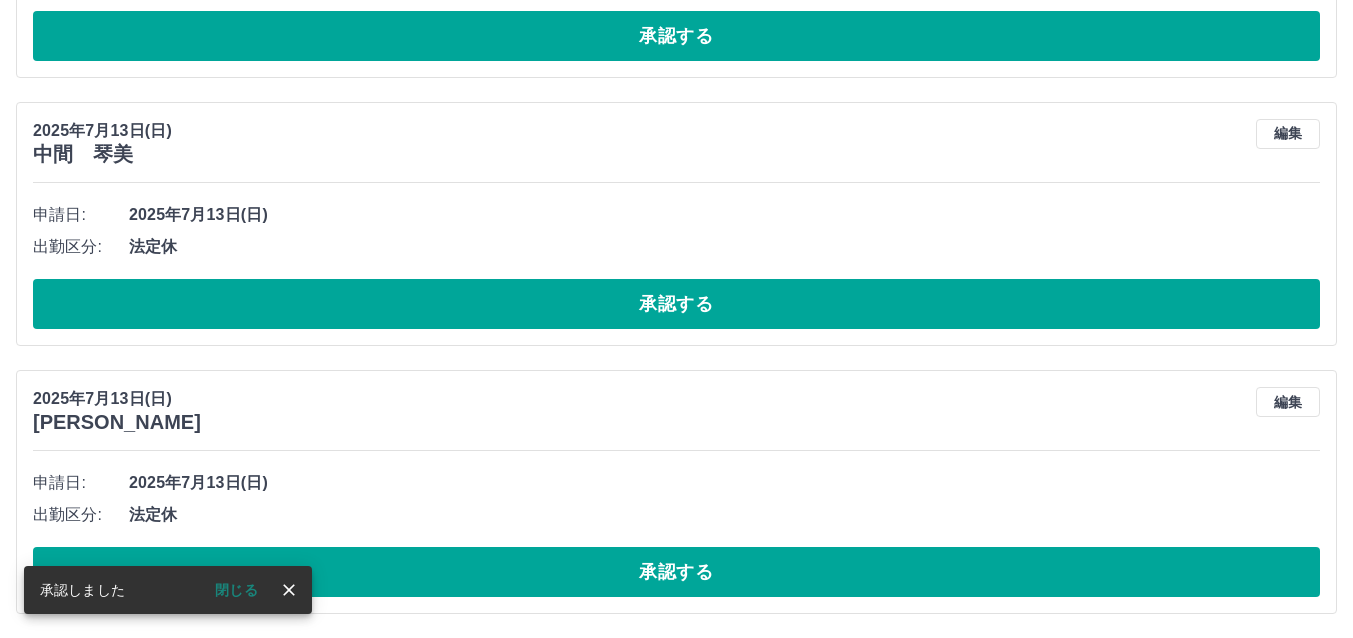 scroll, scrollTop: 2551, scrollLeft: 0, axis: vertical 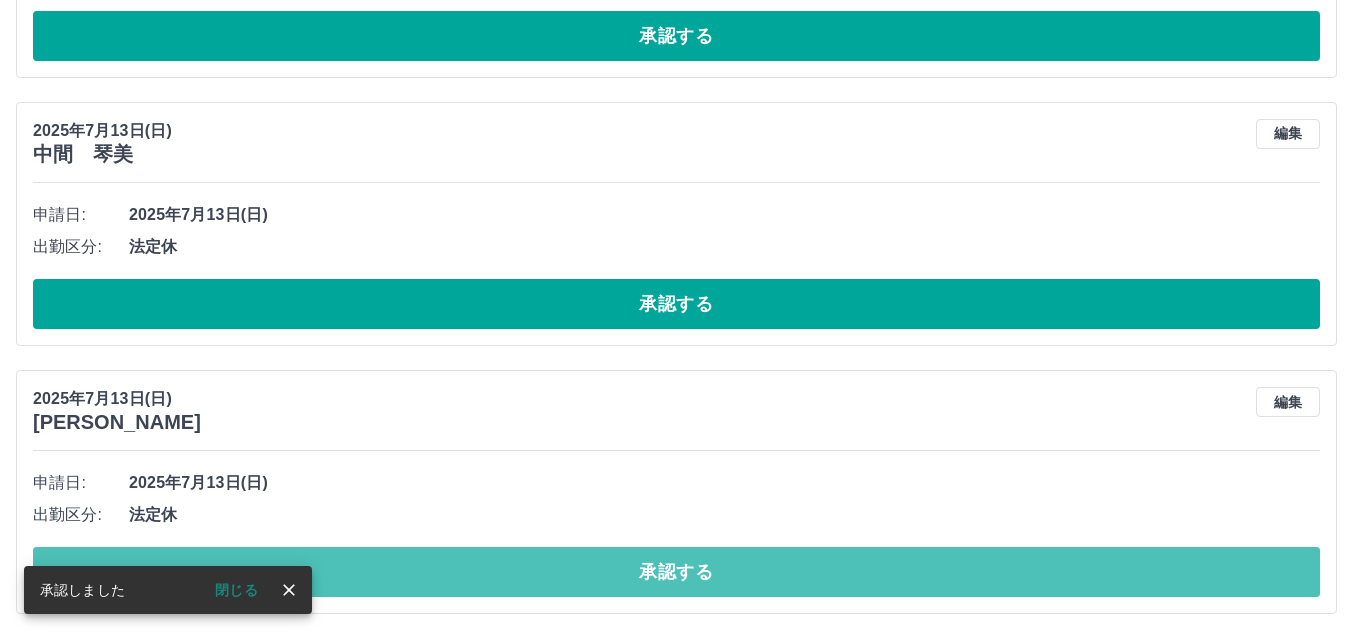 click on "承認する" at bounding box center [676, 572] 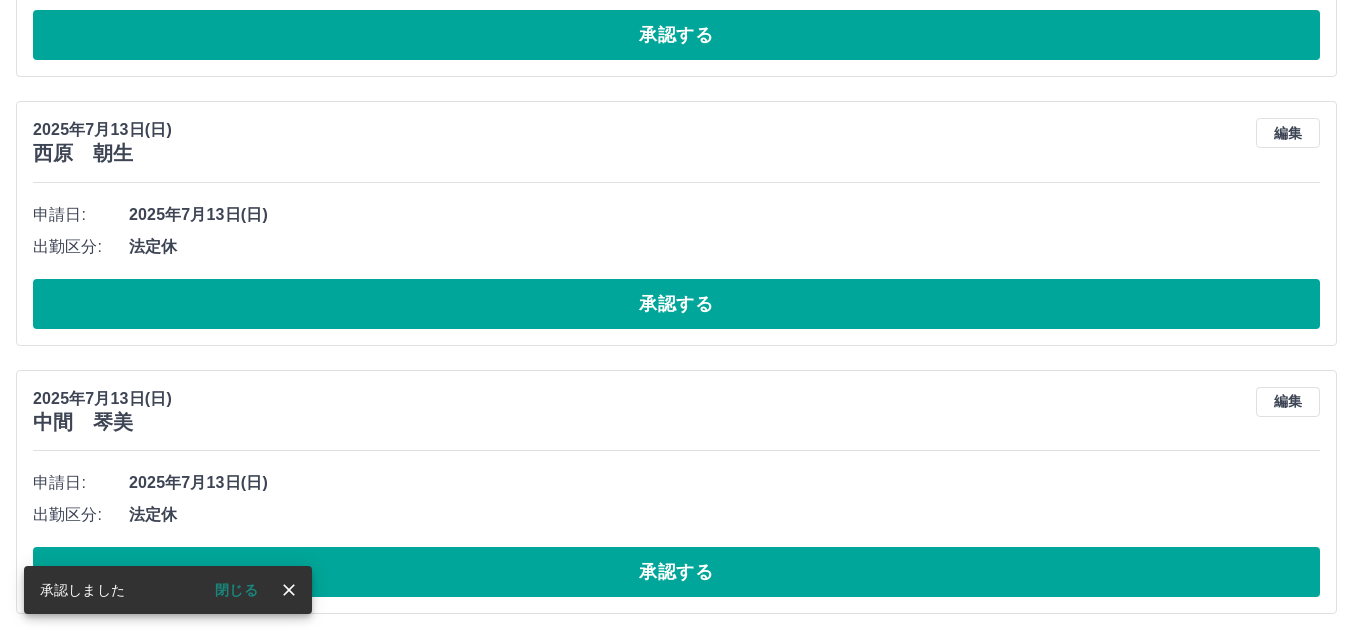 scroll, scrollTop: 2283, scrollLeft: 0, axis: vertical 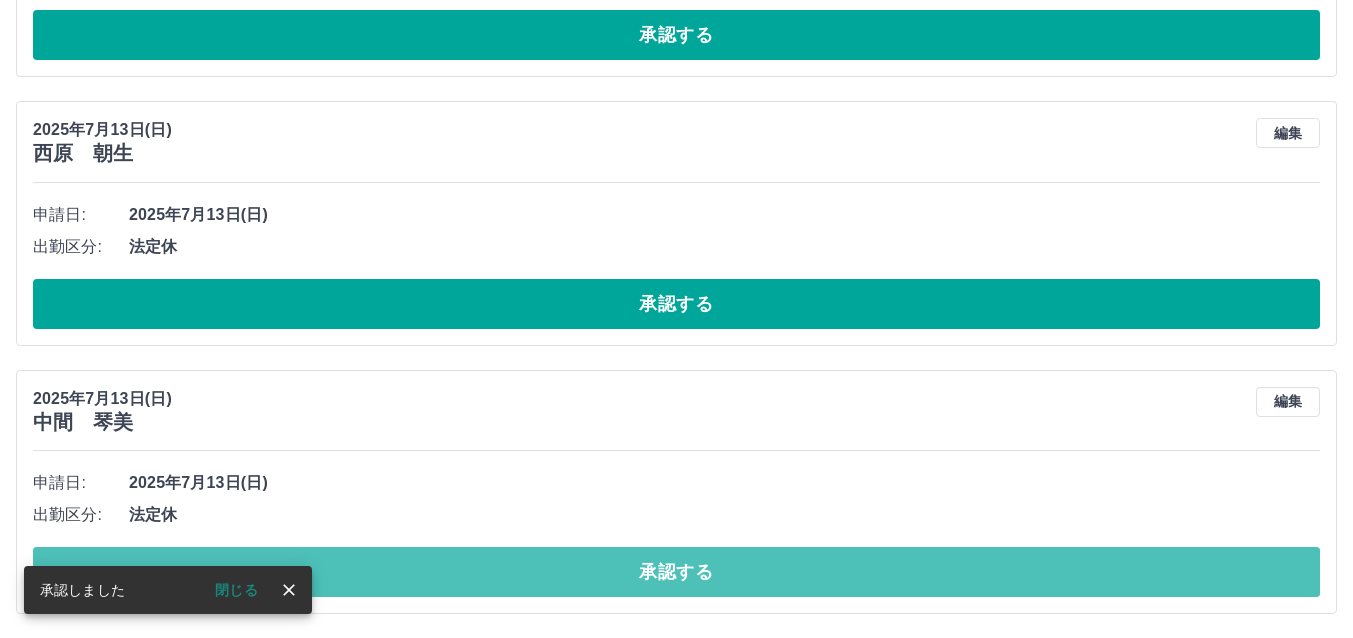 click on "承認する" at bounding box center (676, 572) 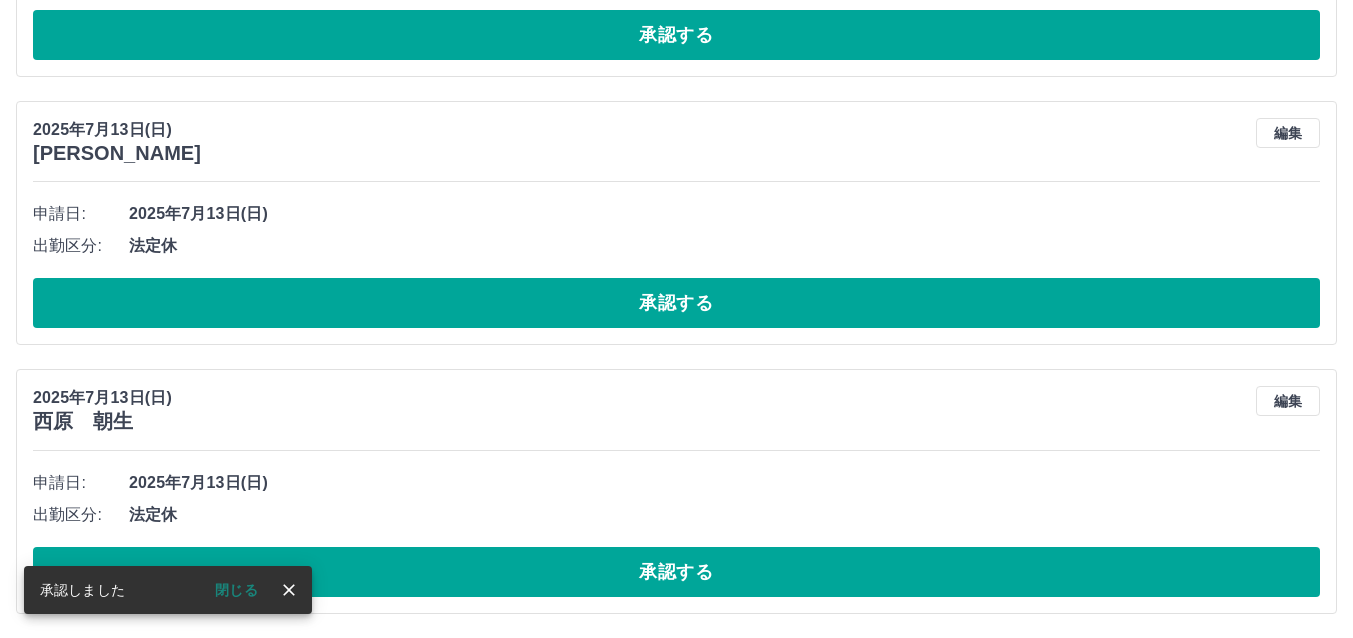 scroll, scrollTop: 2015, scrollLeft: 0, axis: vertical 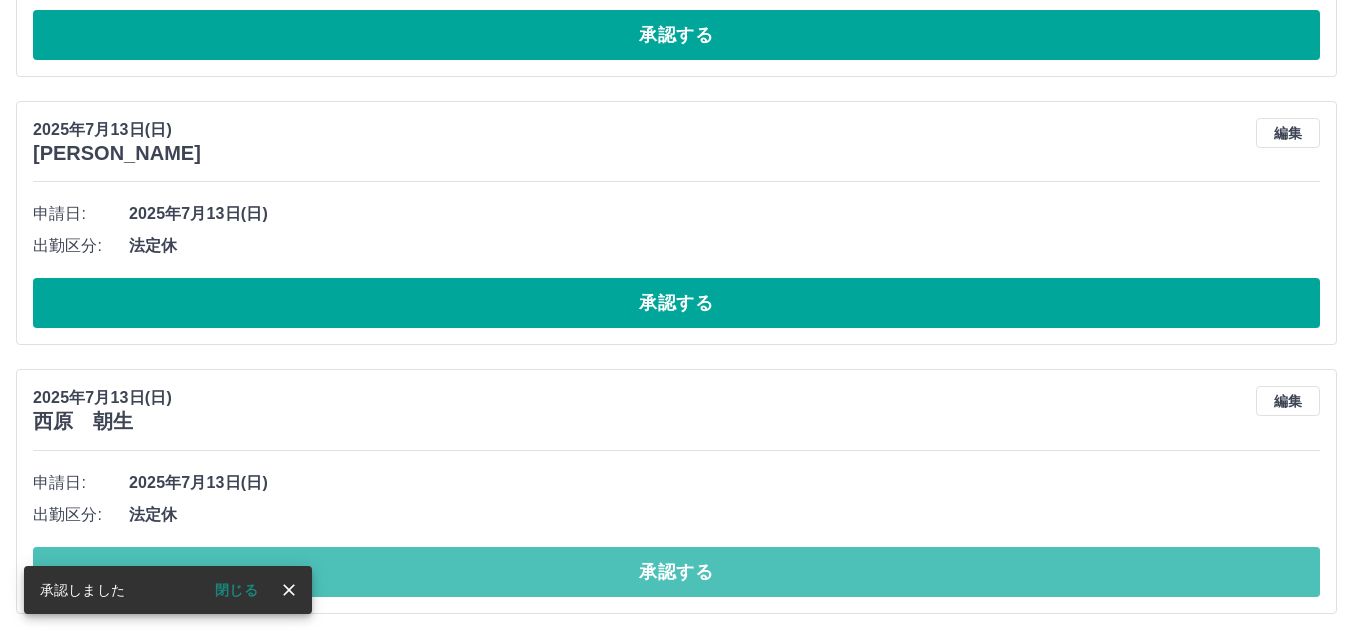 click on "承認する" at bounding box center [676, 572] 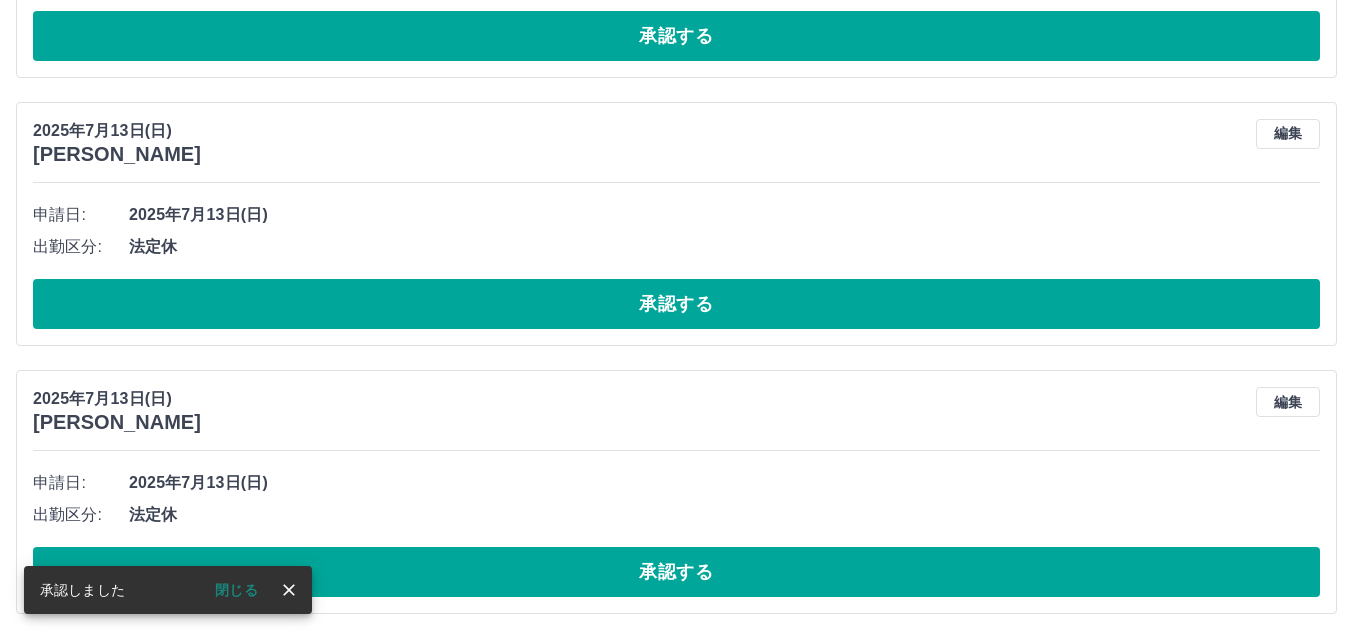 scroll, scrollTop: 1746, scrollLeft: 0, axis: vertical 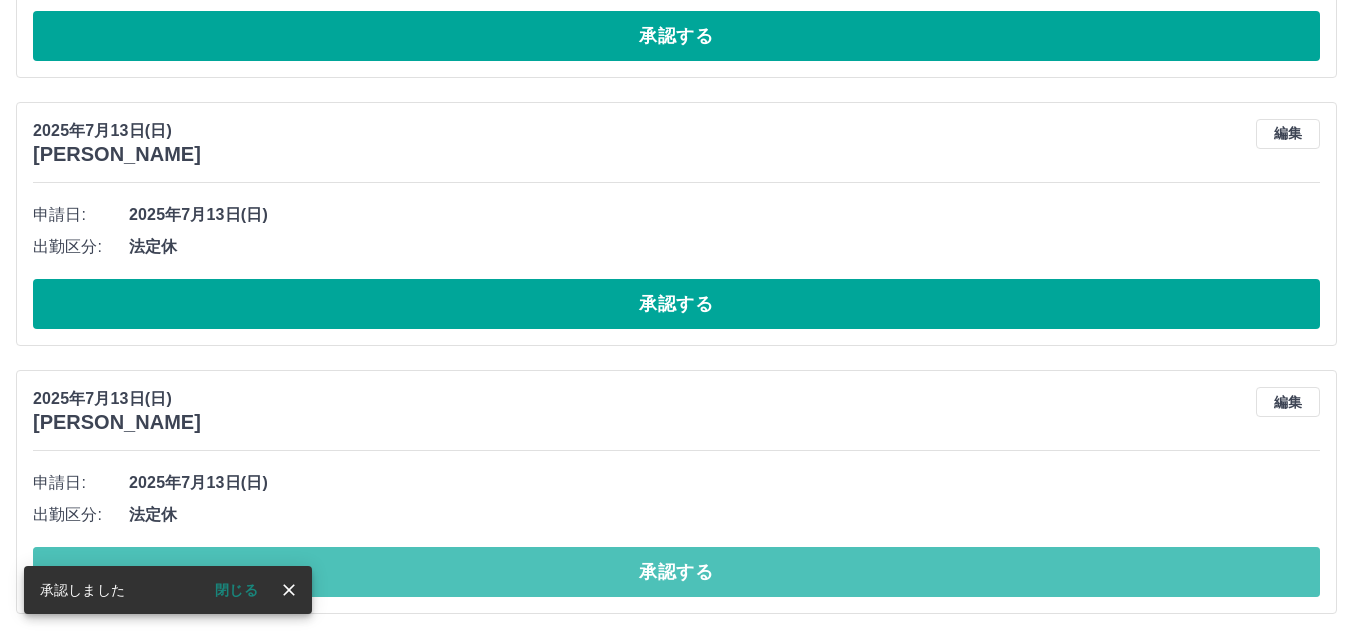 click on "承認する" at bounding box center [676, 572] 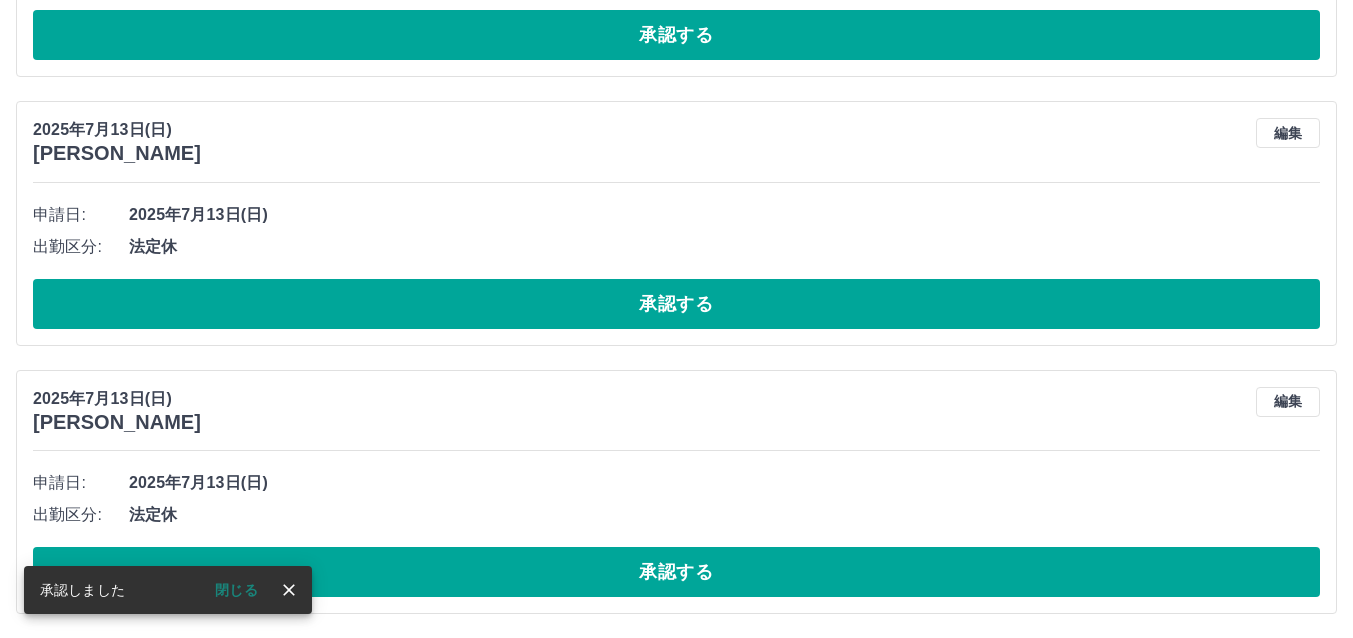 scroll, scrollTop: 1478, scrollLeft: 0, axis: vertical 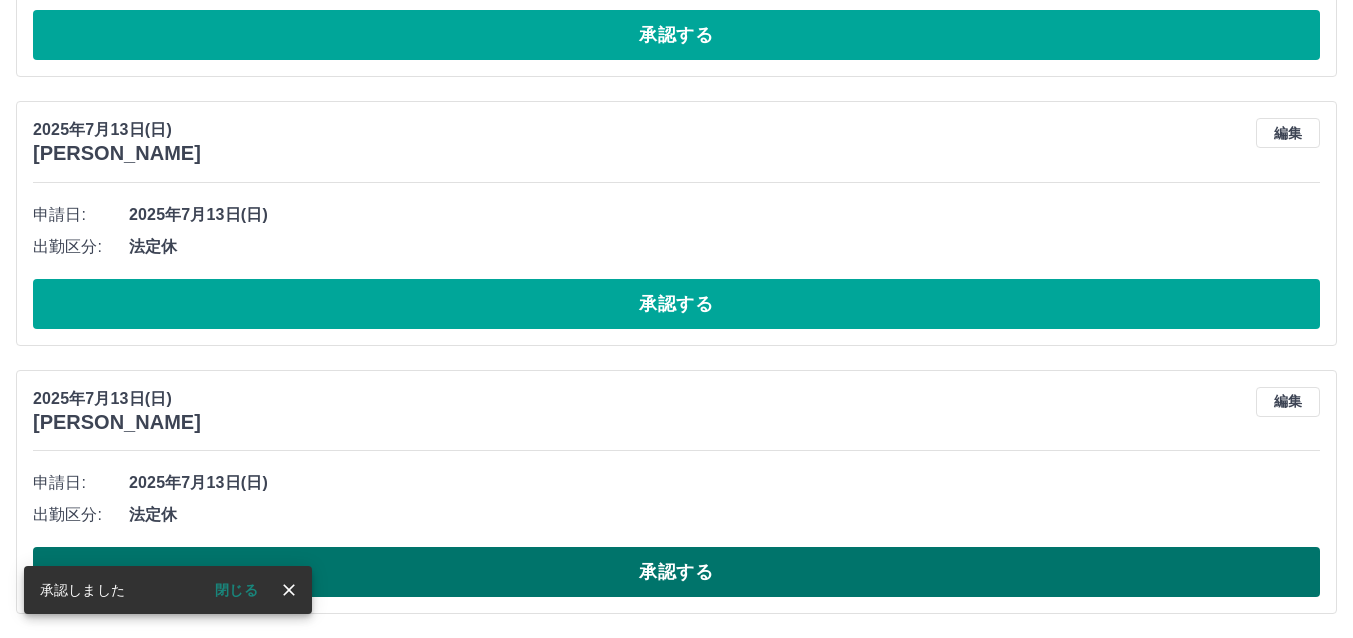 click on "承認する" at bounding box center (676, 572) 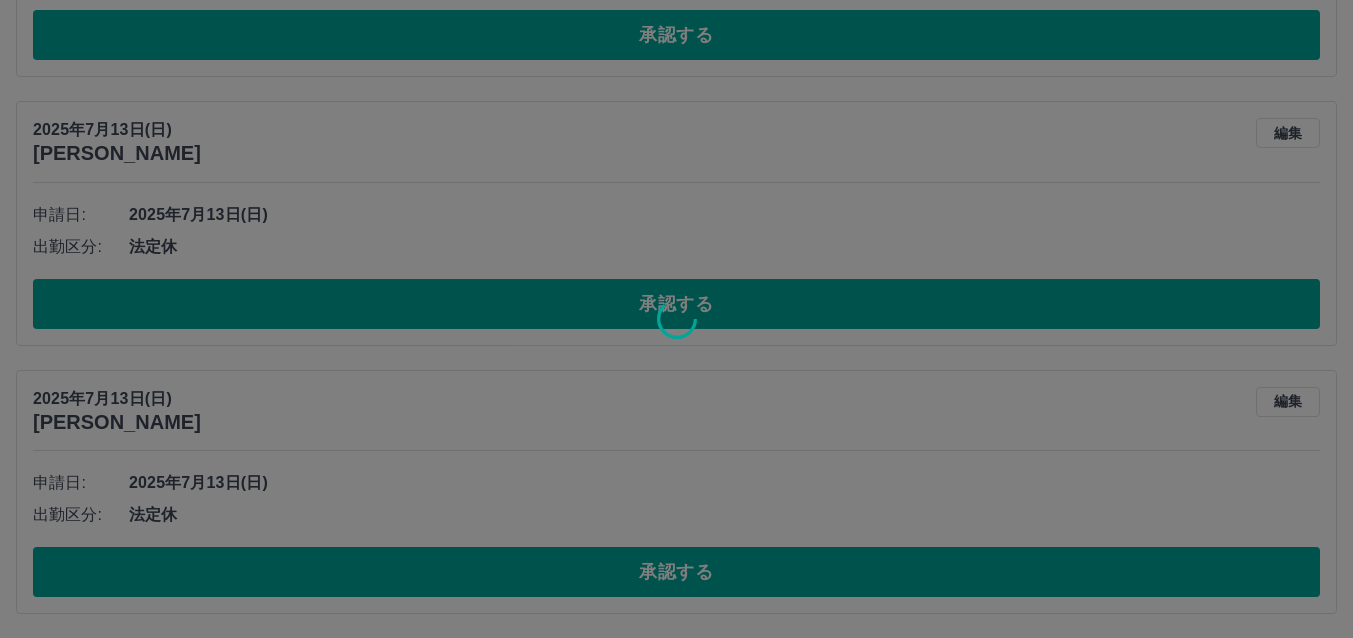 scroll, scrollTop: 1210, scrollLeft: 0, axis: vertical 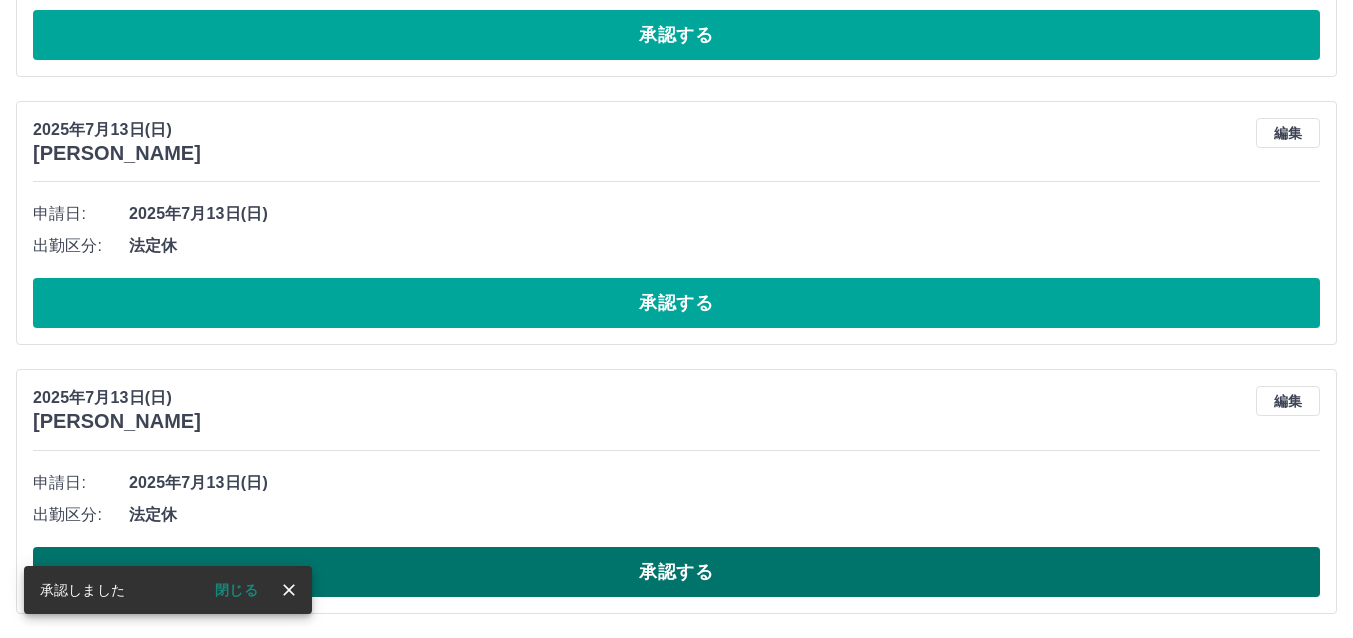 click on "承認する" at bounding box center [676, 572] 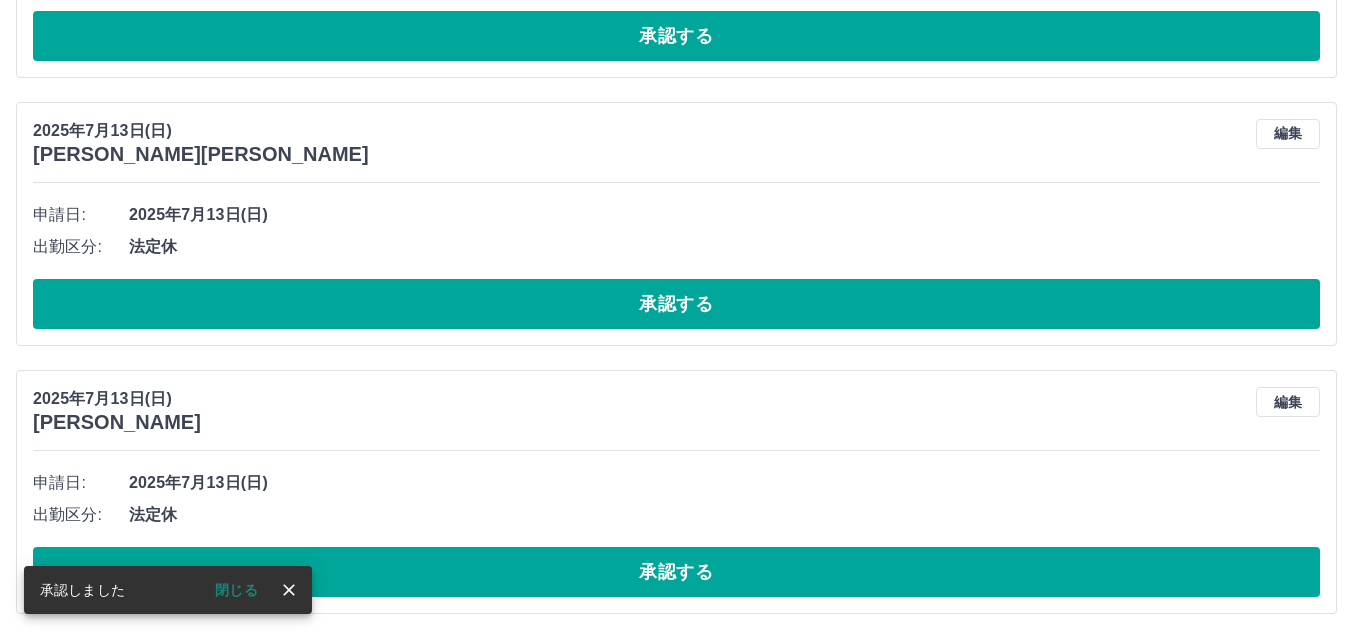 scroll, scrollTop: 941, scrollLeft: 0, axis: vertical 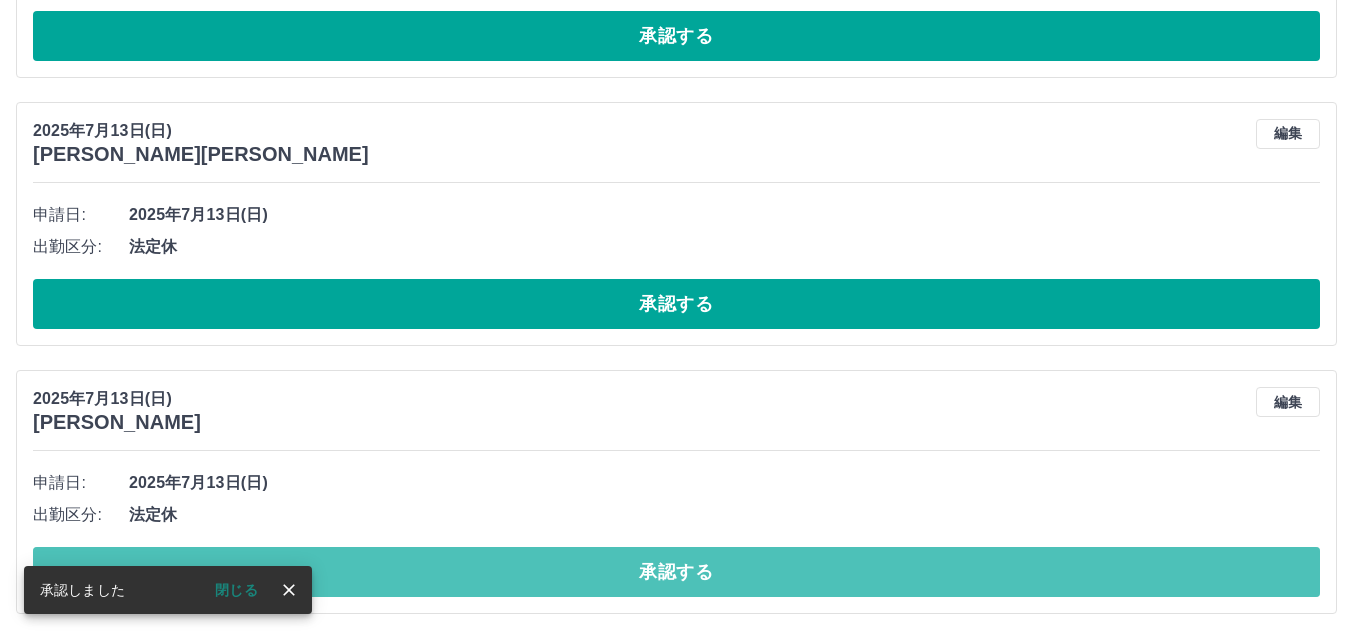 click on "承認する" at bounding box center [676, 572] 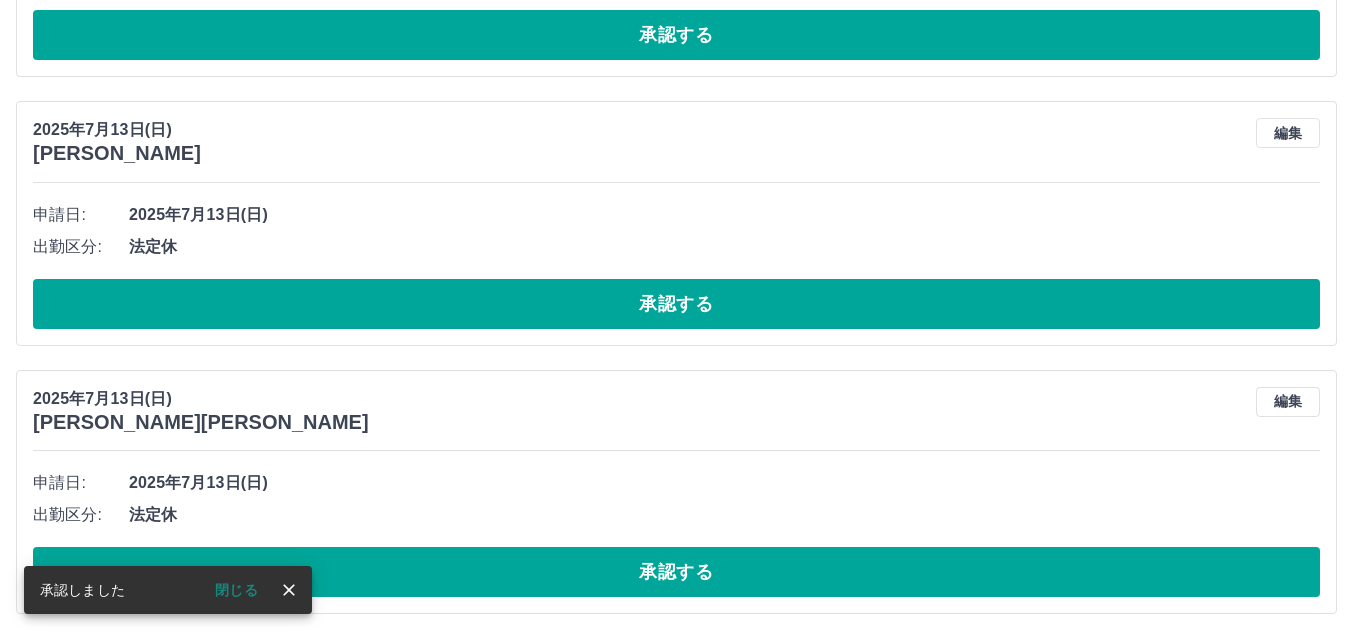 scroll, scrollTop: 673, scrollLeft: 0, axis: vertical 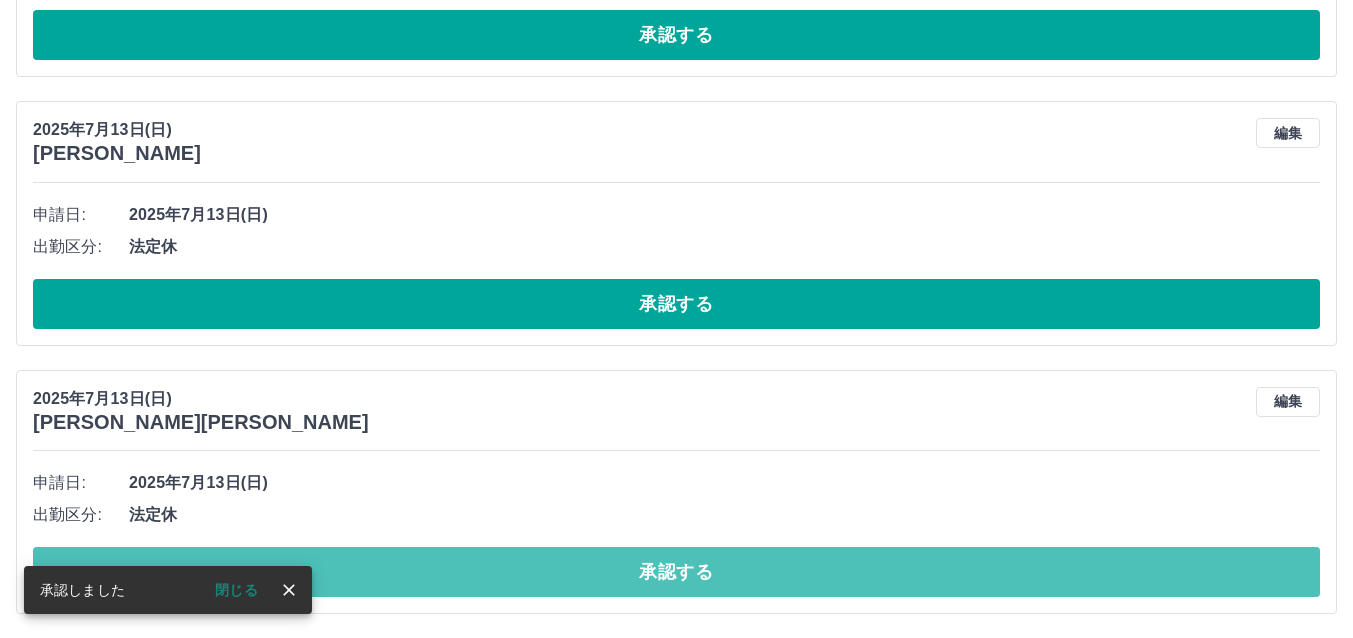 click on "承認する" at bounding box center [676, 572] 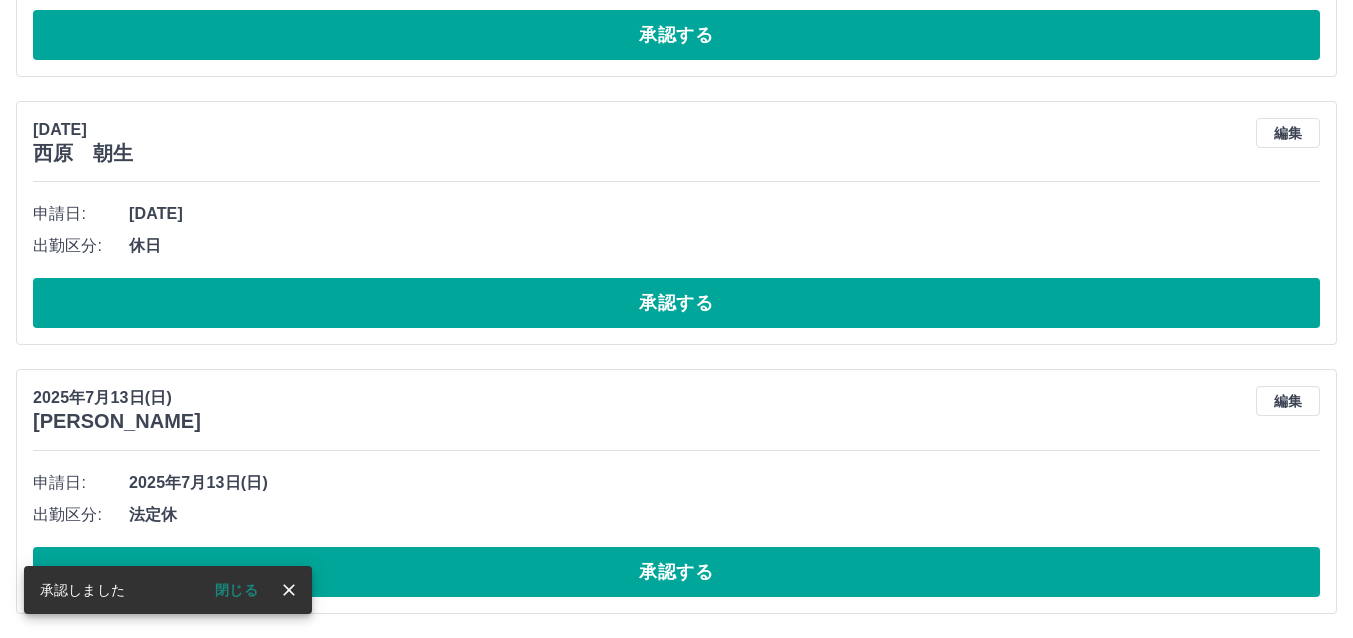 scroll, scrollTop: 405, scrollLeft: 0, axis: vertical 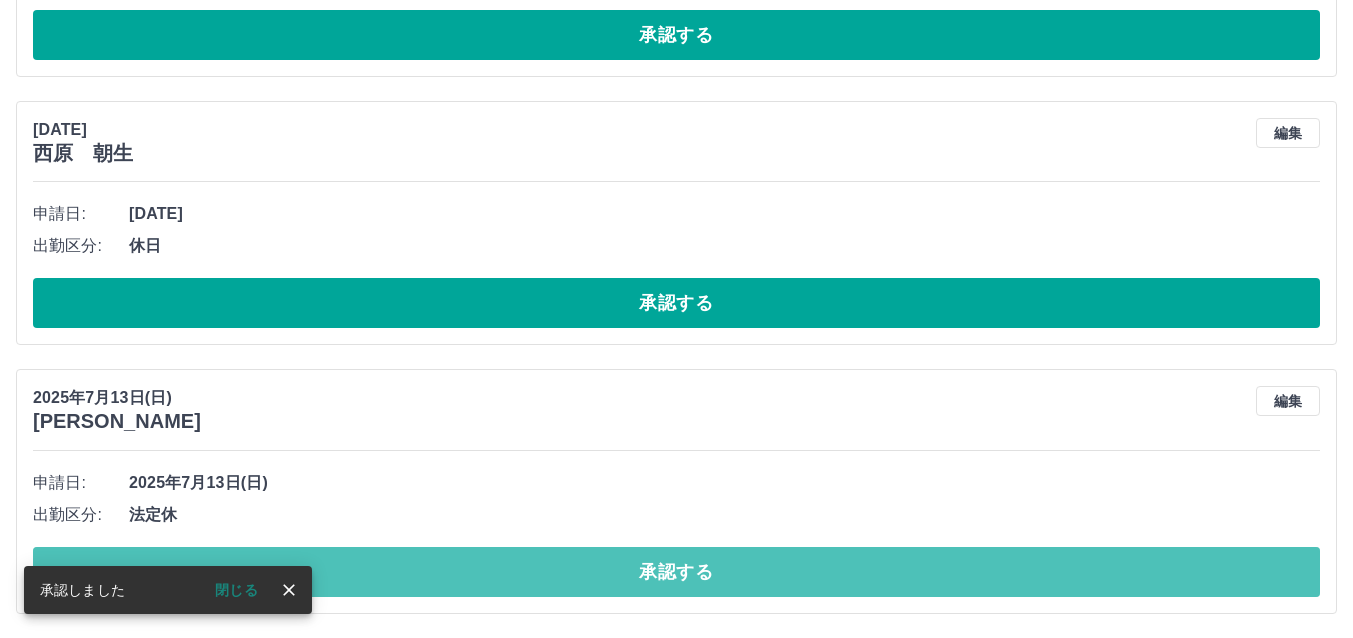 click on "承認する" at bounding box center (676, 572) 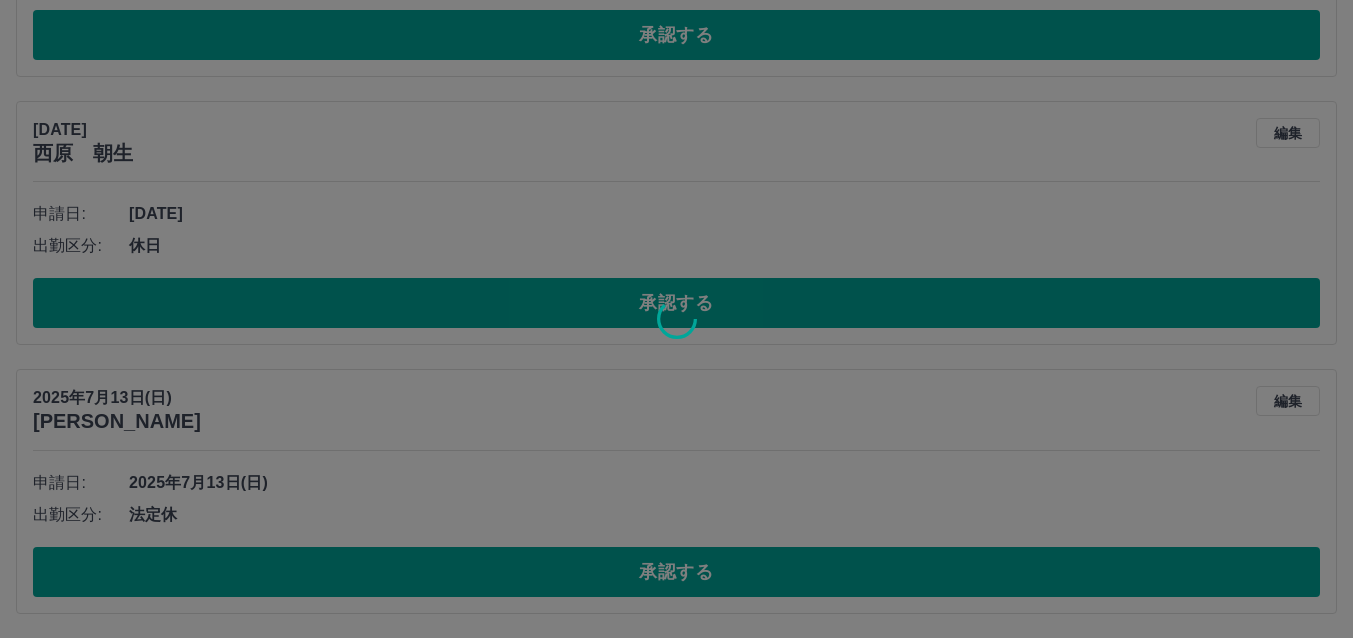 scroll, scrollTop: 136, scrollLeft: 0, axis: vertical 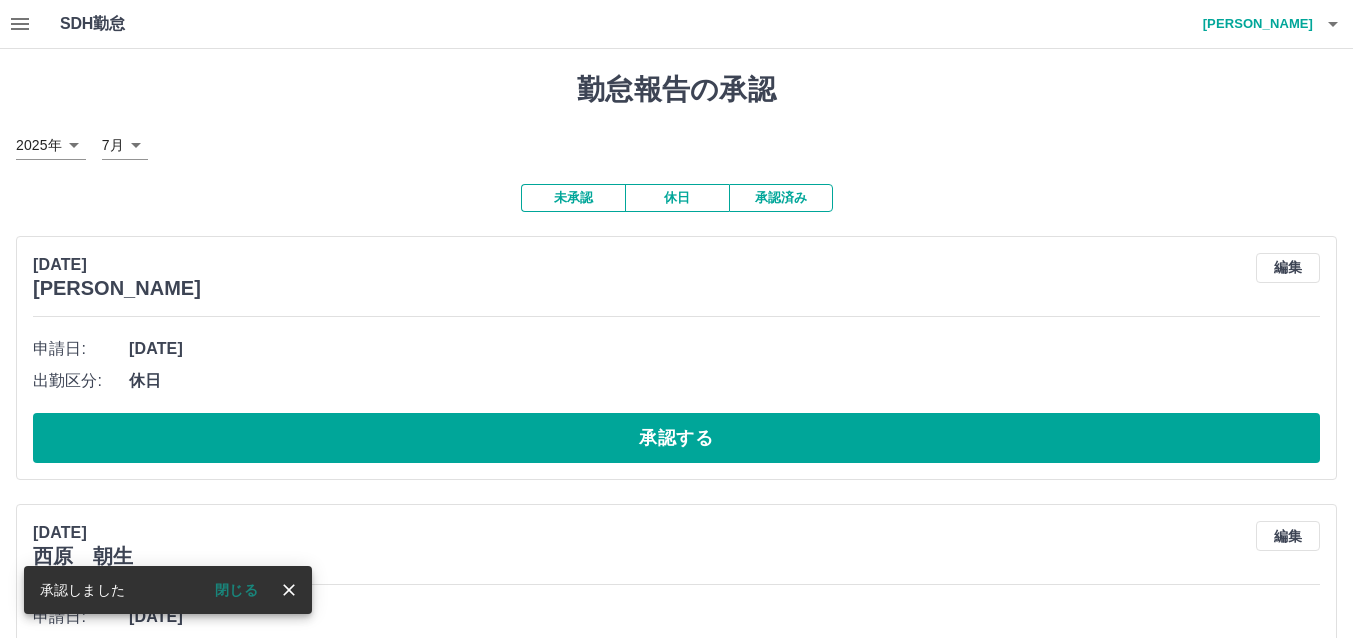 click 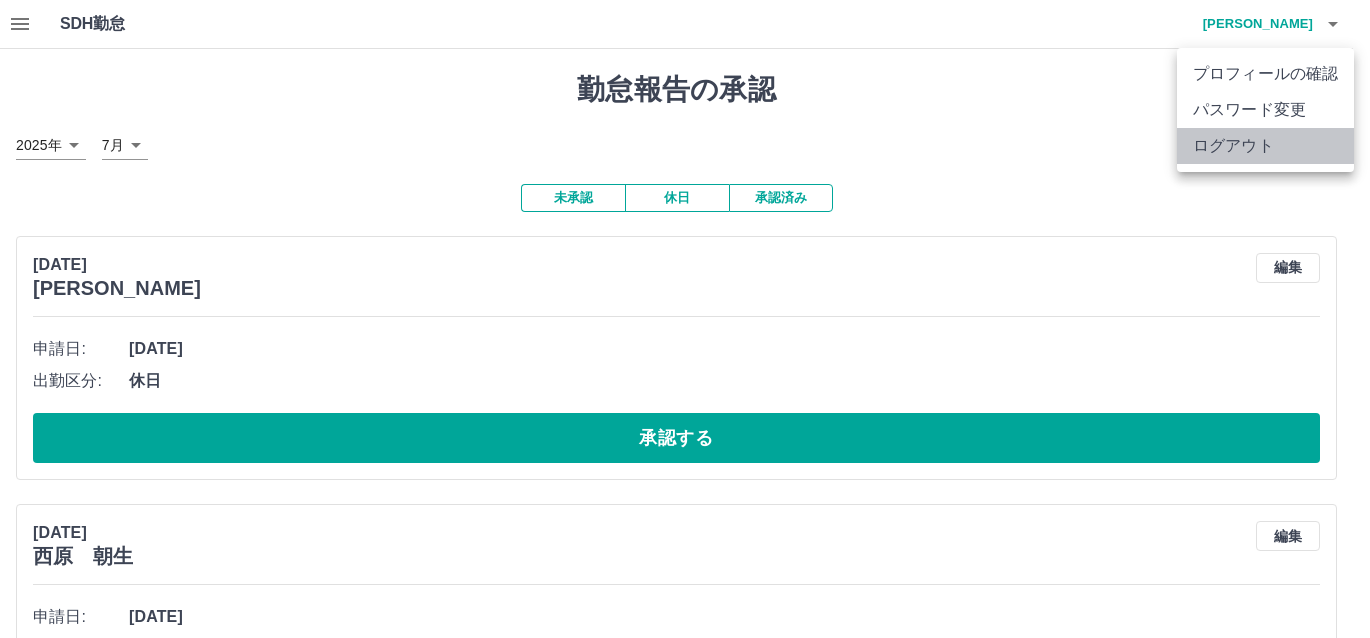 click on "ログアウト" at bounding box center (1265, 146) 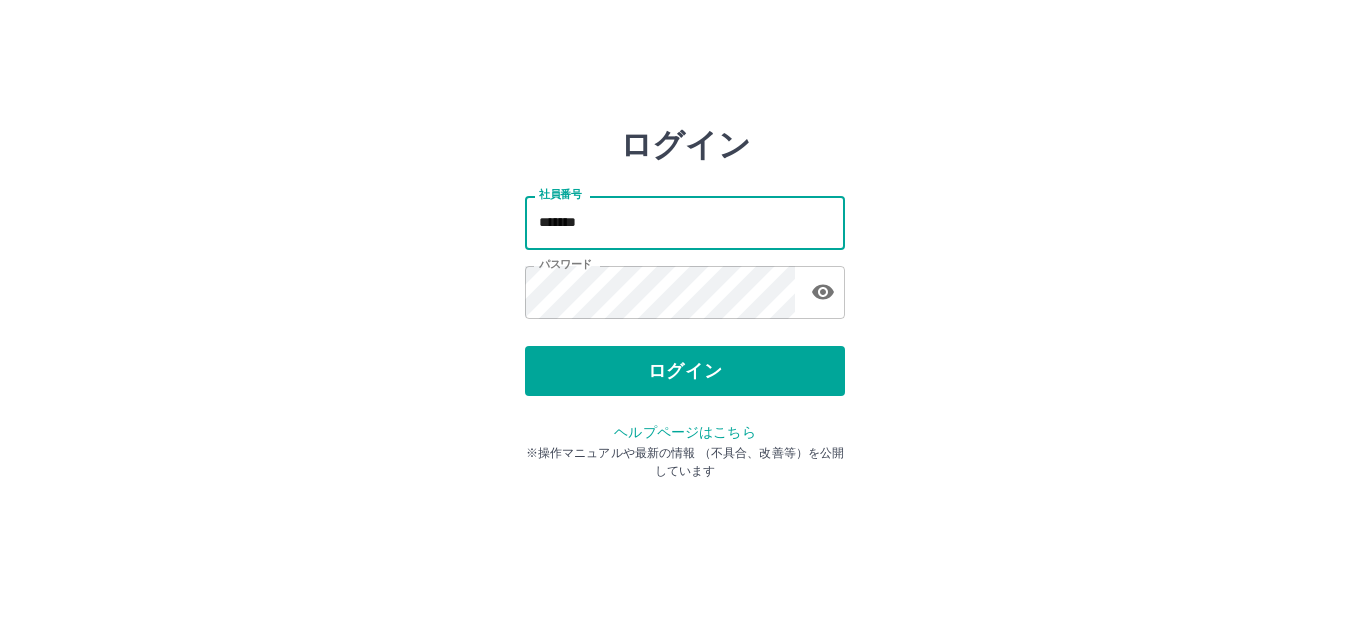 scroll, scrollTop: 0, scrollLeft: 0, axis: both 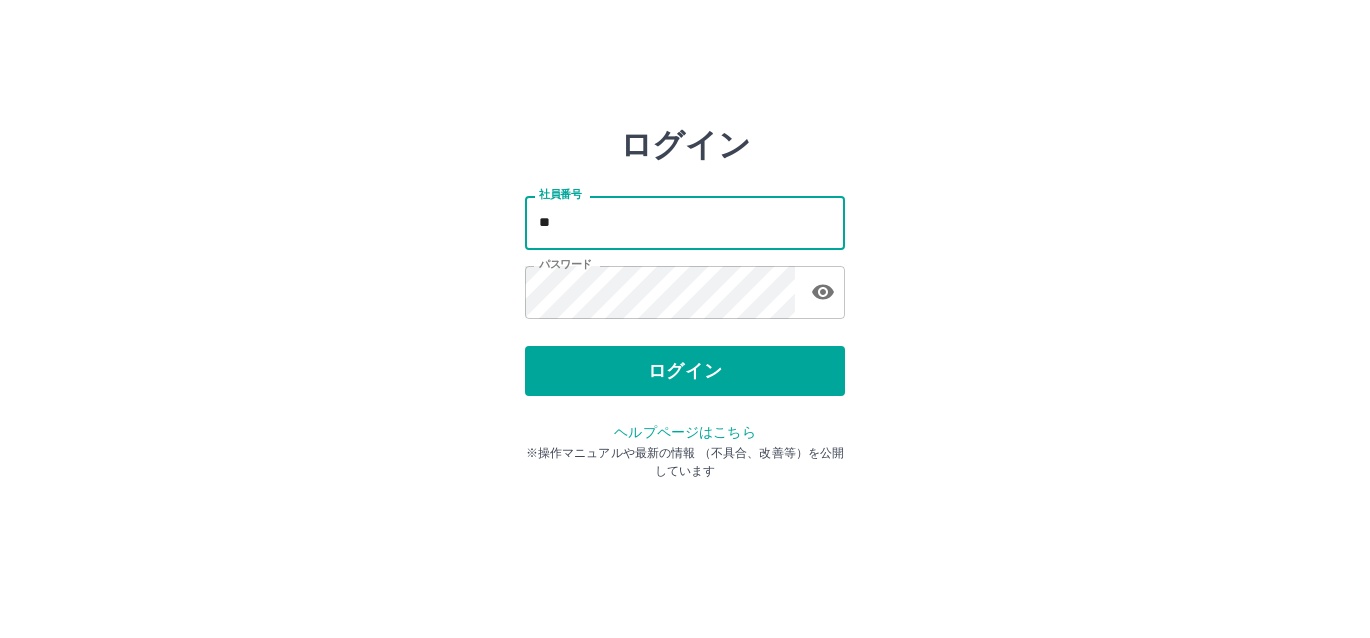 type on "*" 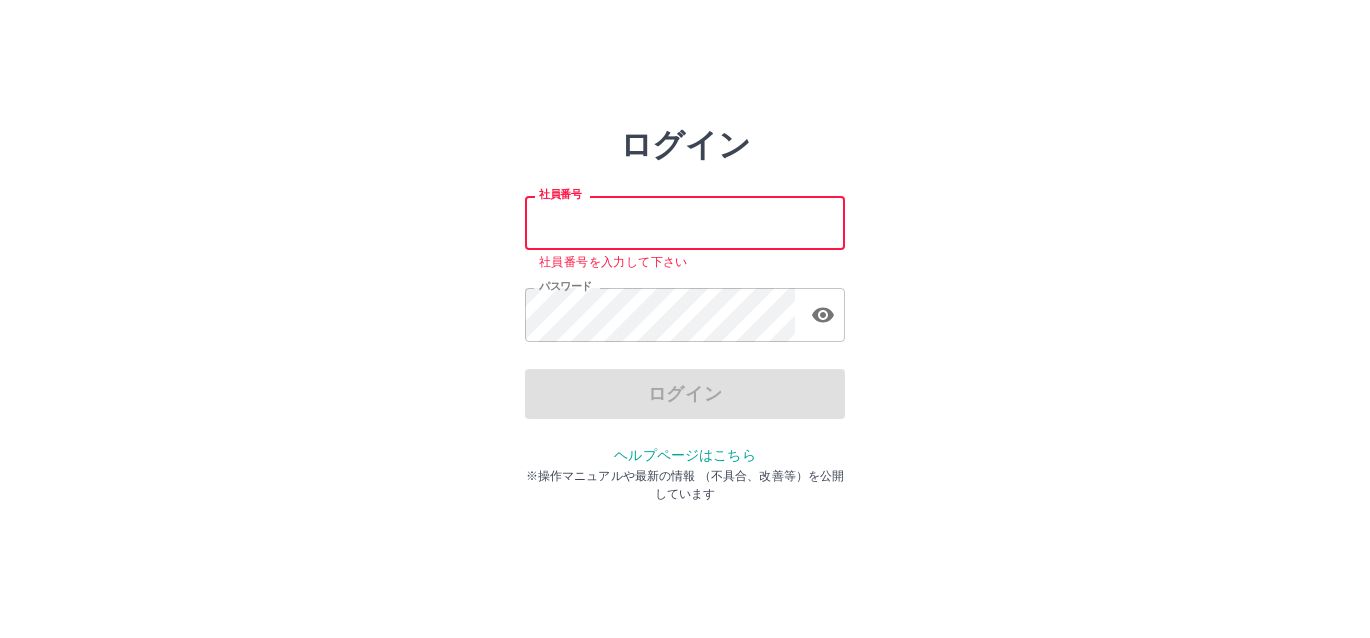 type 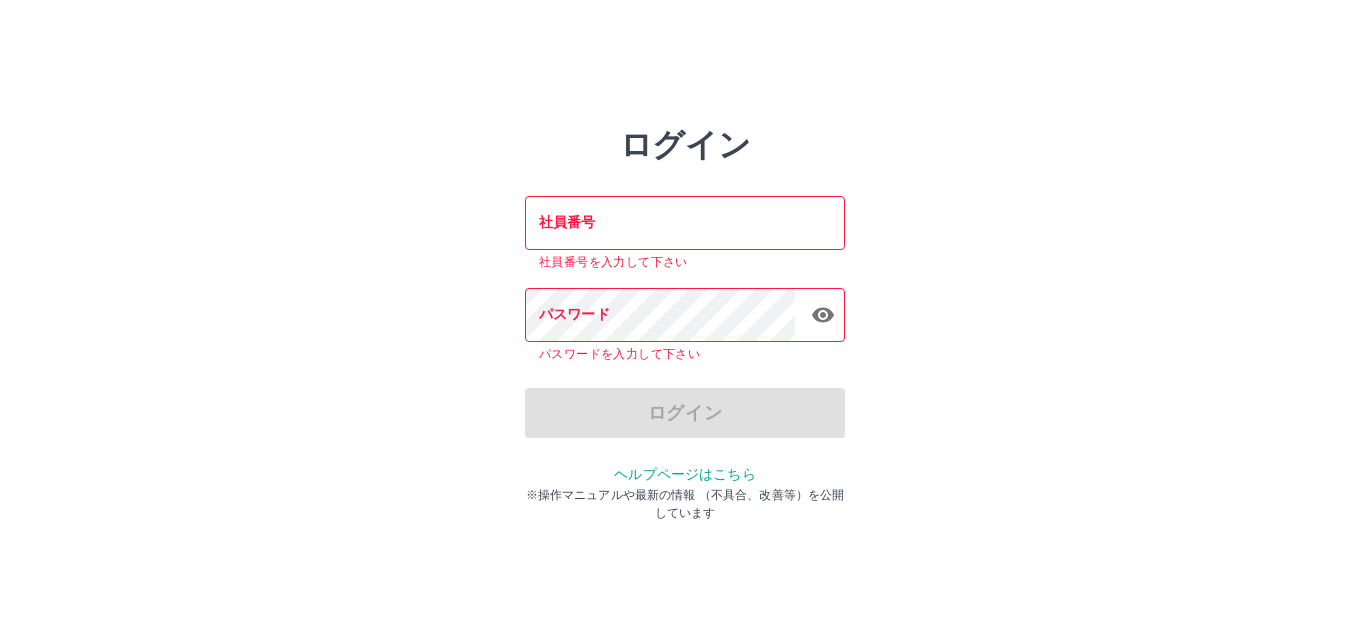 drag, startPoint x: 1061, startPoint y: 229, endPoint x: 1108, endPoint y: 183, distance: 65.76473 